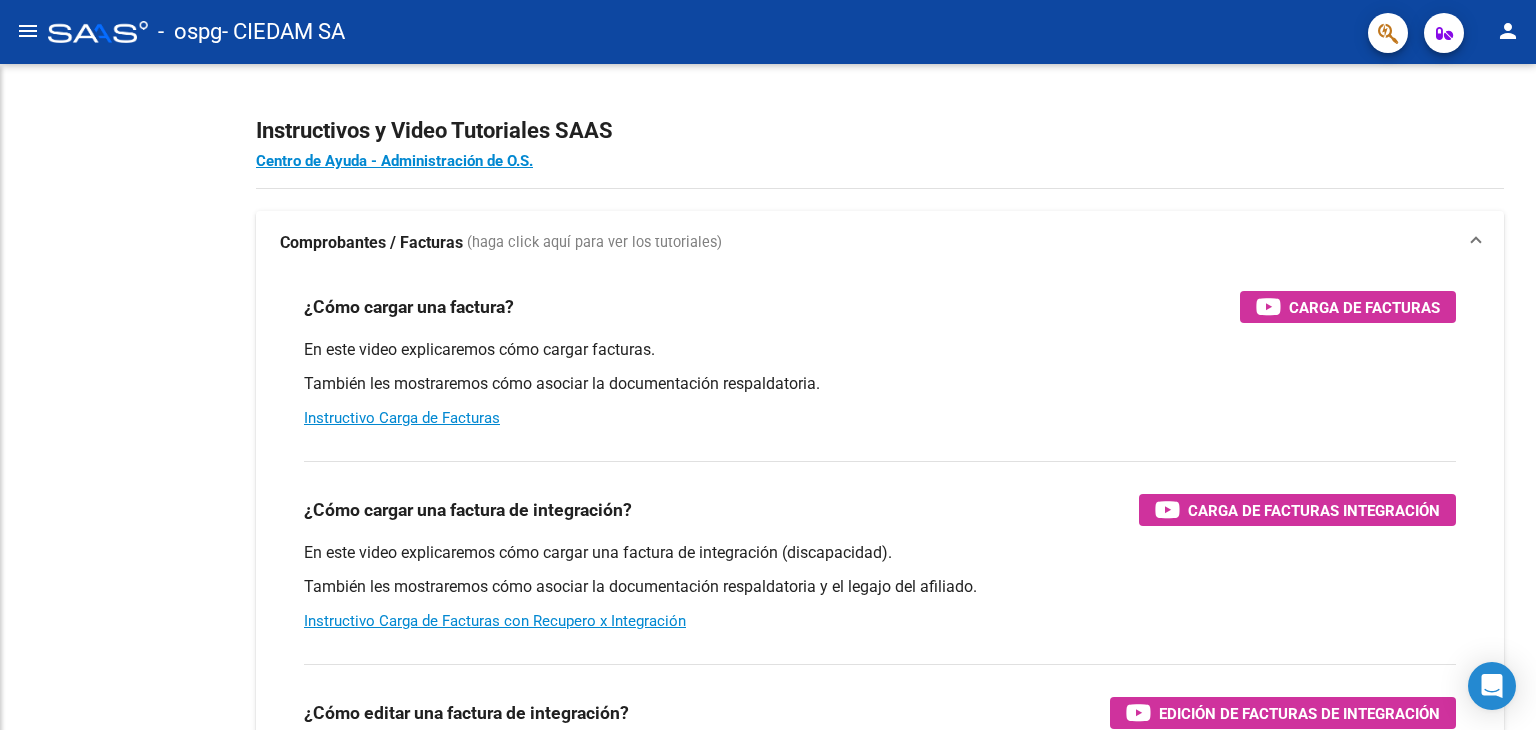 scroll, scrollTop: 0, scrollLeft: 0, axis: both 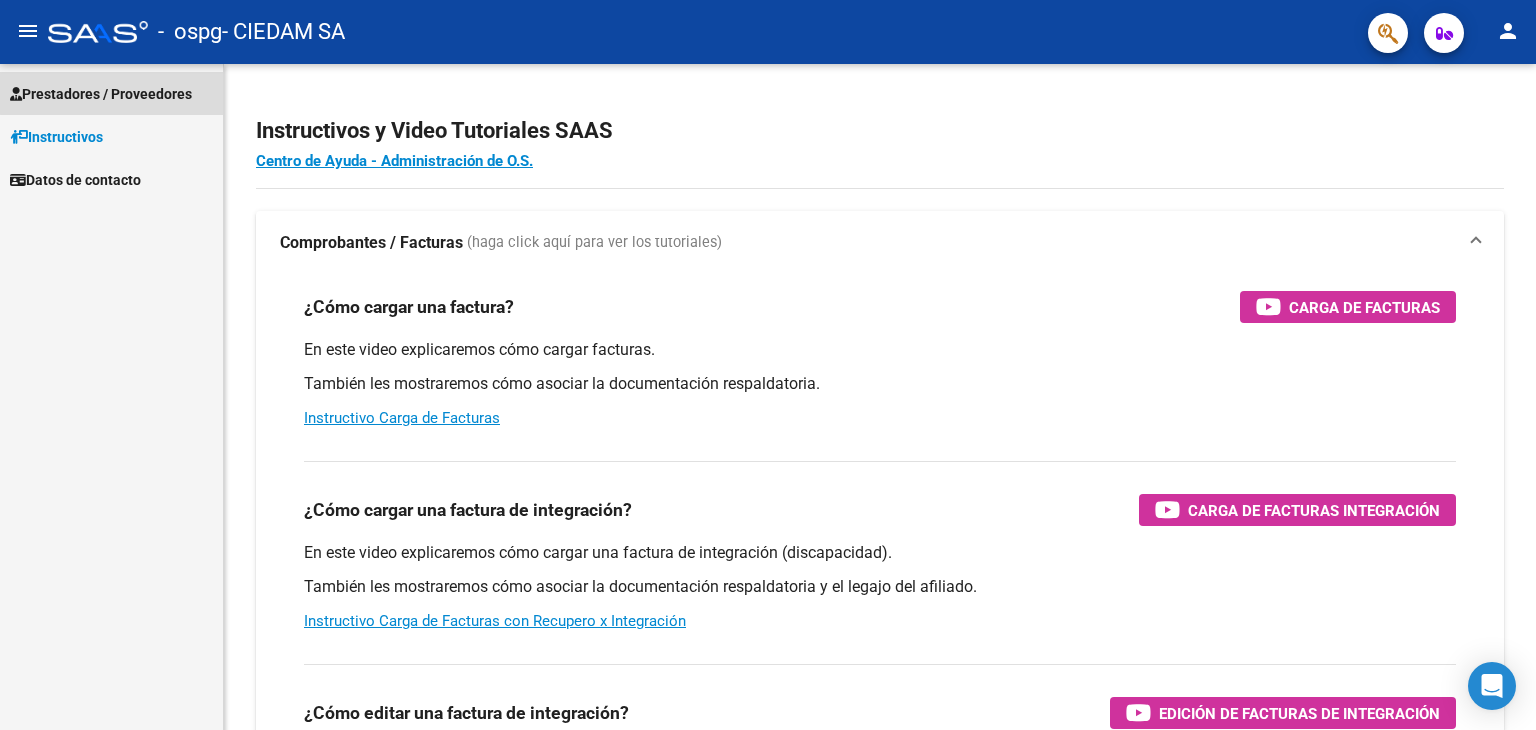 click on "Prestadores / Proveedores" at bounding box center (101, 94) 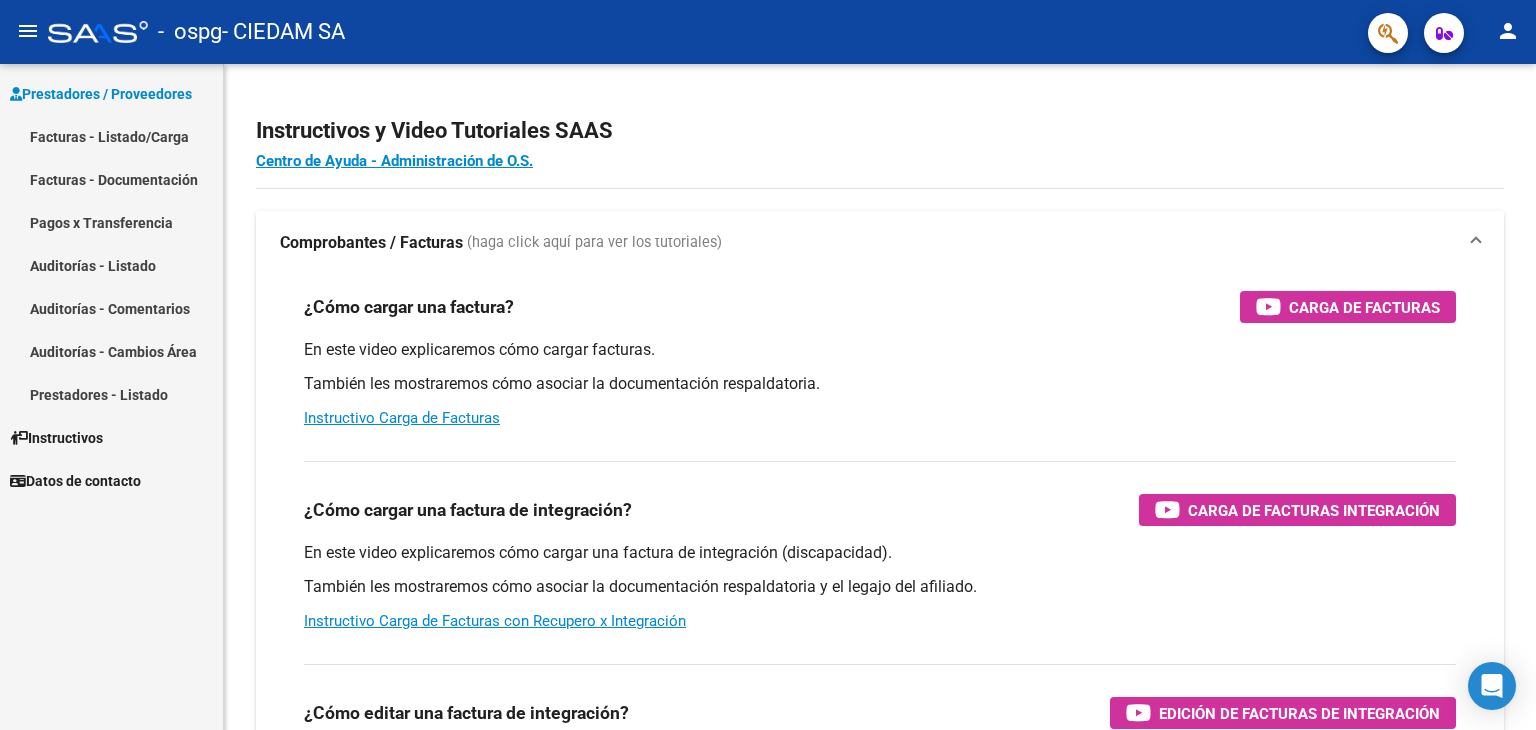 click on "Facturas - Listado/Carga" at bounding box center [111, 136] 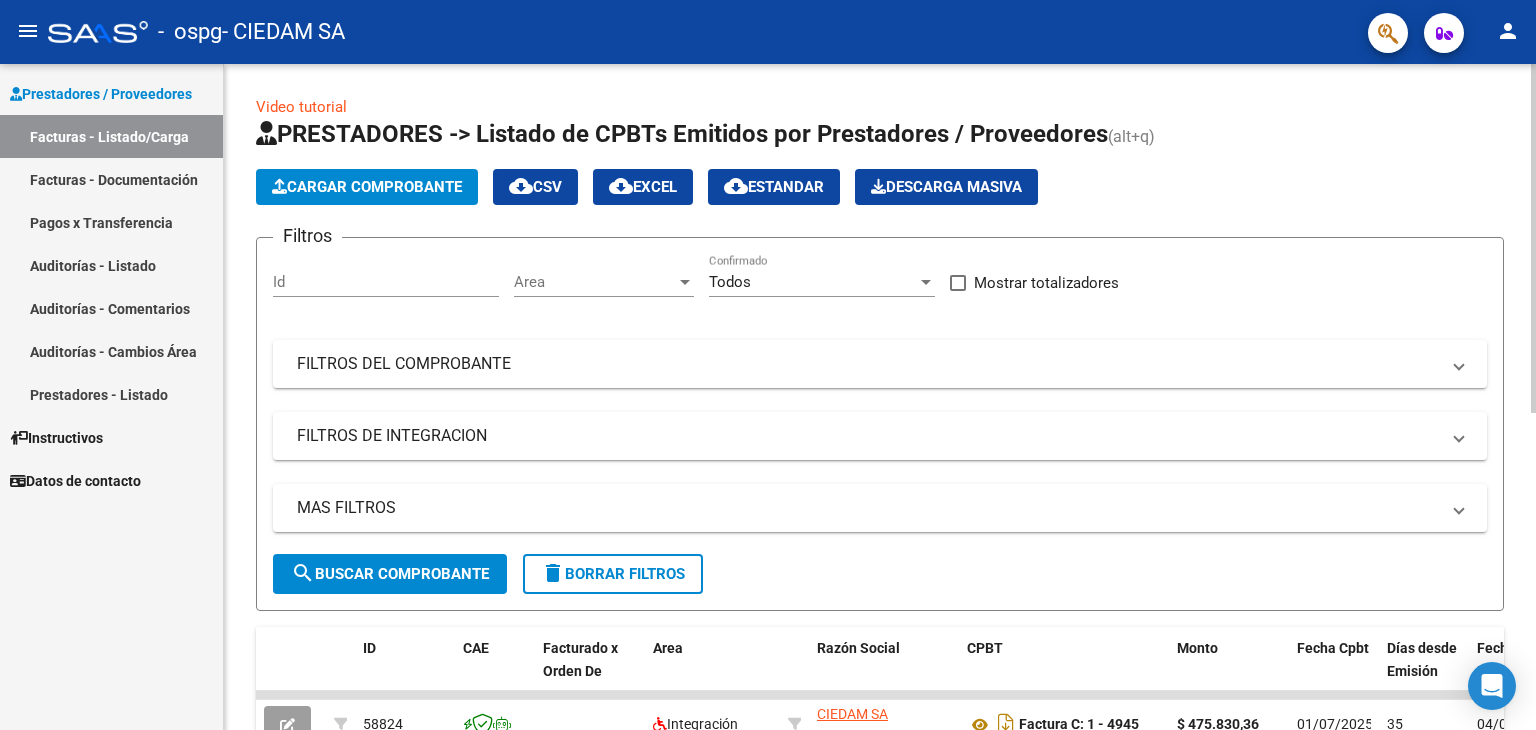 click on "Cargar Comprobante" 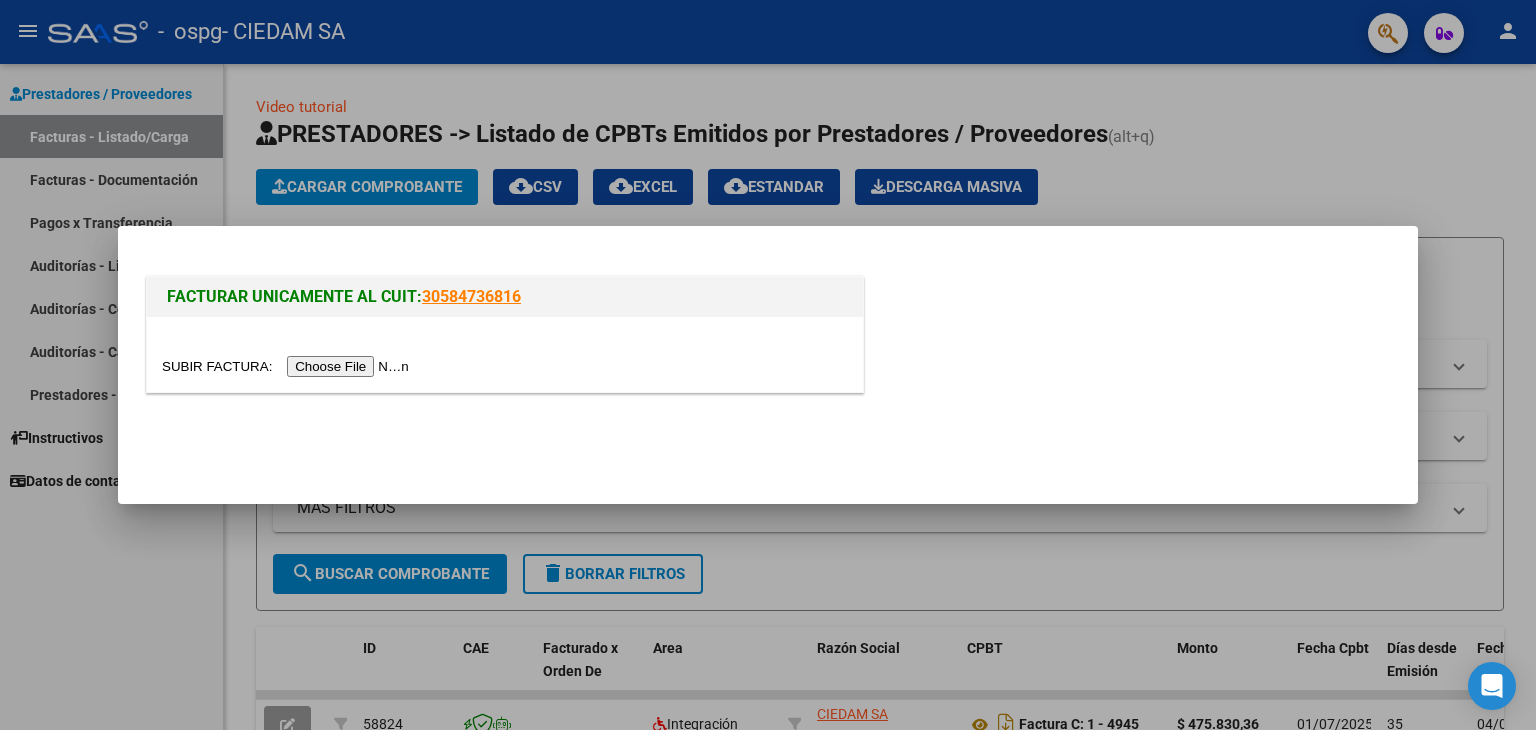 click at bounding box center [288, 366] 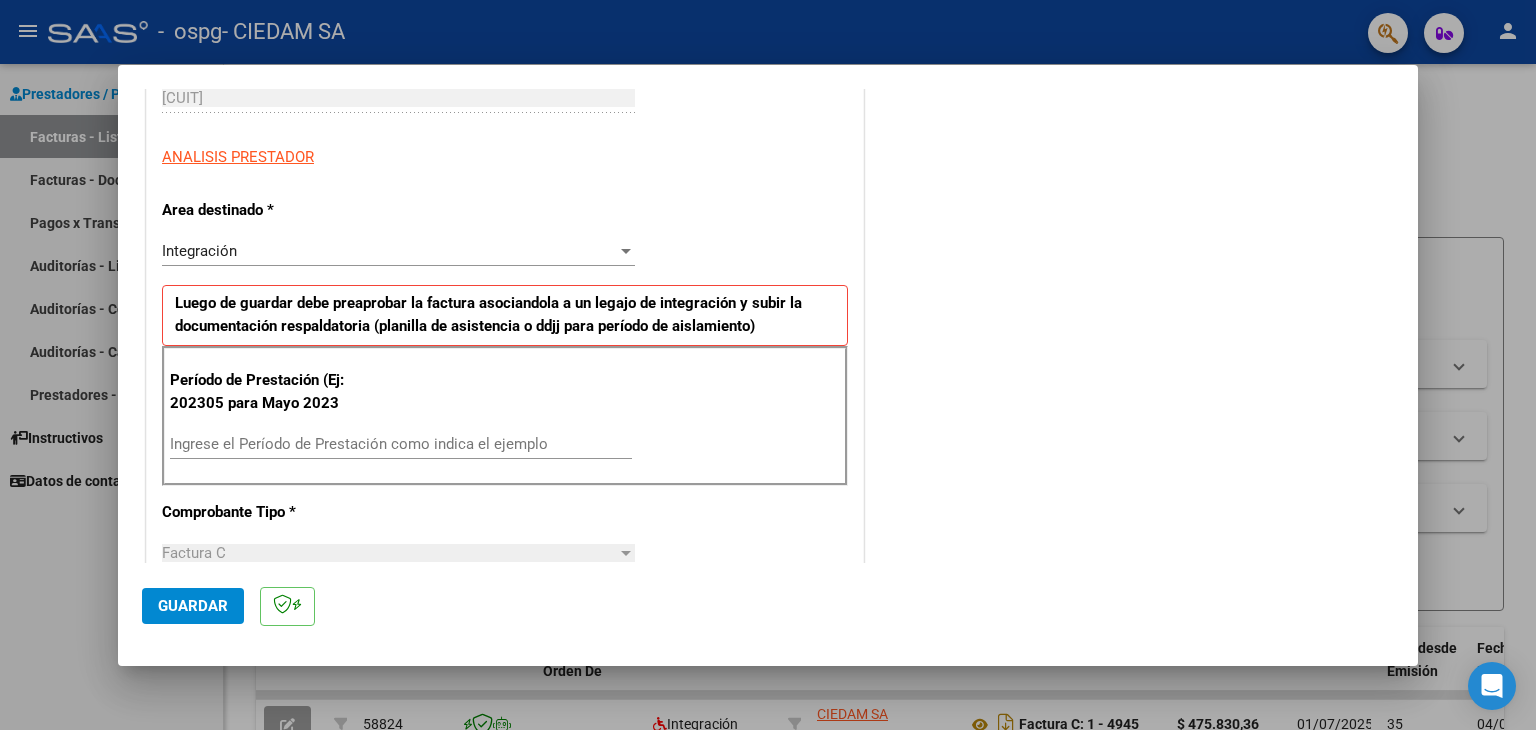 scroll, scrollTop: 200, scrollLeft: 0, axis: vertical 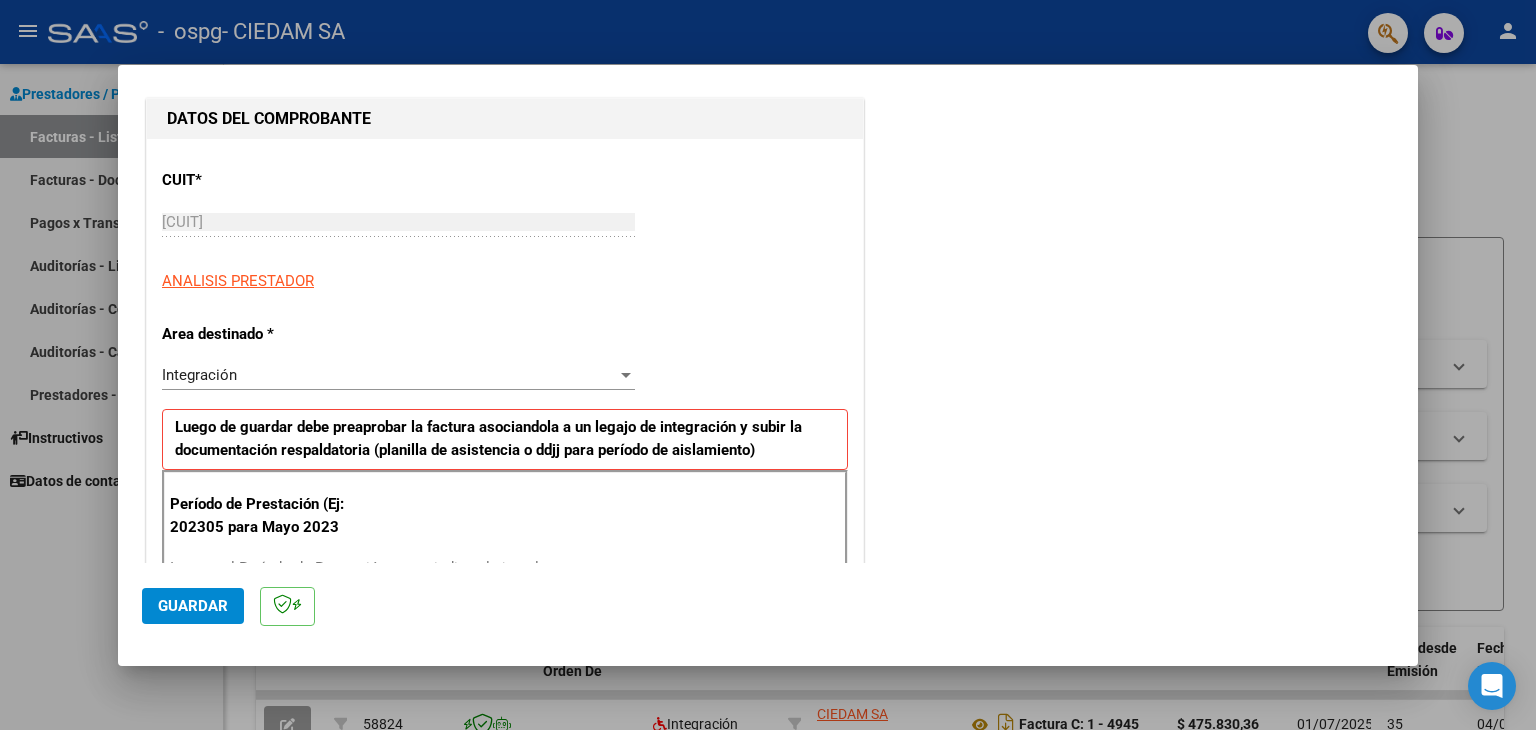 click on "Integración" at bounding box center [389, 375] 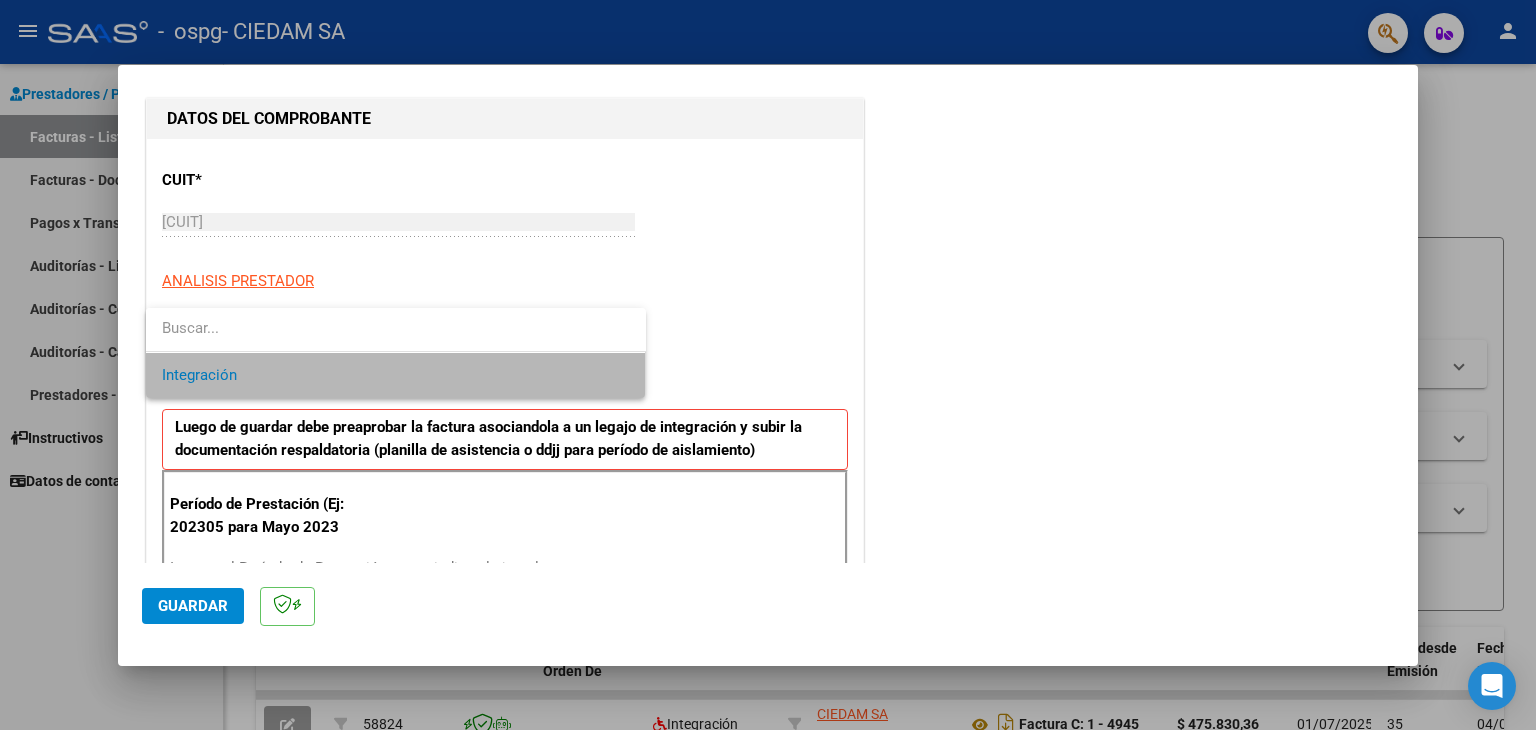 click on "Integración" at bounding box center (396, 375) 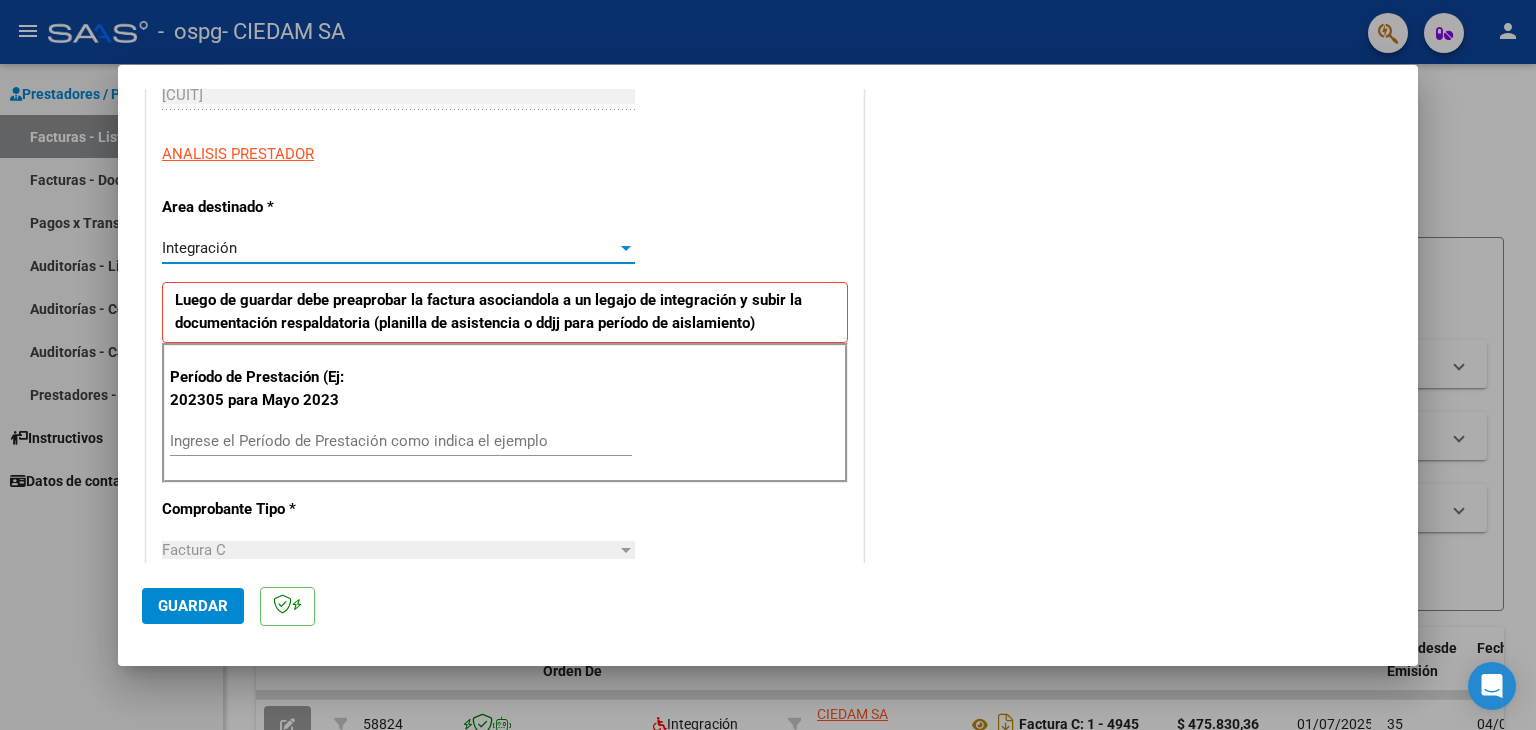 scroll, scrollTop: 400, scrollLeft: 0, axis: vertical 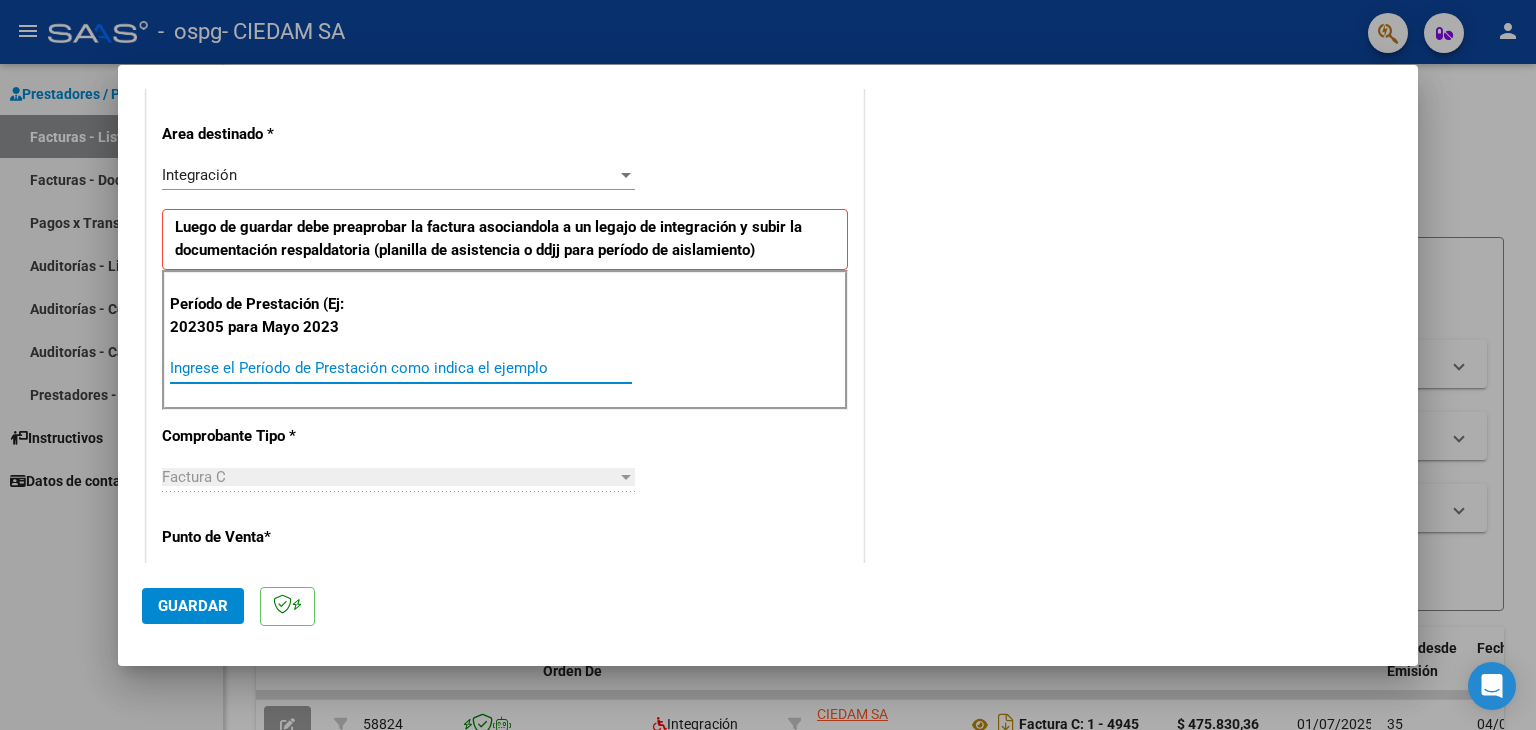 click on "Ingrese el Período de Prestación como indica el ejemplo" at bounding box center (401, 368) 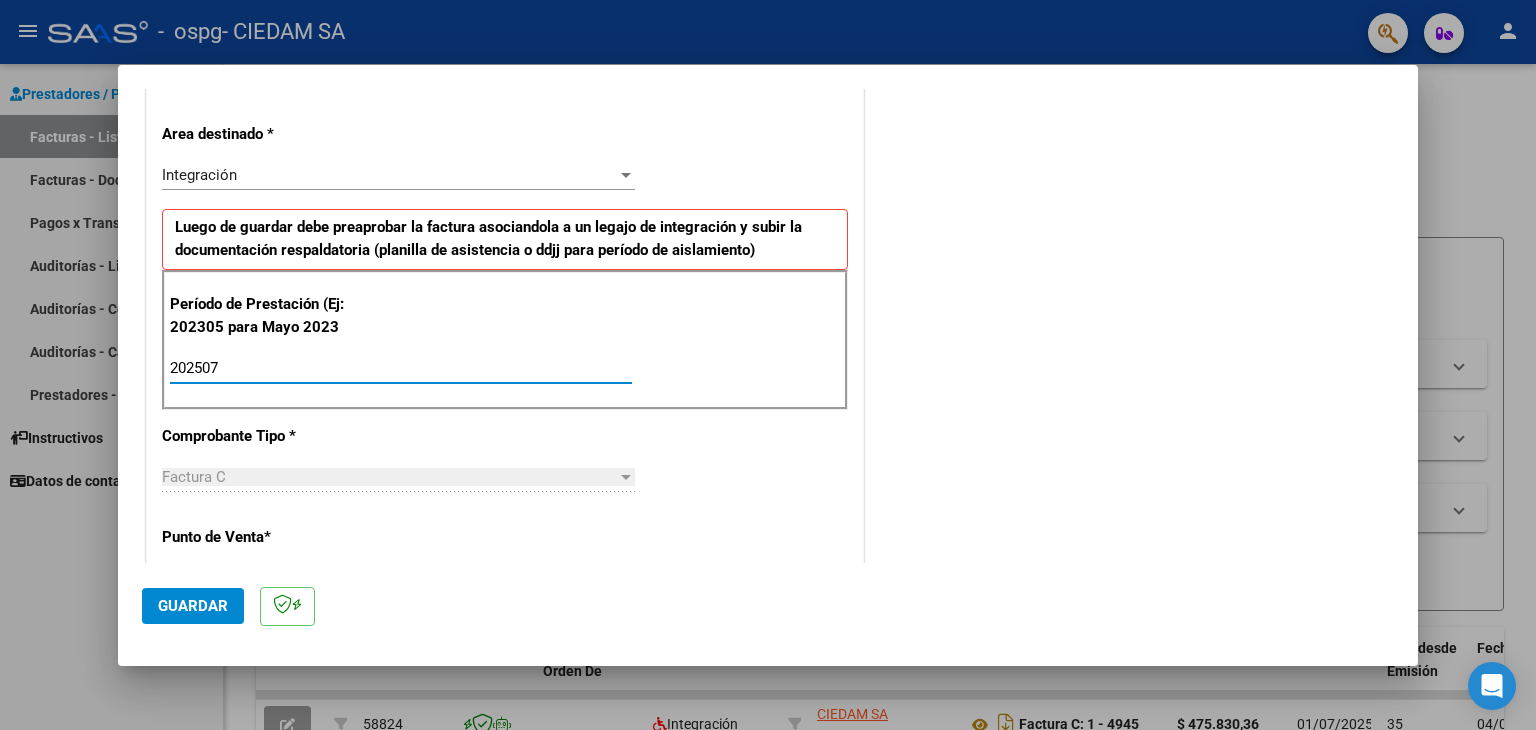 type on "202507" 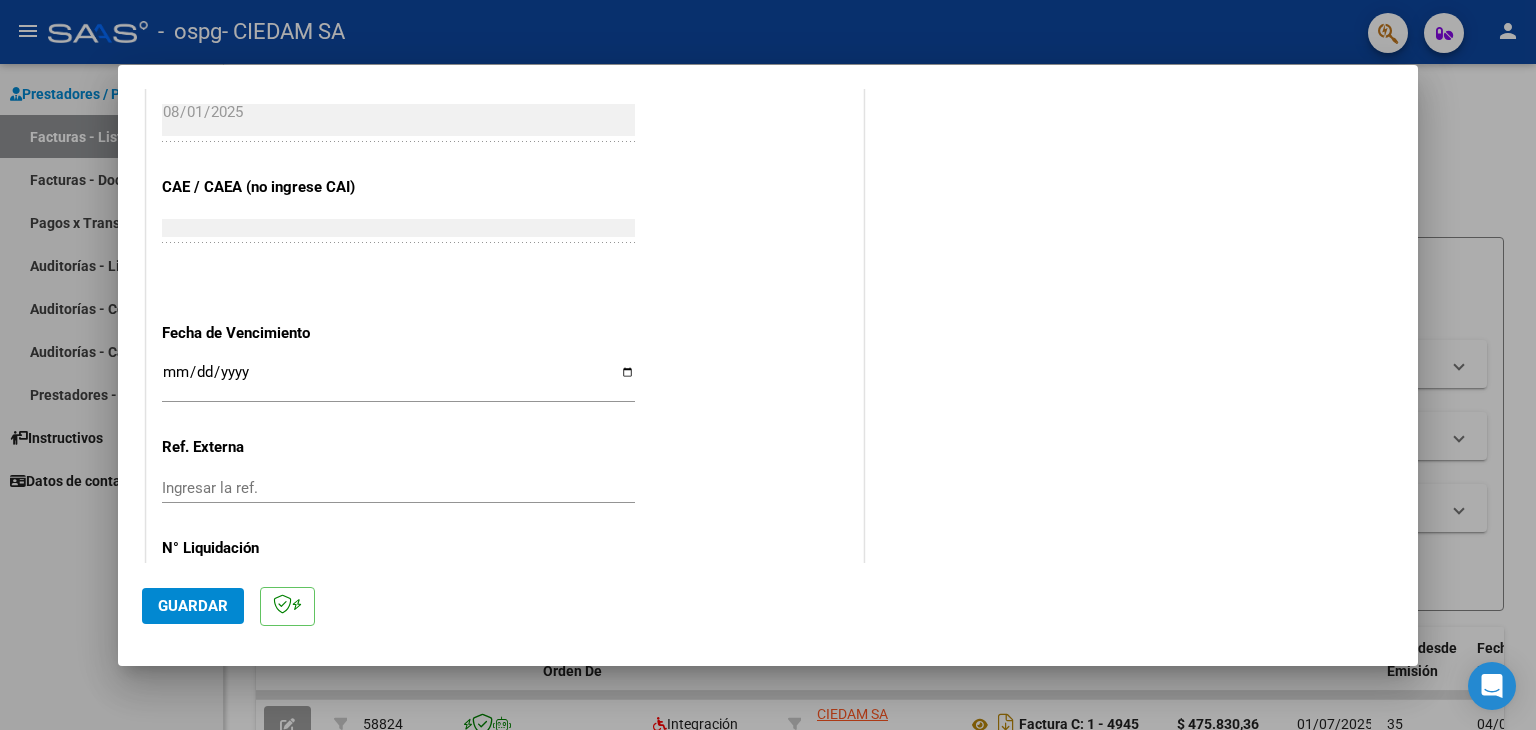 scroll, scrollTop: 1200, scrollLeft: 0, axis: vertical 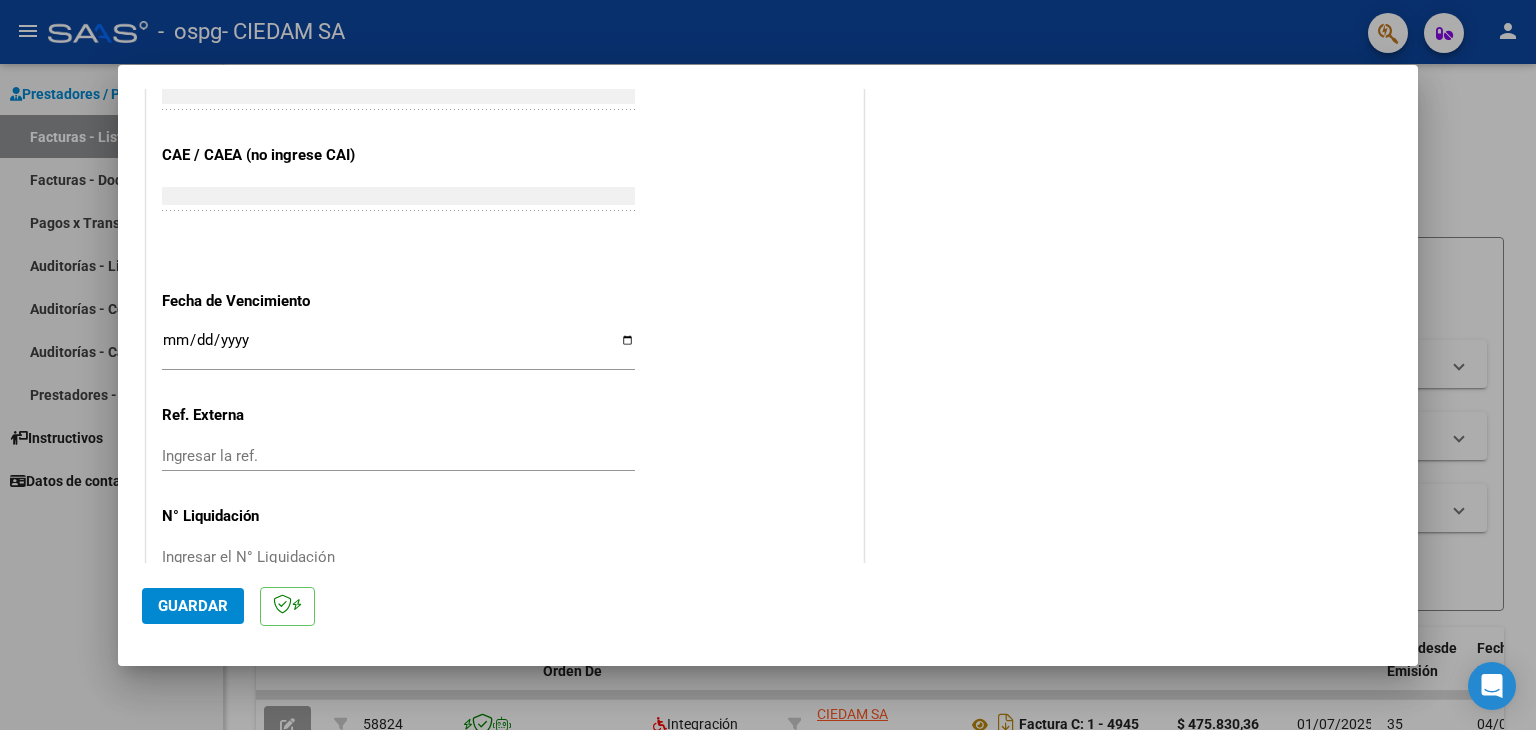 click on "Ingresar la fecha" at bounding box center (398, 348) 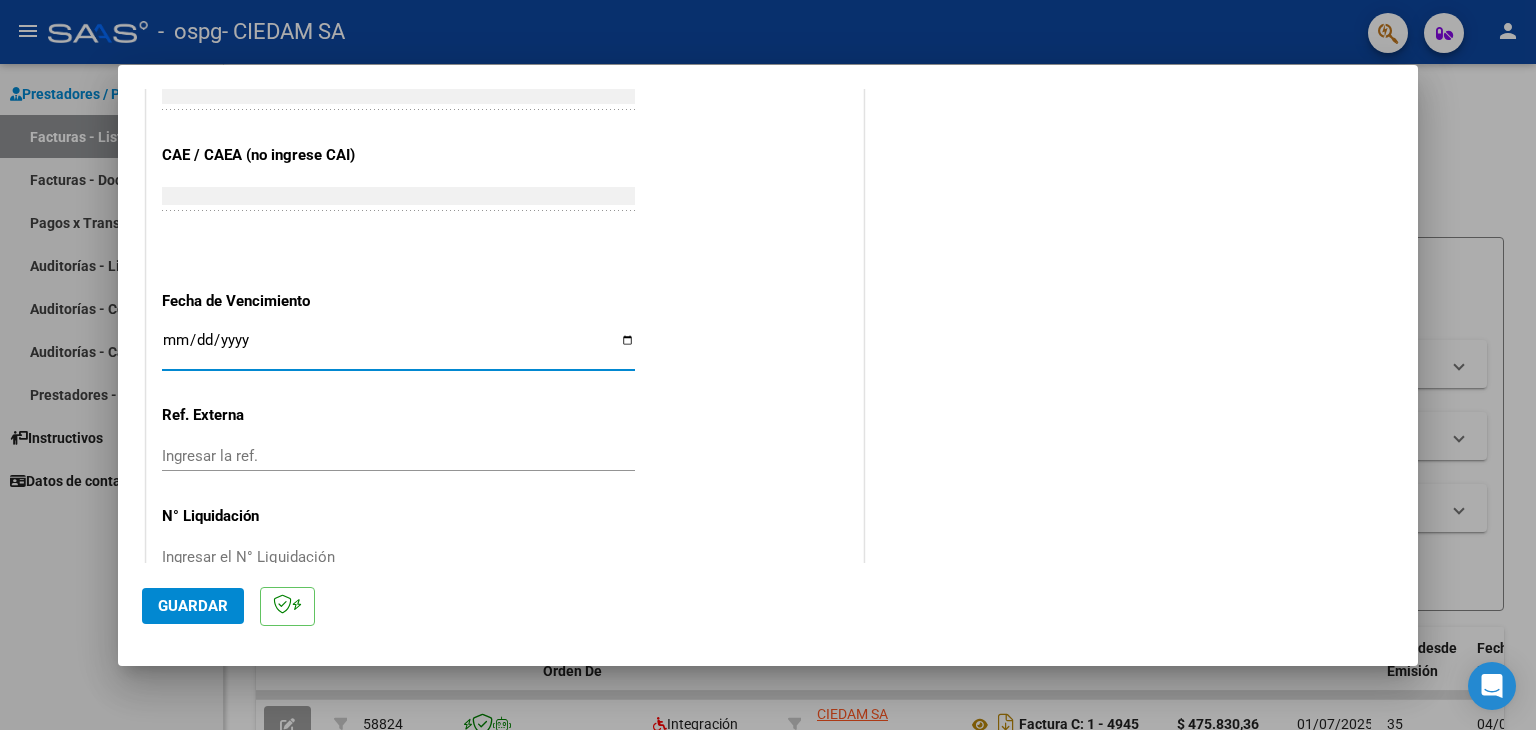 click on "Ingresar la fecha" at bounding box center (398, 348) 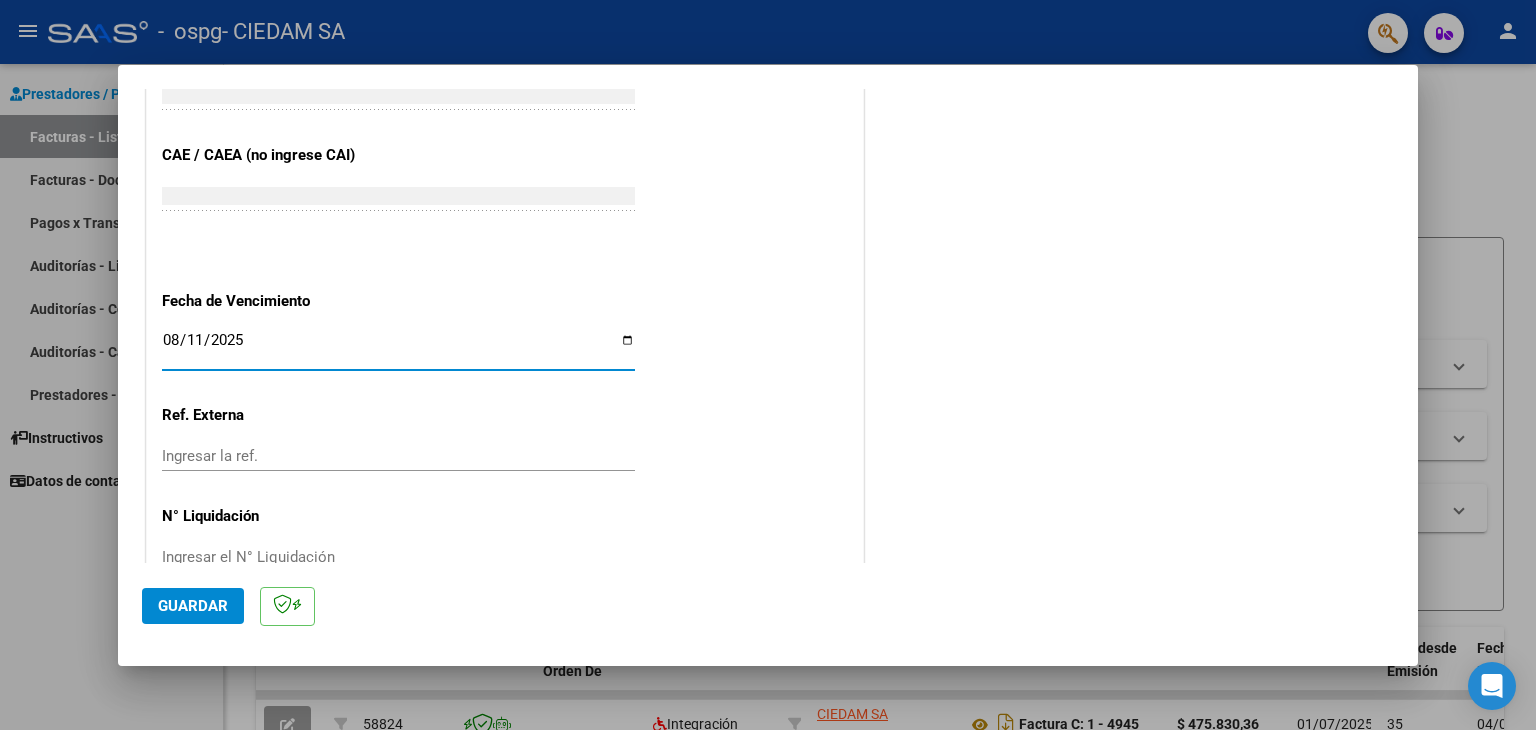 scroll, scrollTop: 1245, scrollLeft: 0, axis: vertical 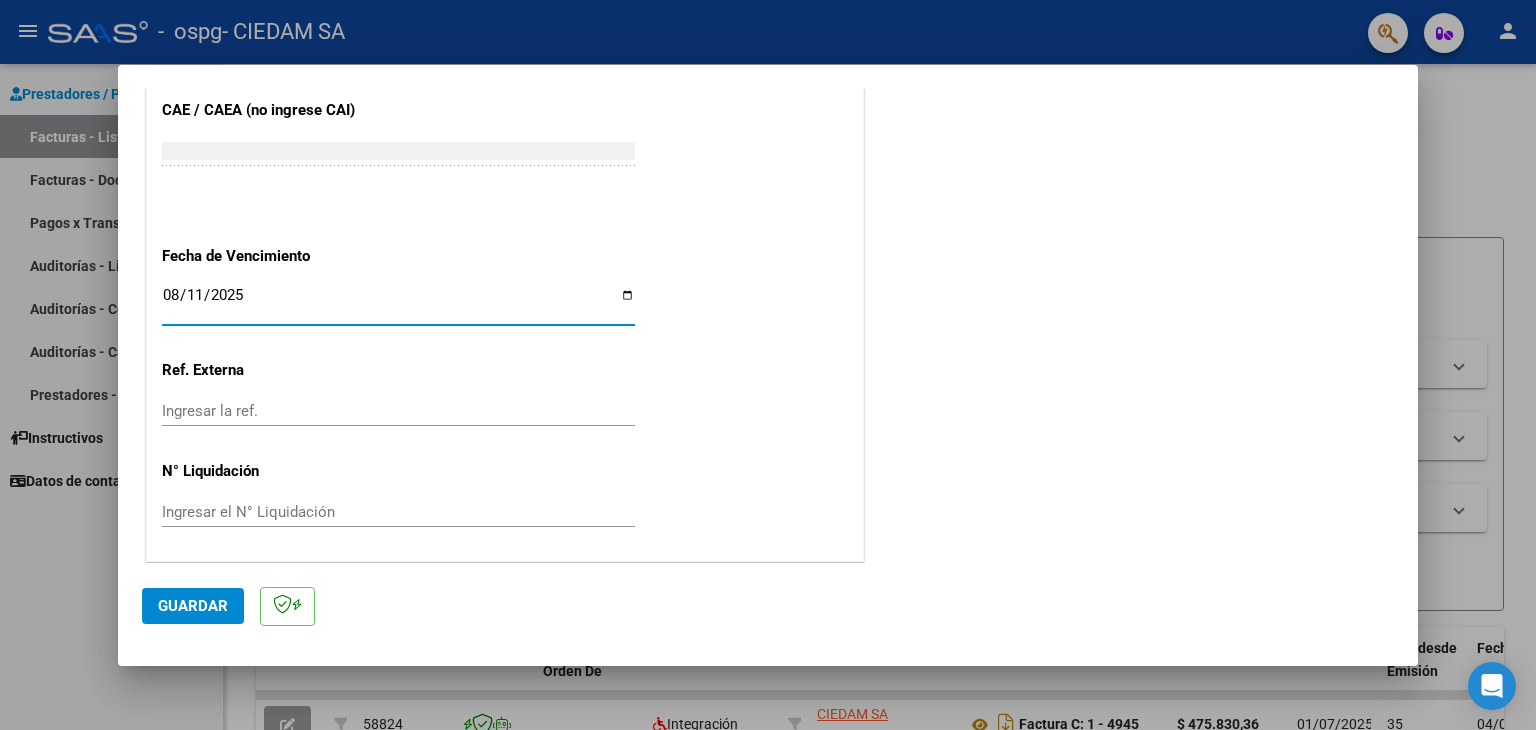 click on "Guardar" 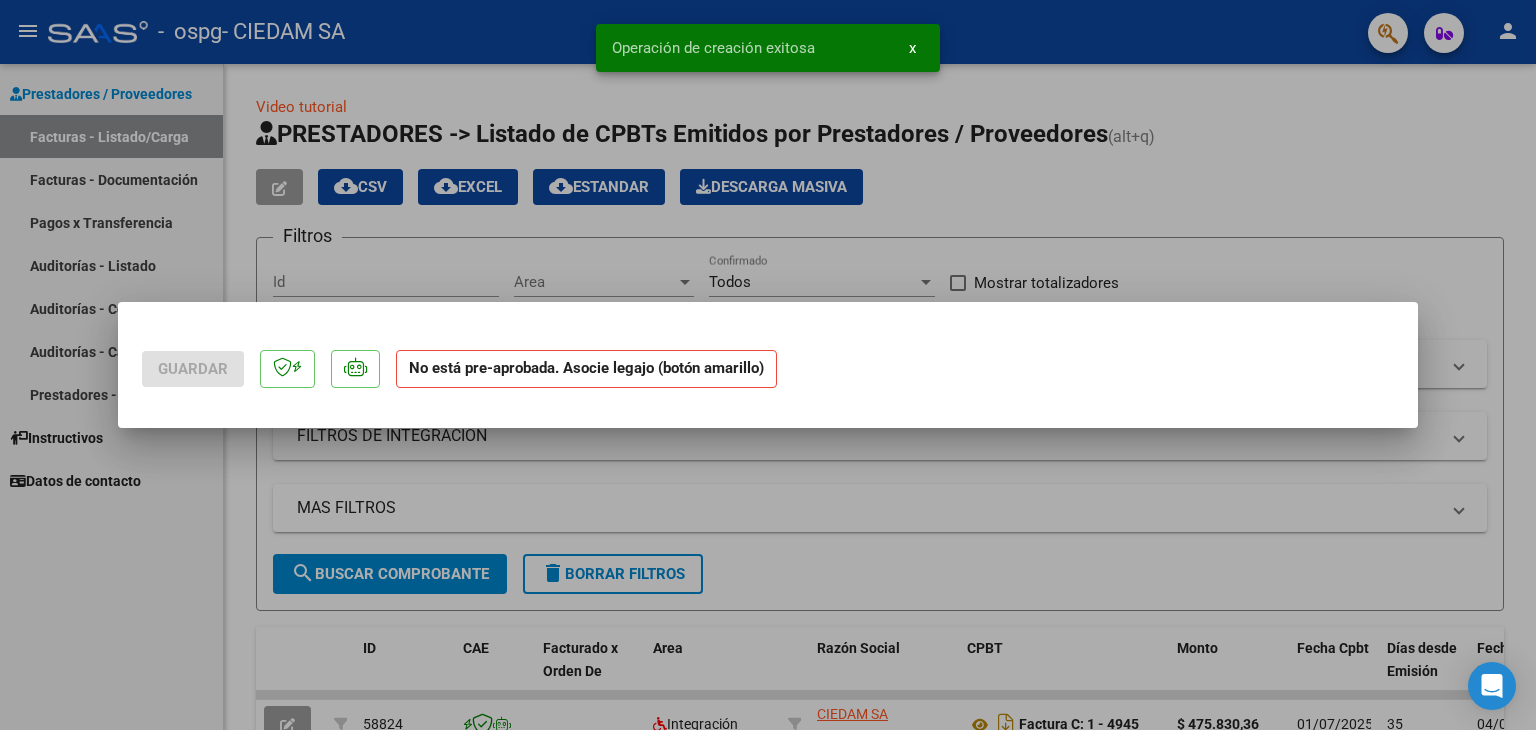 scroll, scrollTop: 0, scrollLeft: 0, axis: both 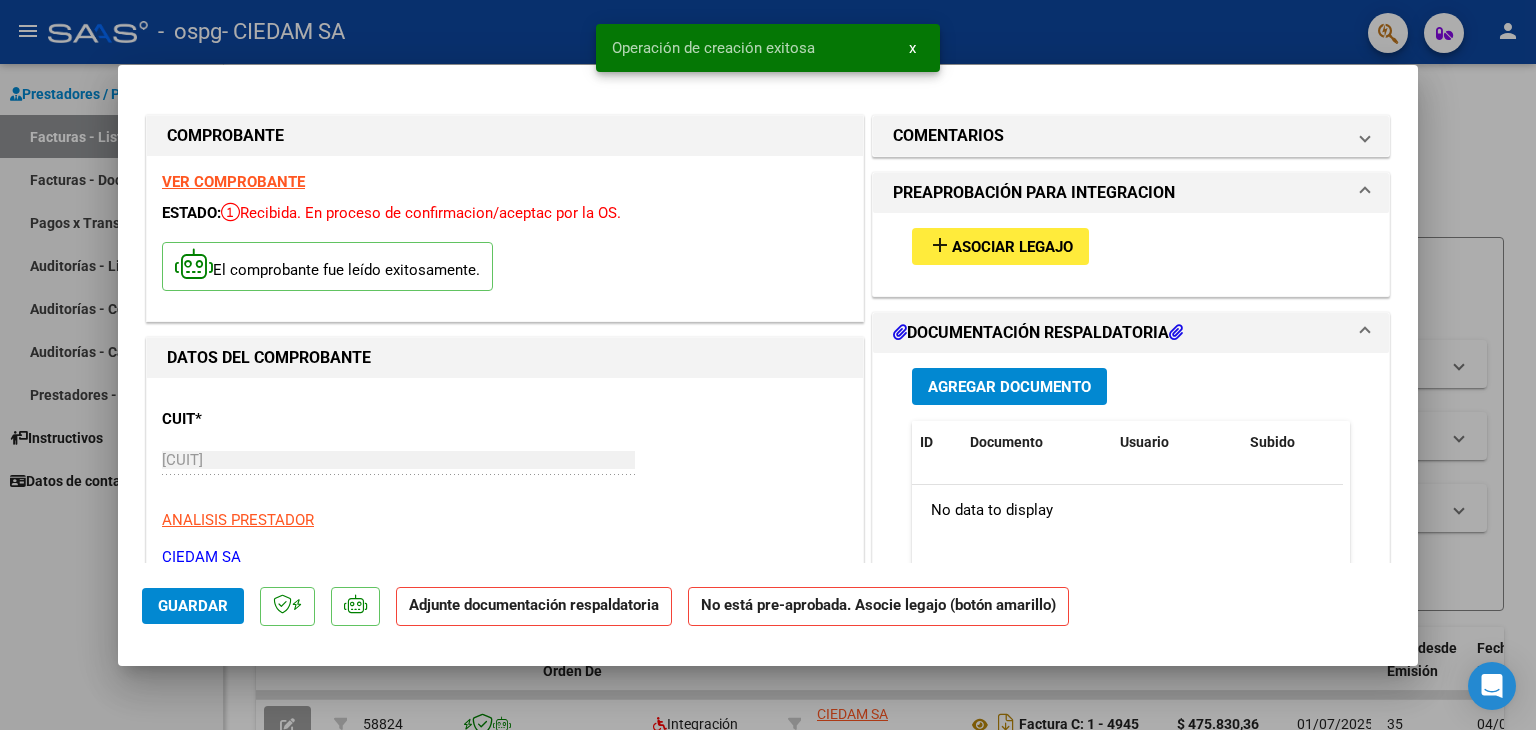 click on "Agregar Documento" at bounding box center (1009, 387) 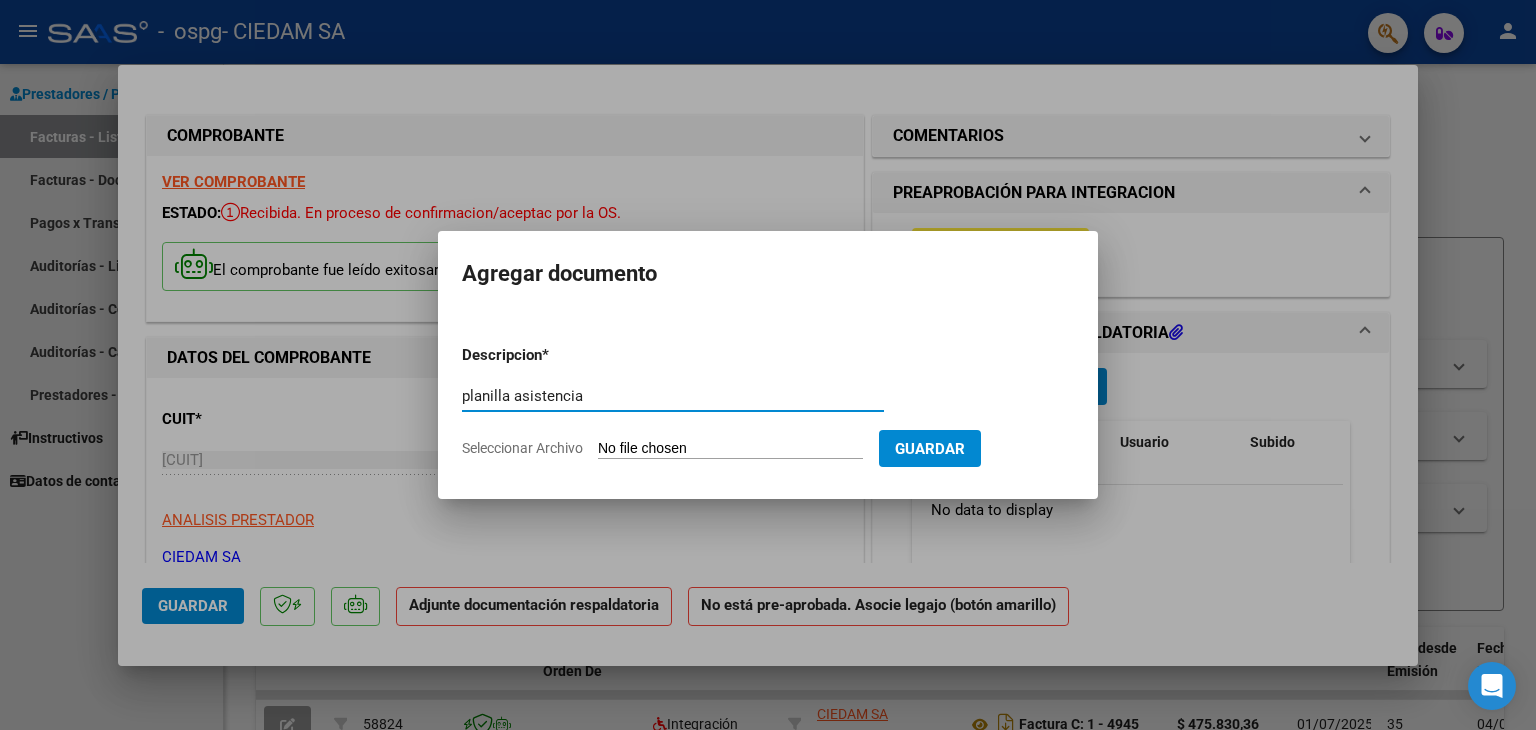 type on "planilla asistencia" 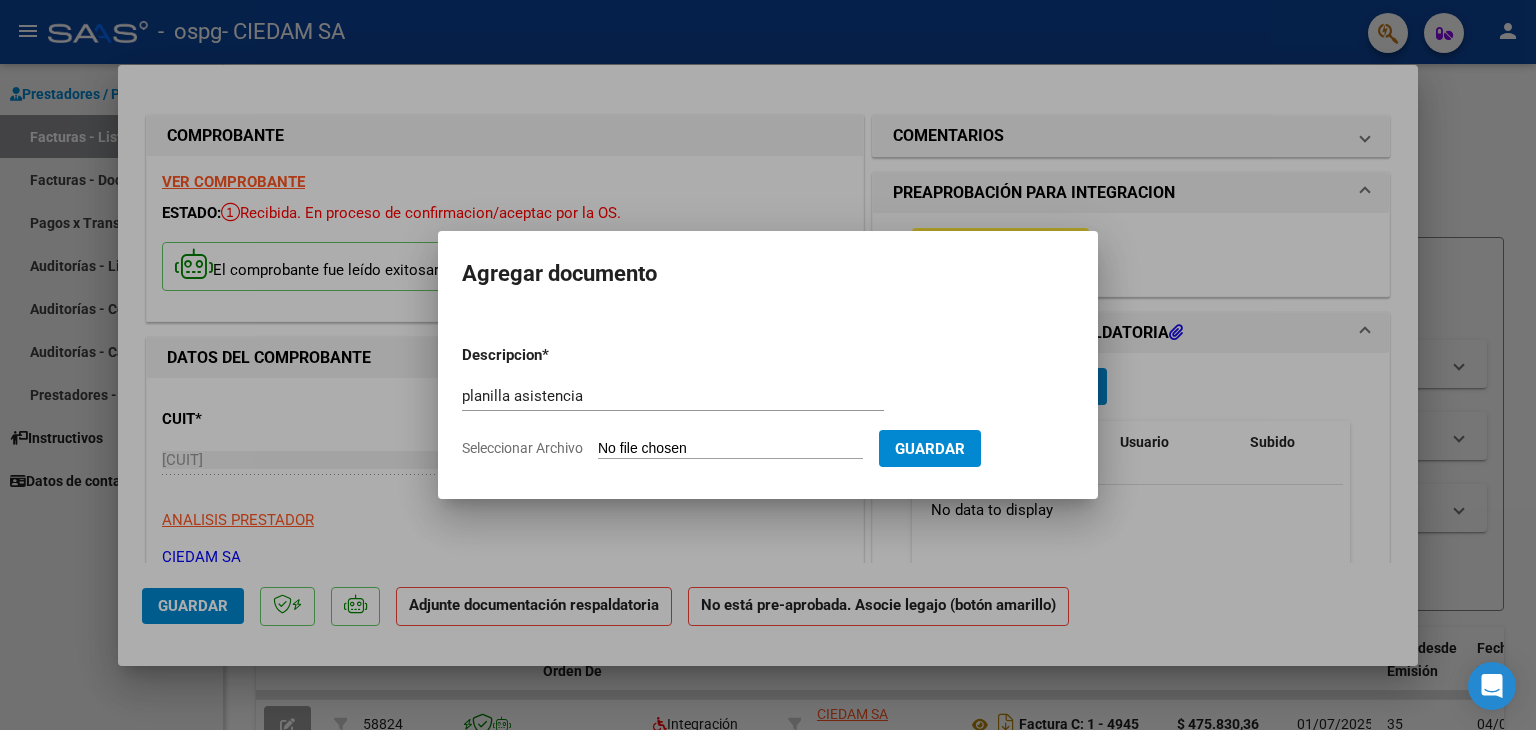 type on "C:\fakepath\[FILENAME] [NUMBER].pdf" 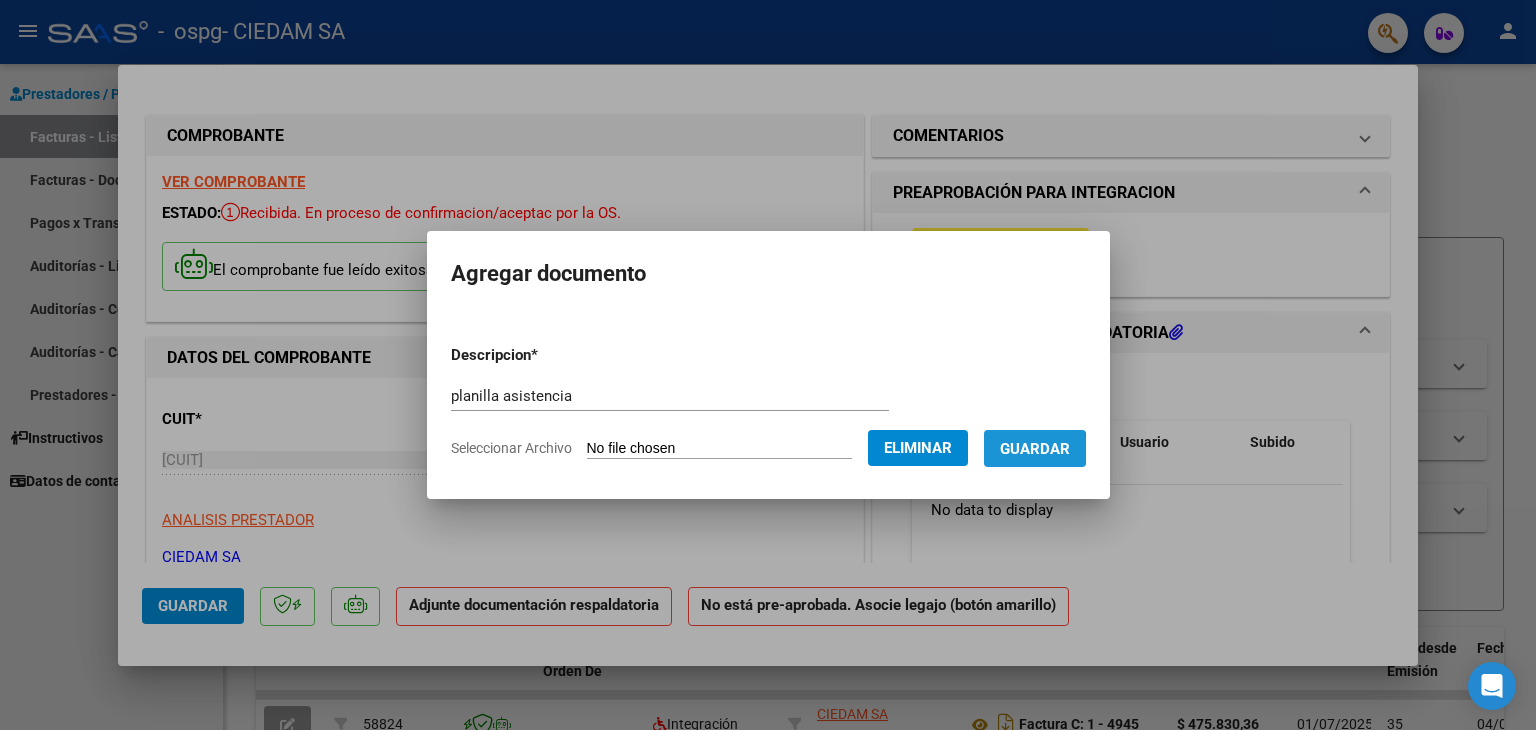 click on "Guardar" at bounding box center (1035, 449) 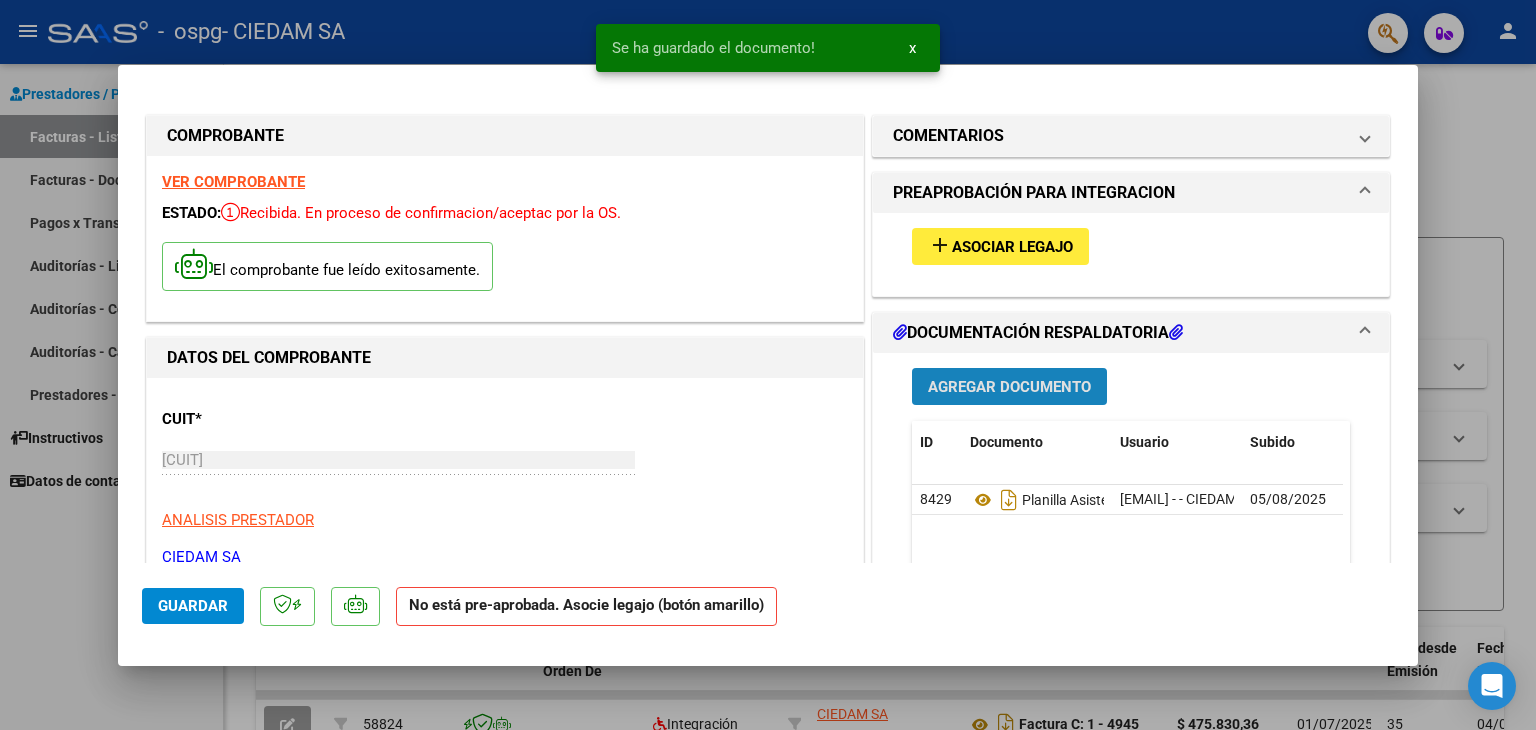 click on "Agregar Documento" at bounding box center (1009, 387) 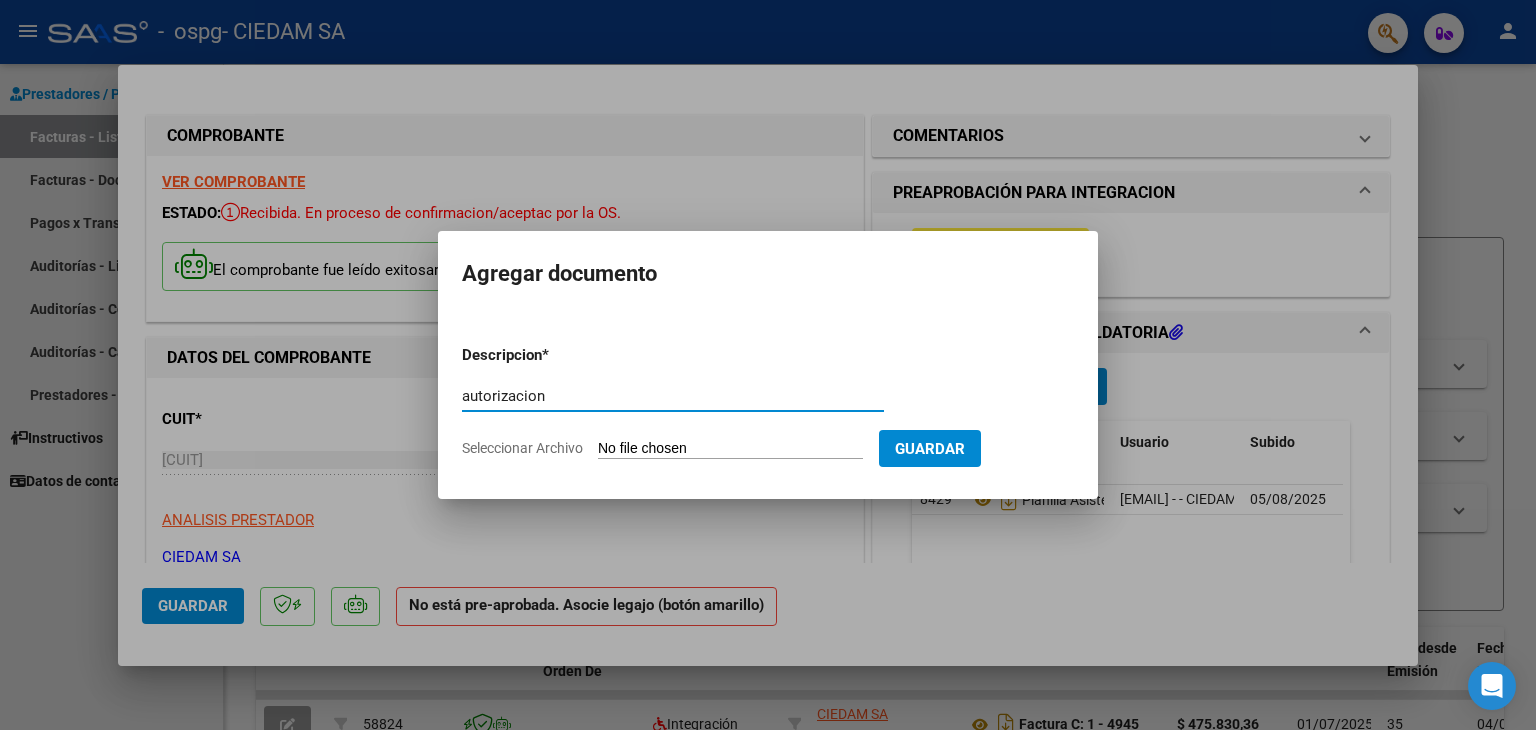 type on "autorizacion" 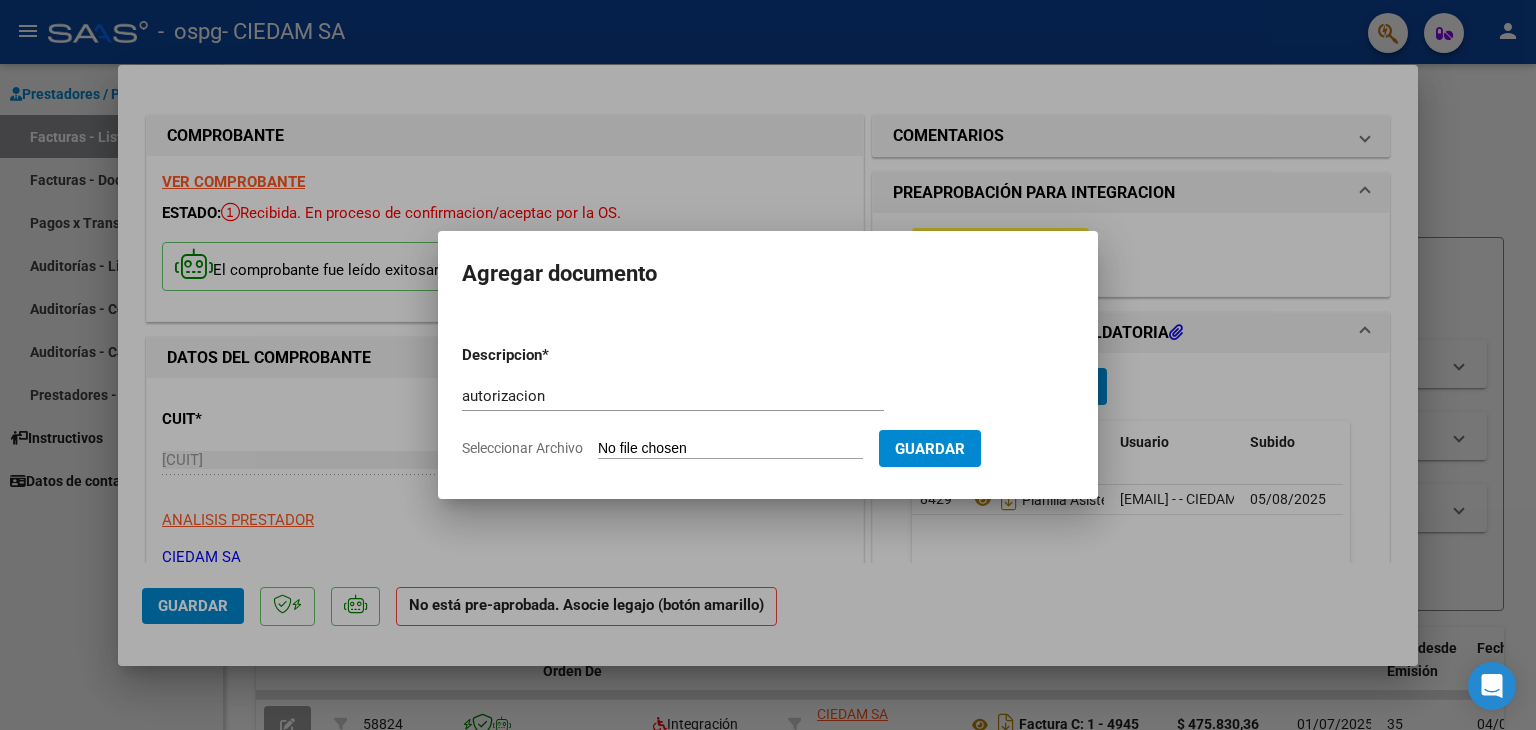 type on "C:\fakepath\[FILENAME] [LAST].pdf" 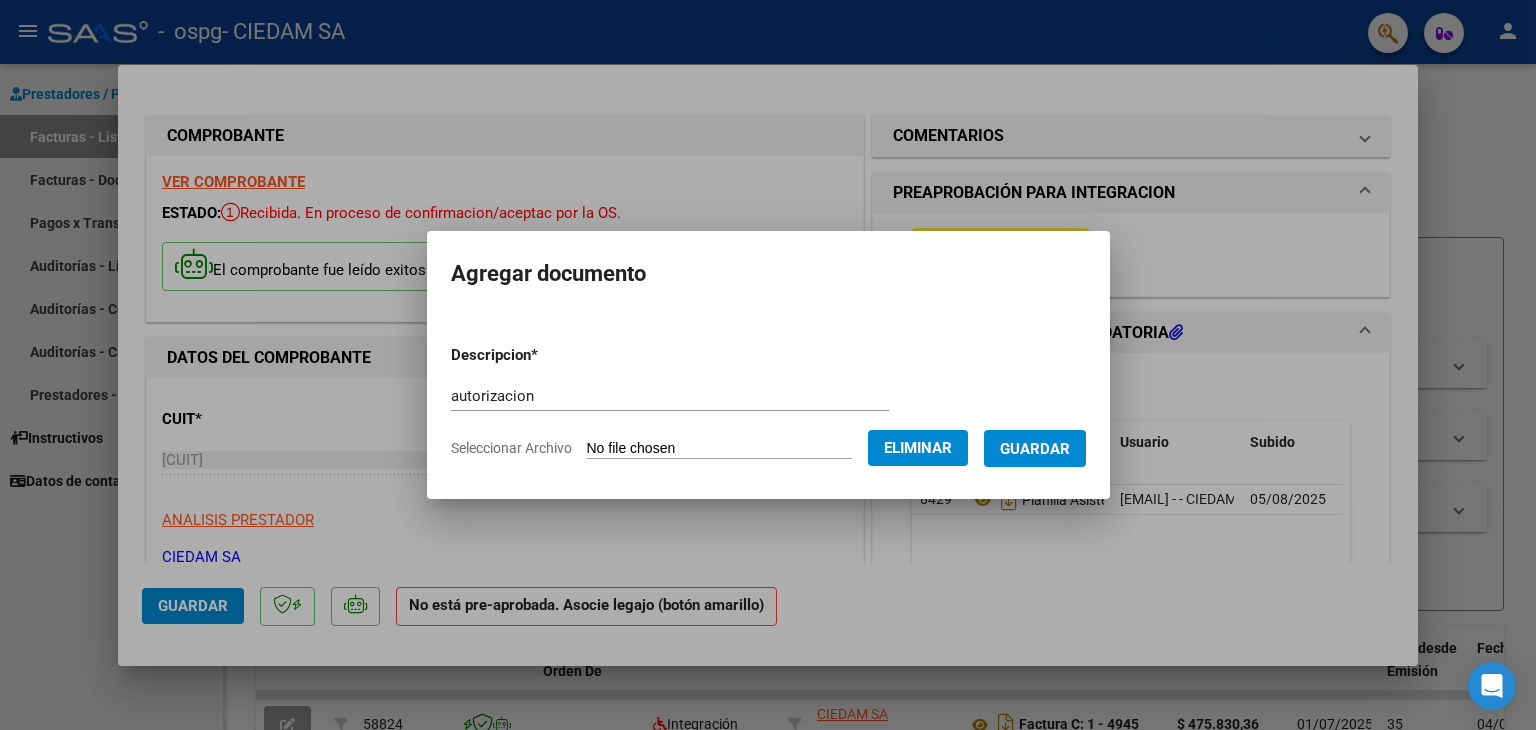 click on "Guardar" at bounding box center (1035, 449) 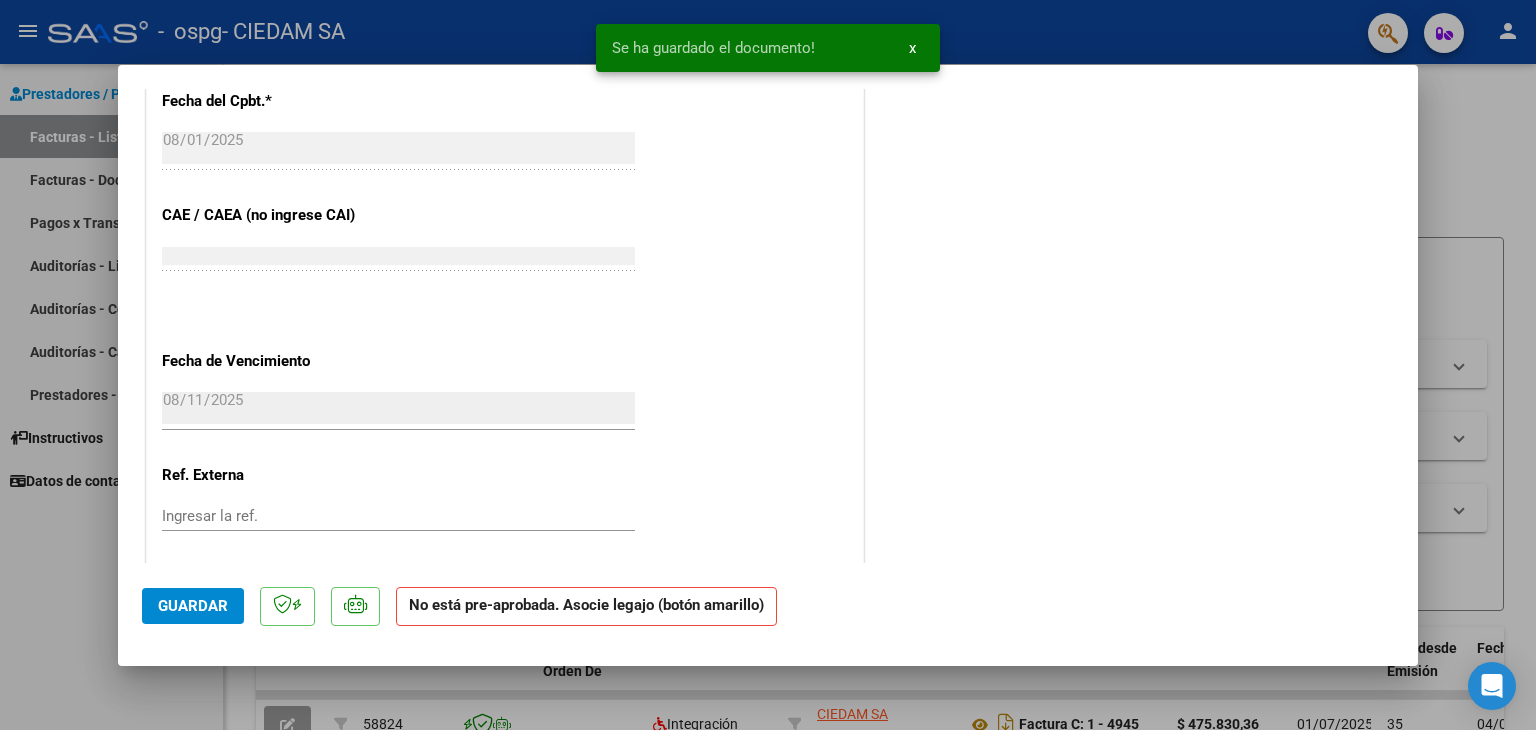 scroll, scrollTop: 1200, scrollLeft: 0, axis: vertical 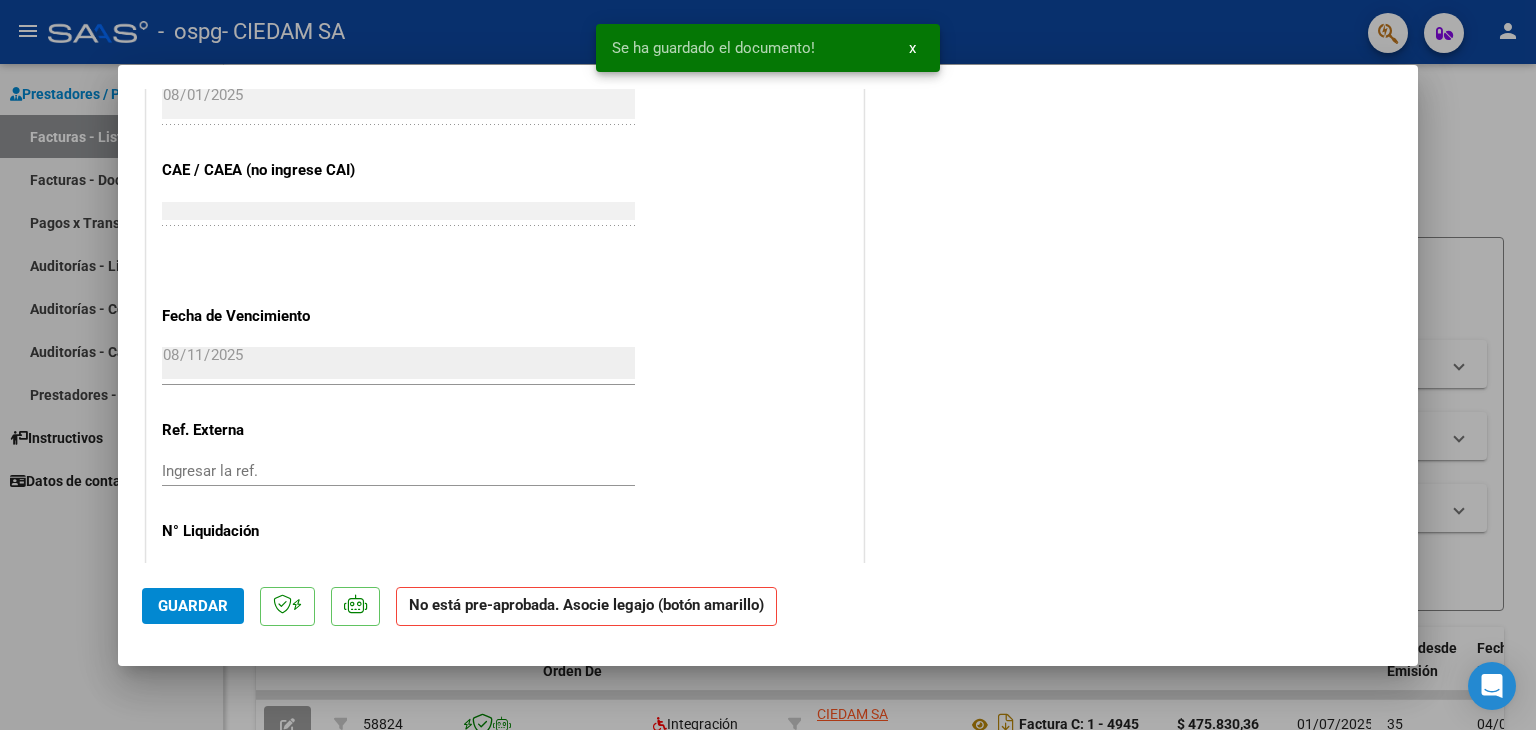 click on "Guardar" 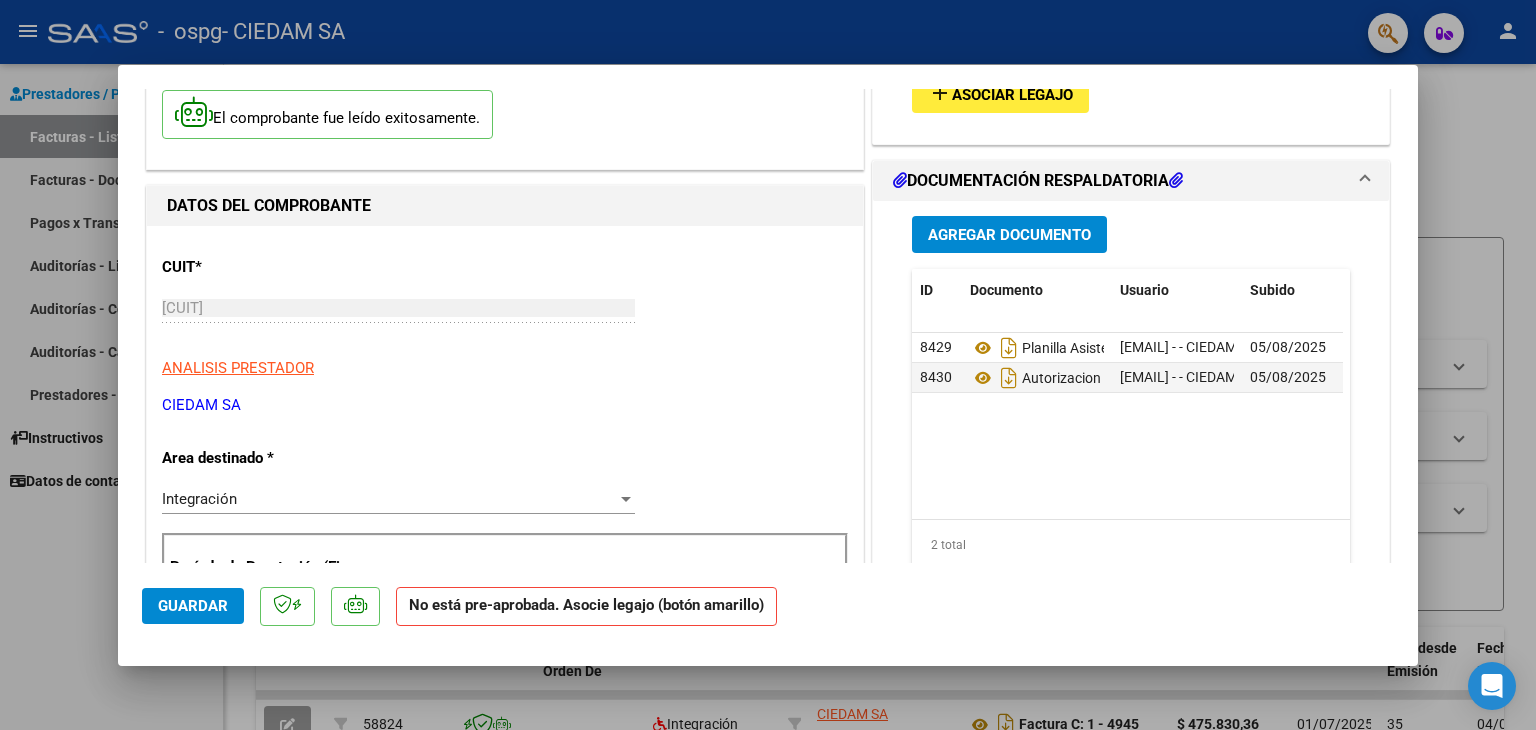 scroll, scrollTop: 0, scrollLeft: 0, axis: both 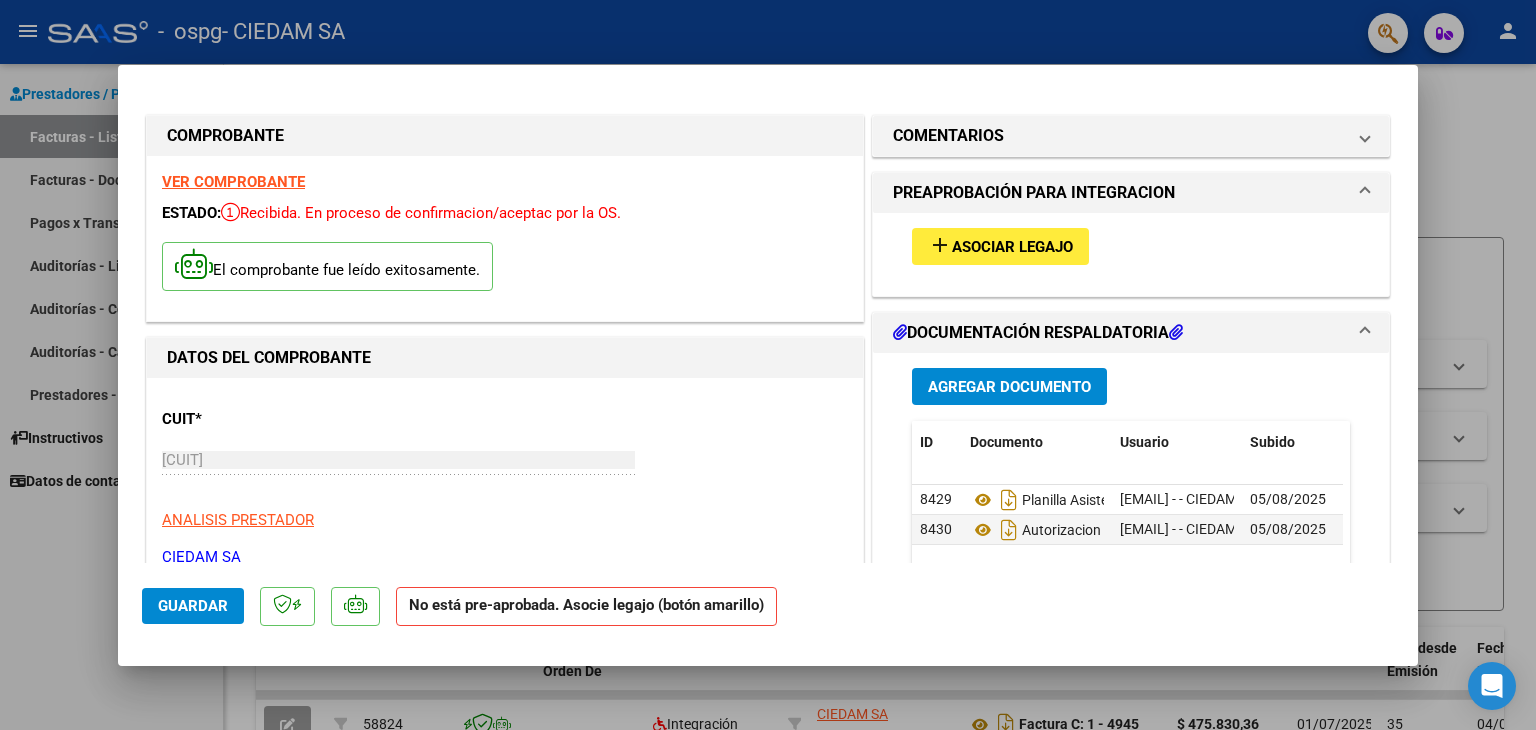 click at bounding box center (768, 365) 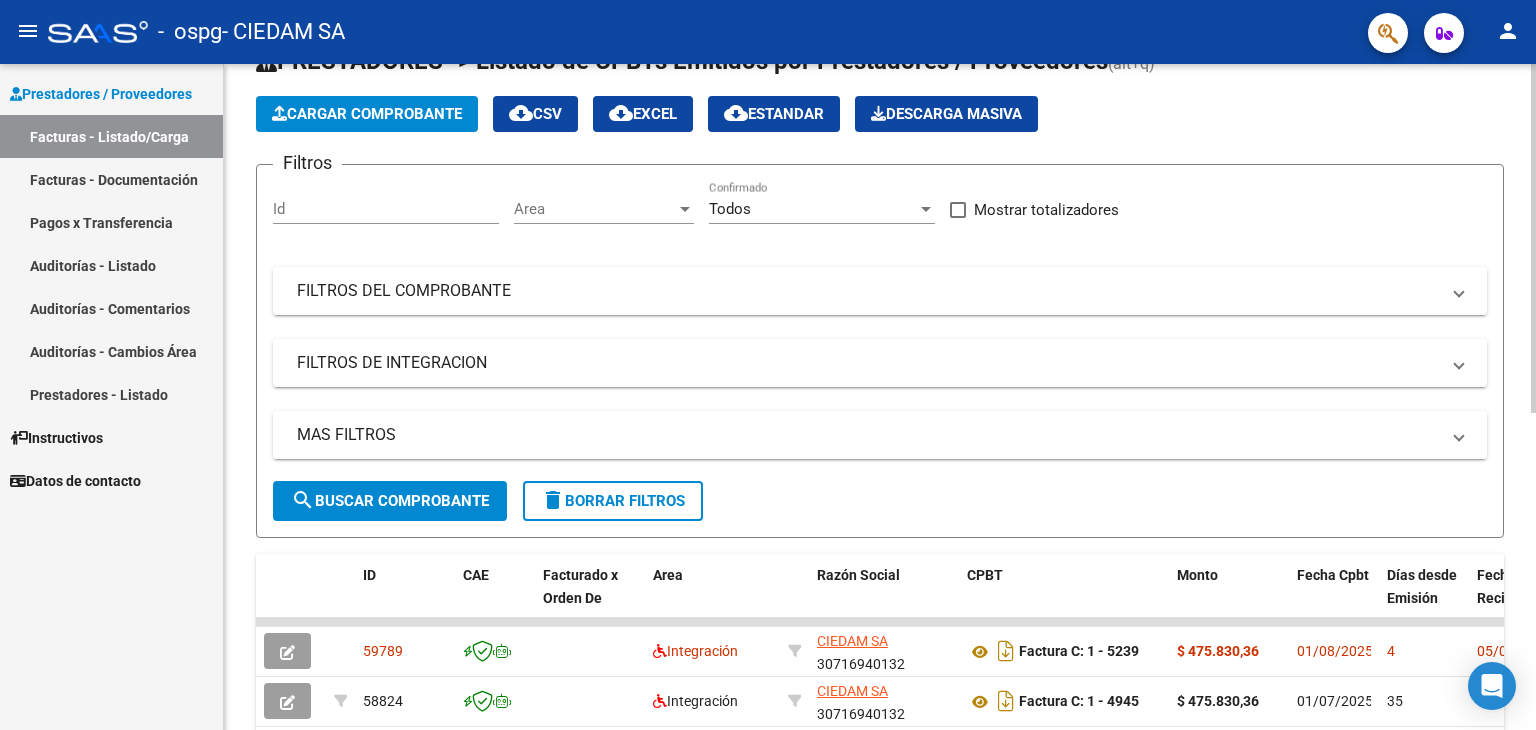 scroll, scrollTop: 0, scrollLeft: 0, axis: both 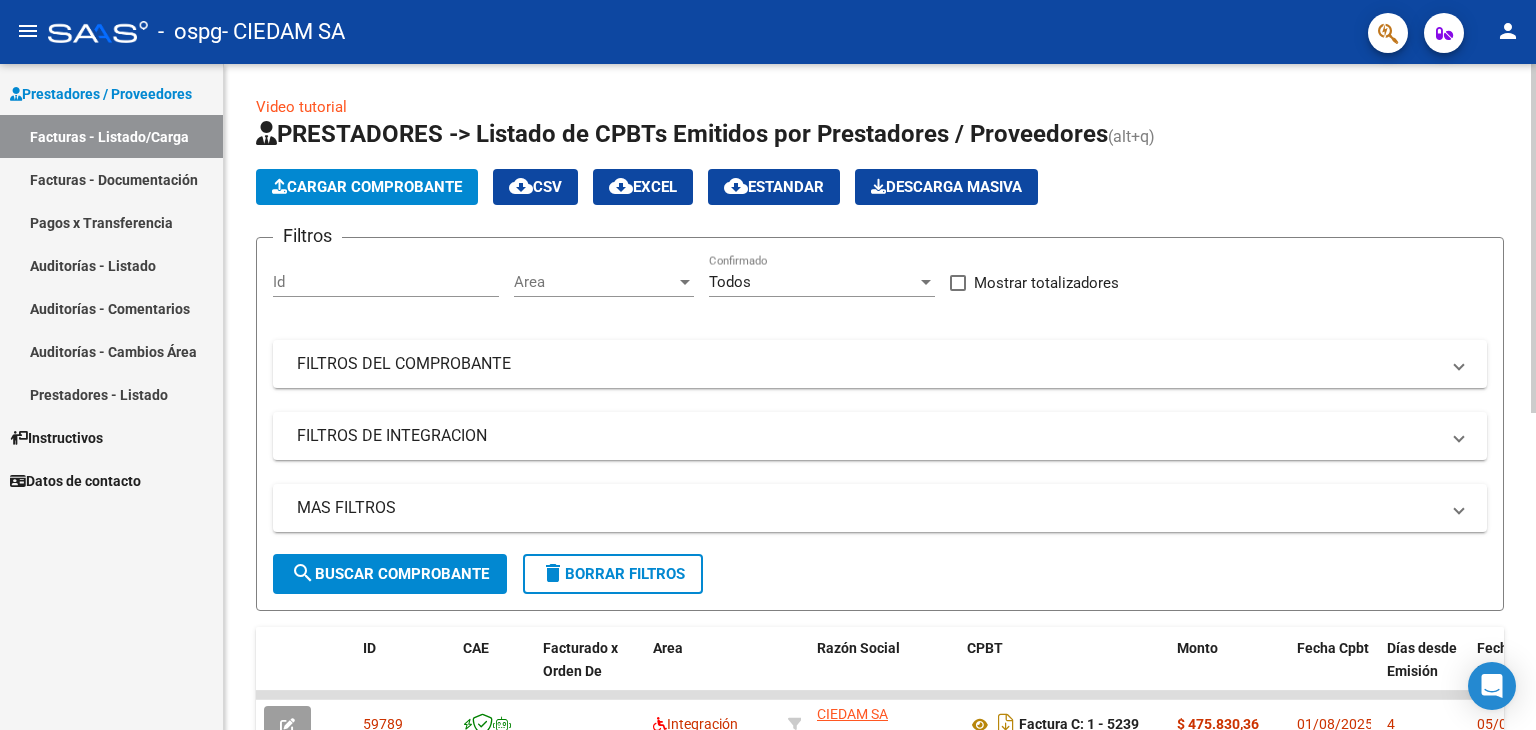 click on "Cargar Comprobante" 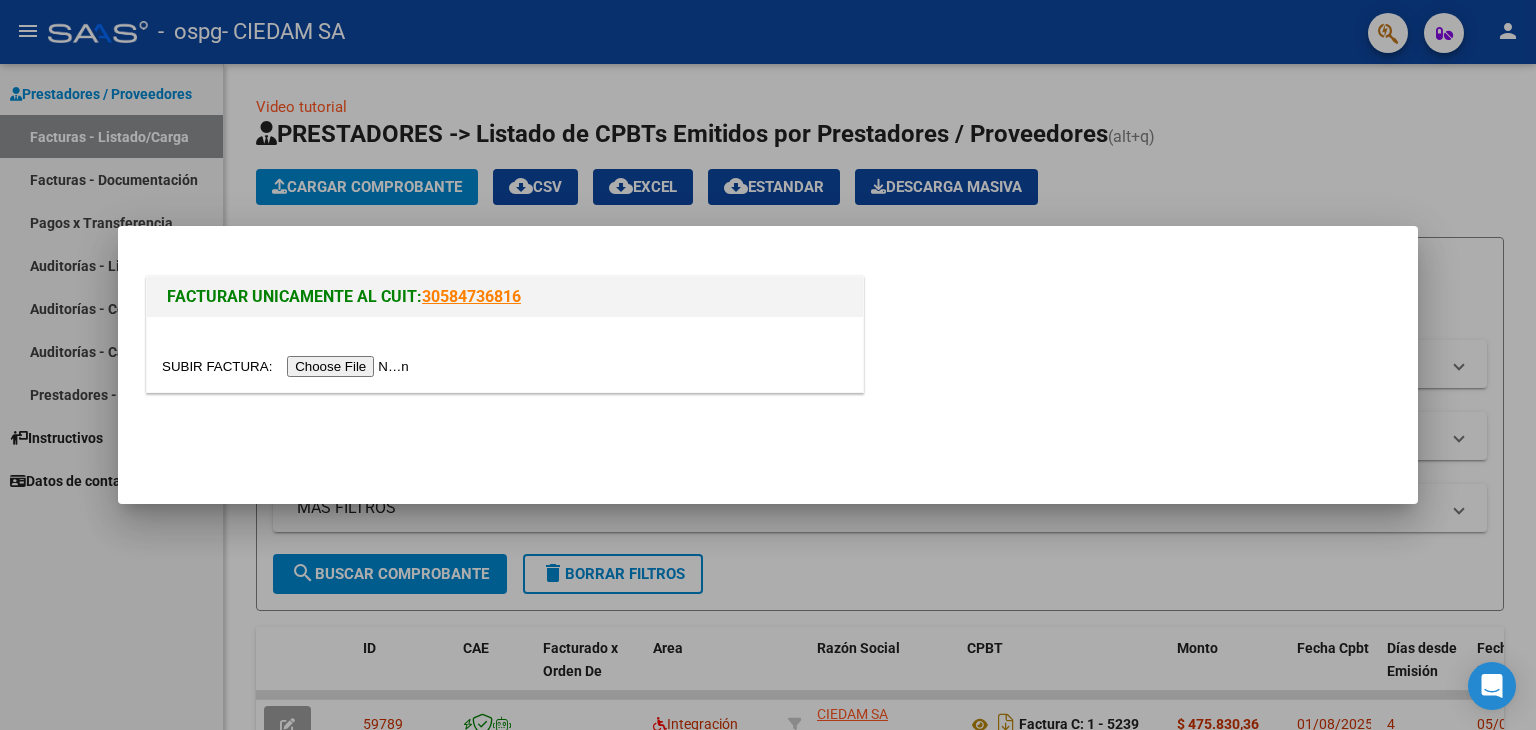 click at bounding box center (288, 366) 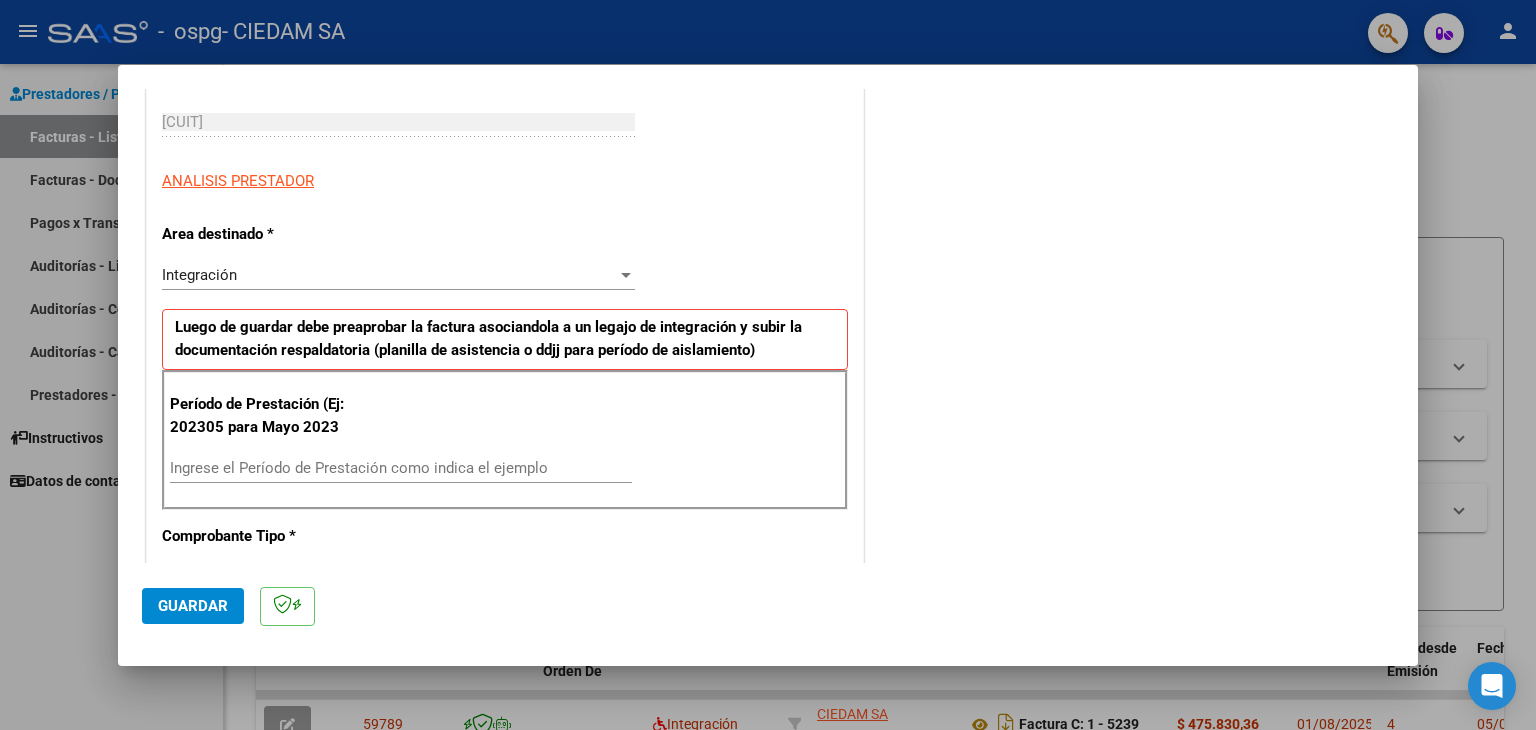 scroll, scrollTop: 400, scrollLeft: 0, axis: vertical 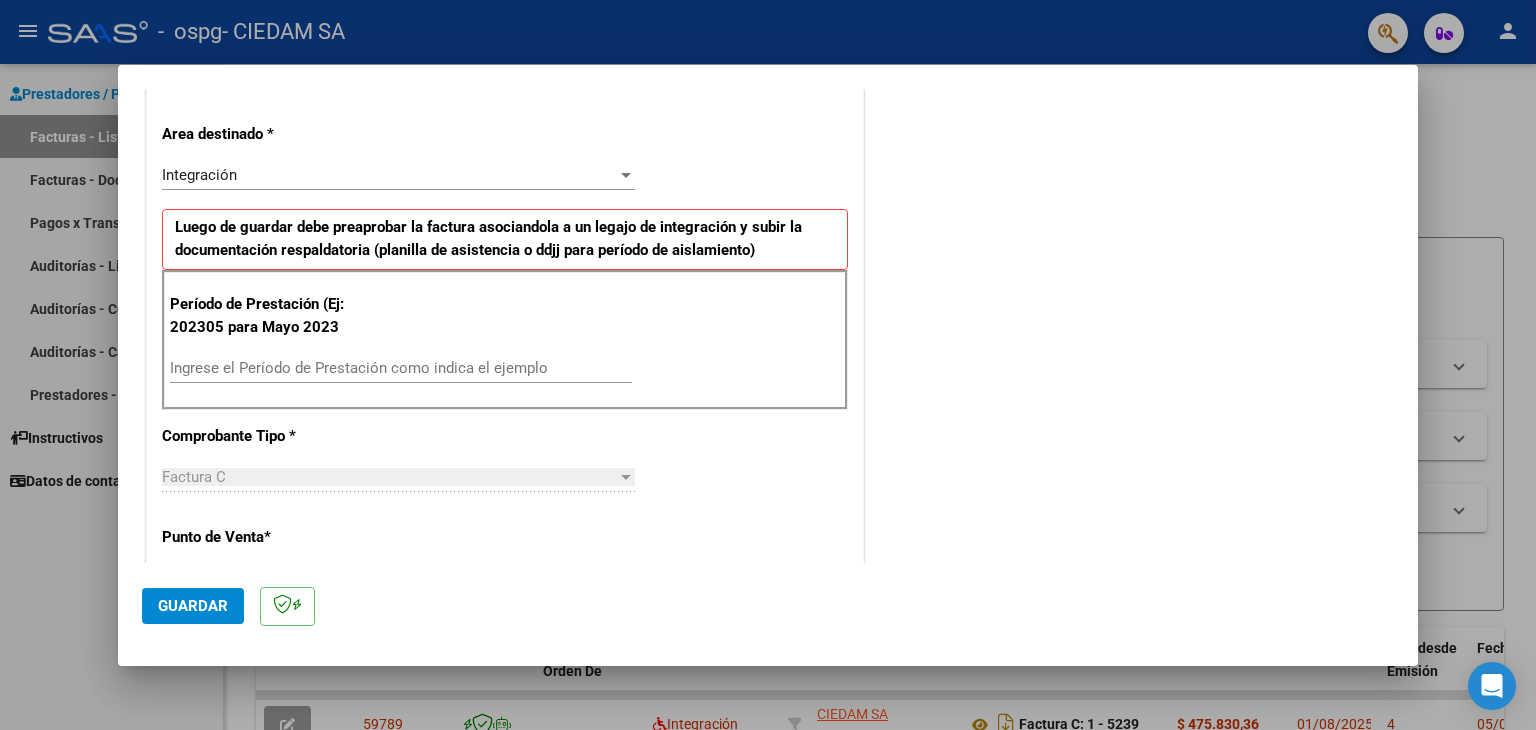 click on "Ingrese el Período de Prestación como indica el ejemplo" at bounding box center [401, 368] 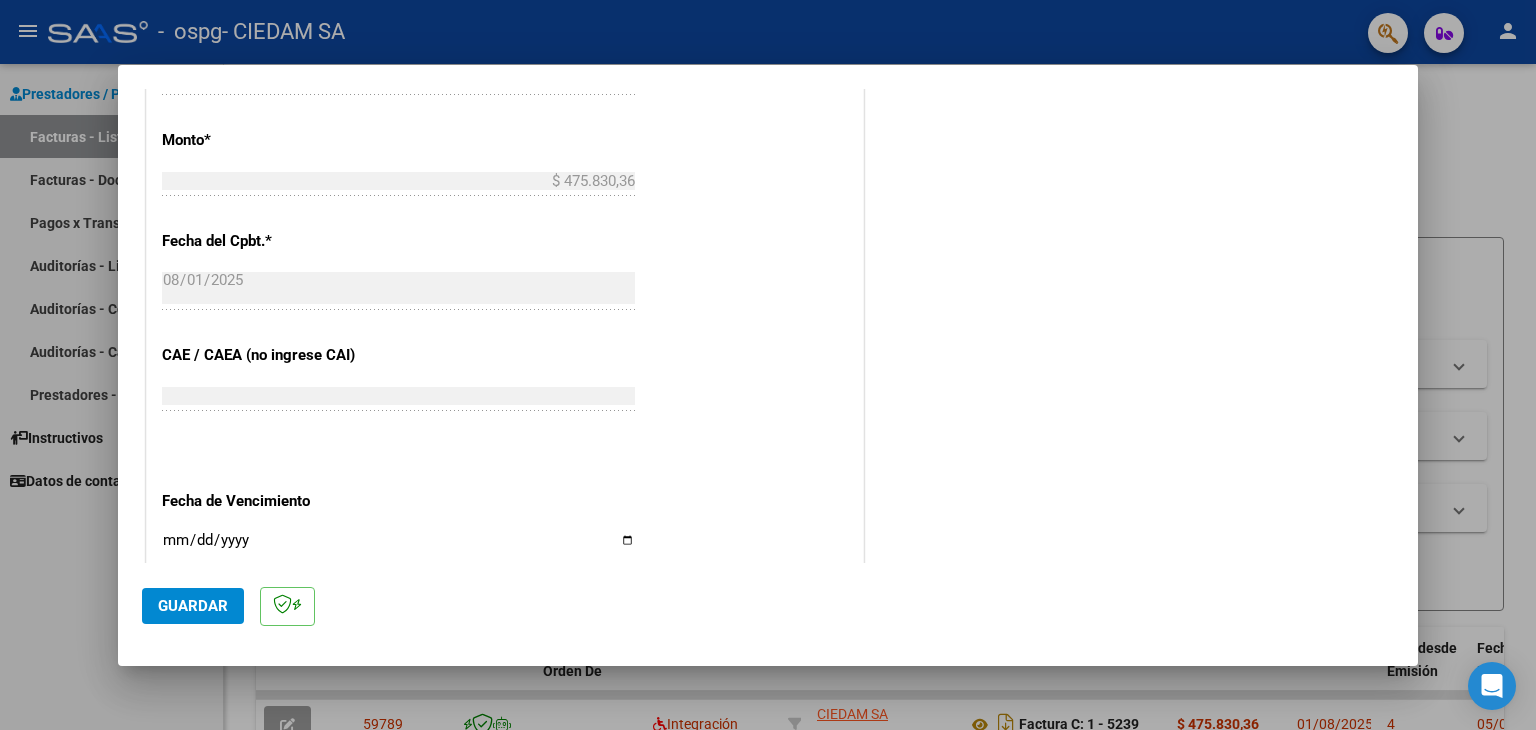 scroll, scrollTop: 1200, scrollLeft: 0, axis: vertical 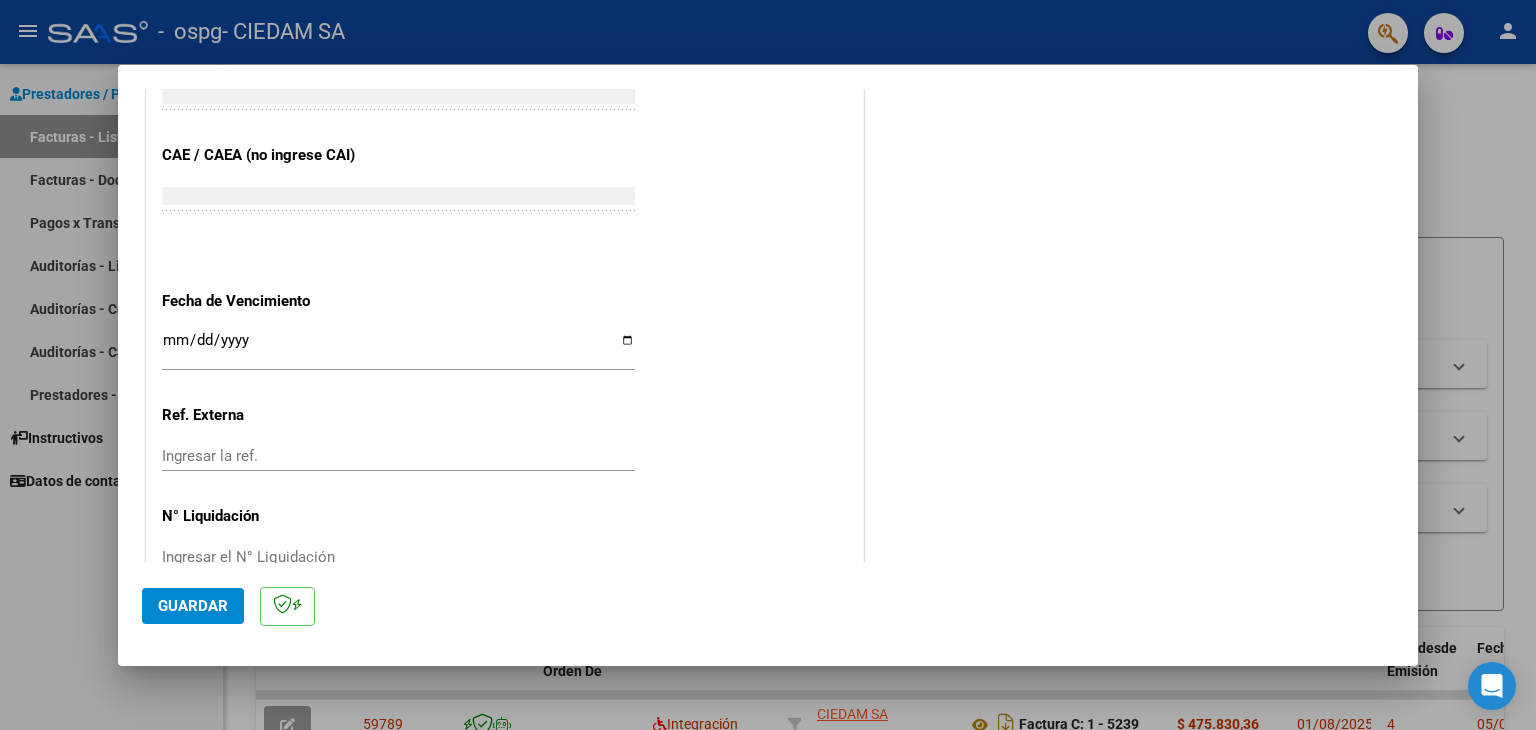 type on "202507" 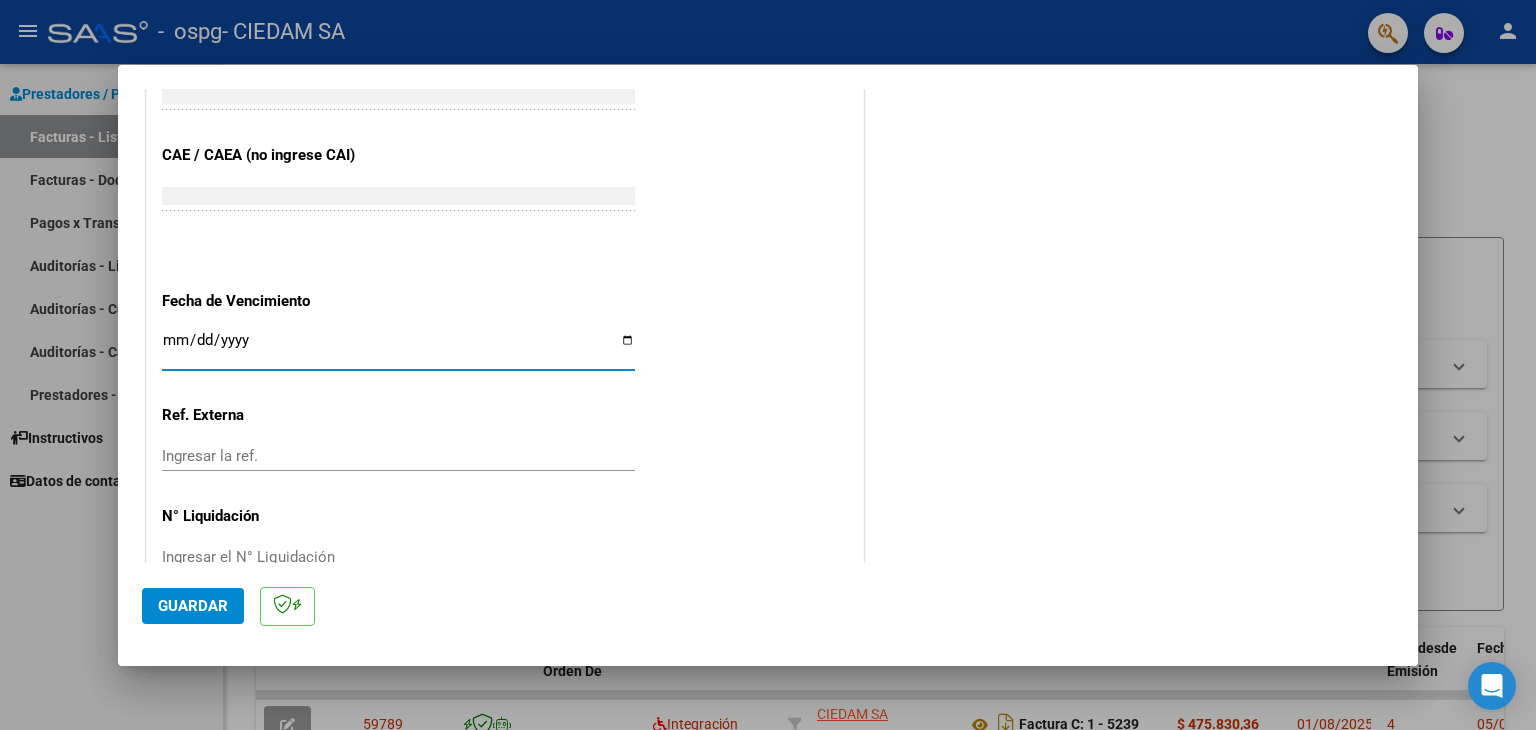click on "Ingresar la fecha" at bounding box center [398, 348] 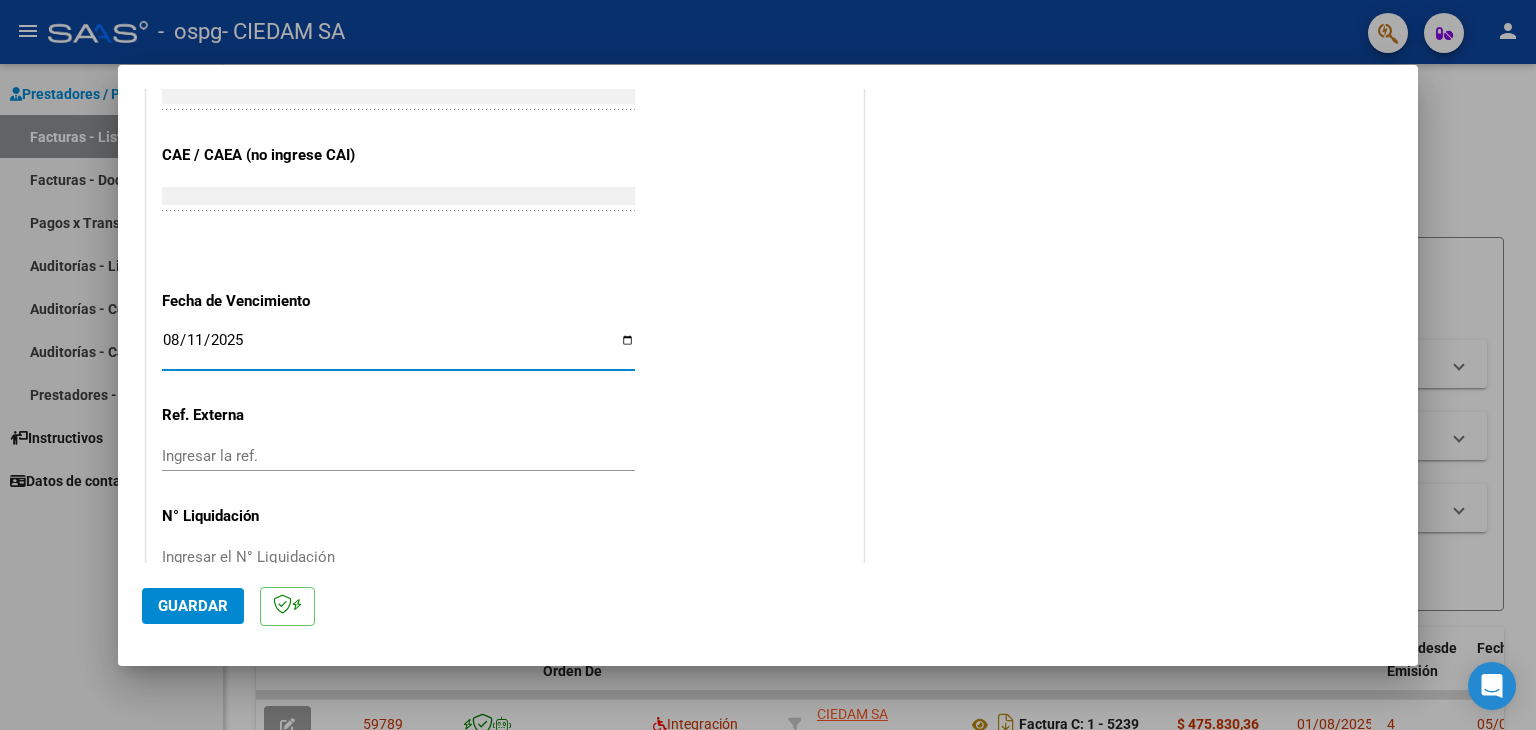type on "2025-08-11" 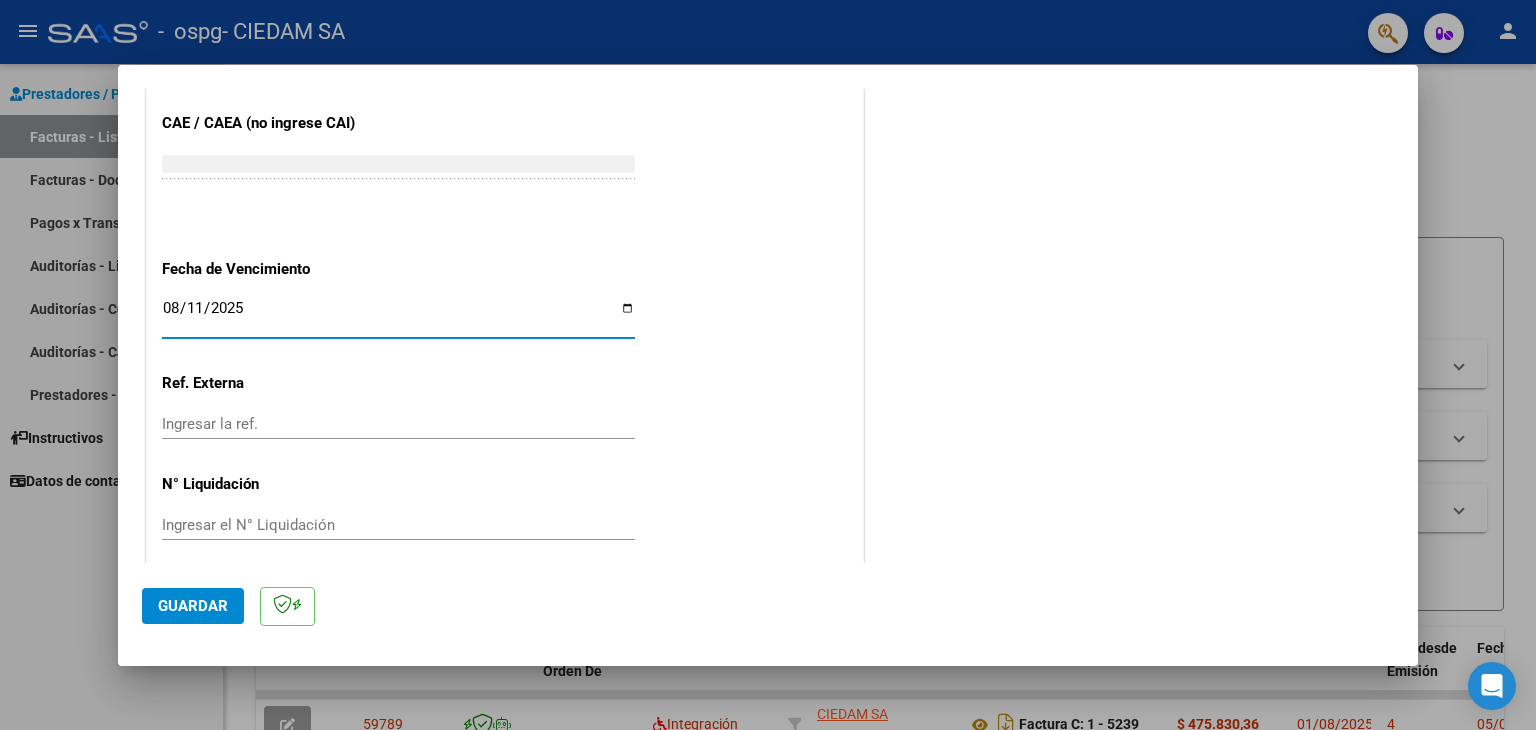 scroll, scrollTop: 1245, scrollLeft: 0, axis: vertical 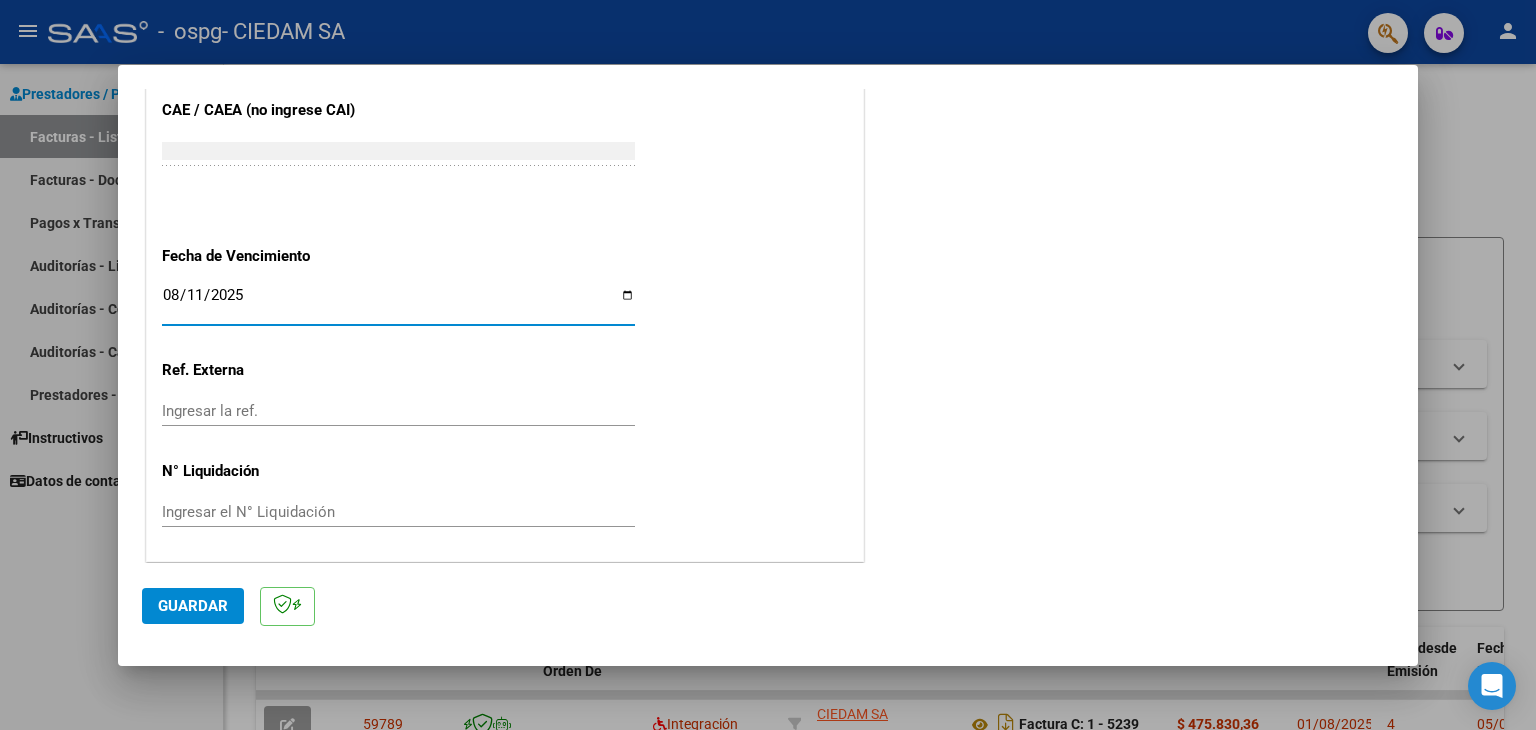 click on "Guardar" 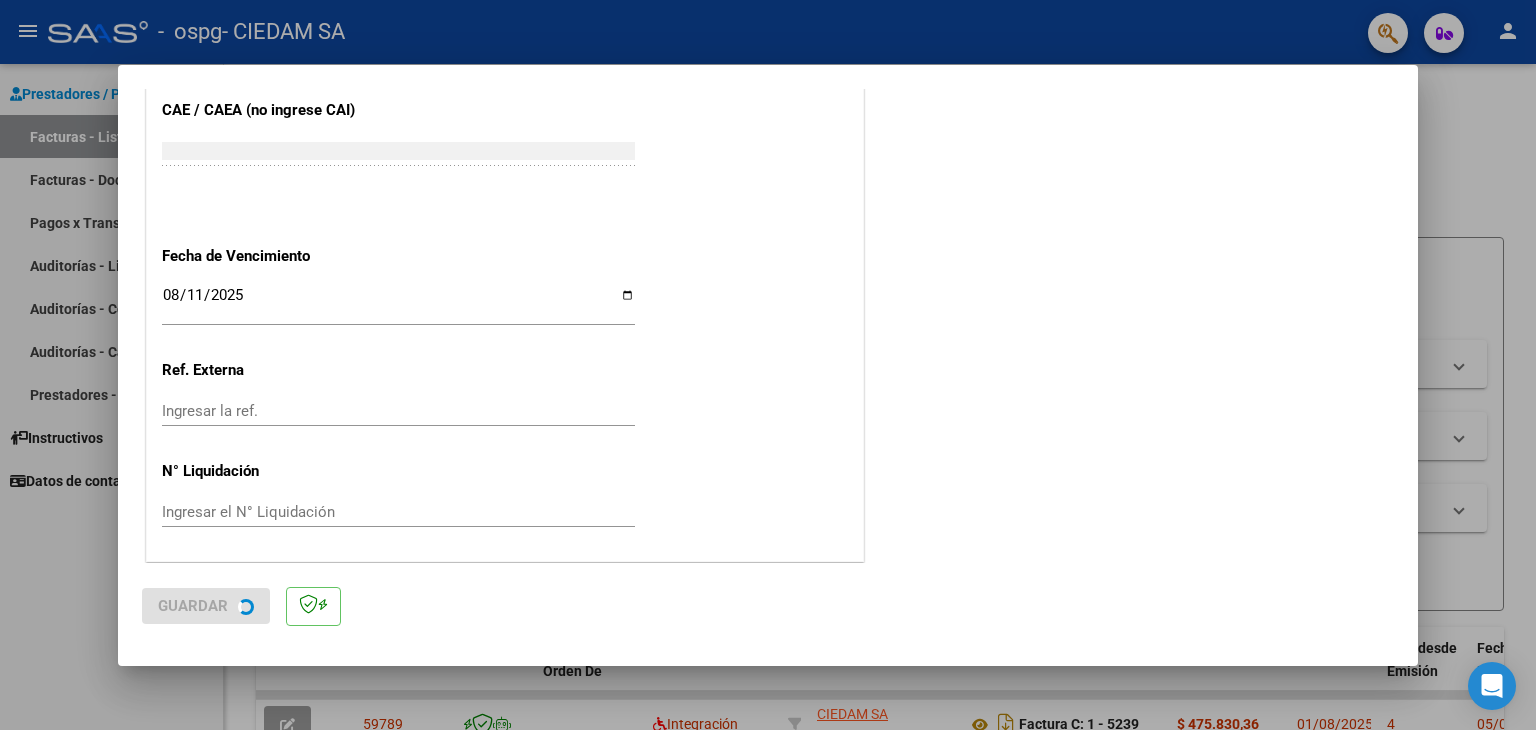 scroll, scrollTop: 0, scrollLeft: 0, axis: both 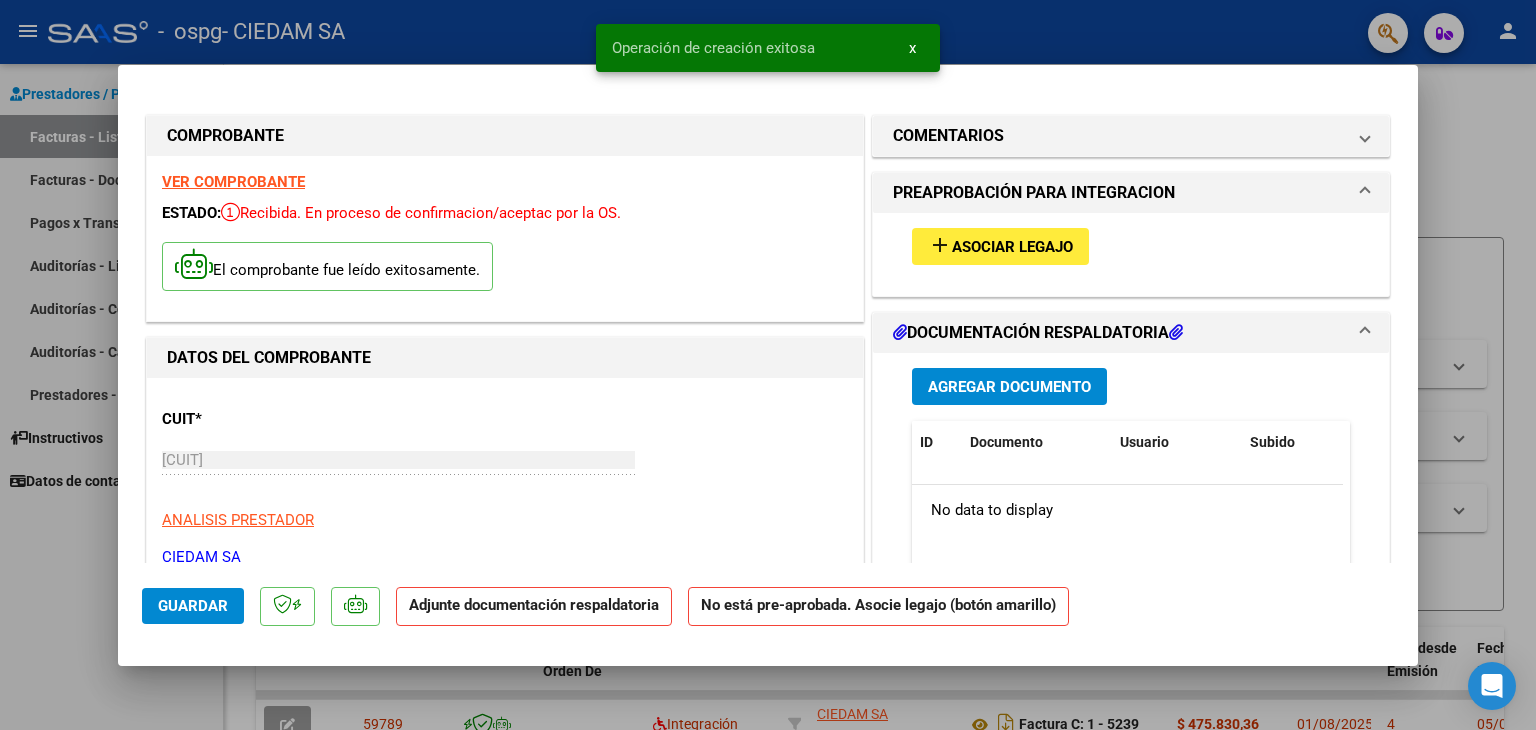 click on "Agregar Documento" at bounding box center [1009, 387] 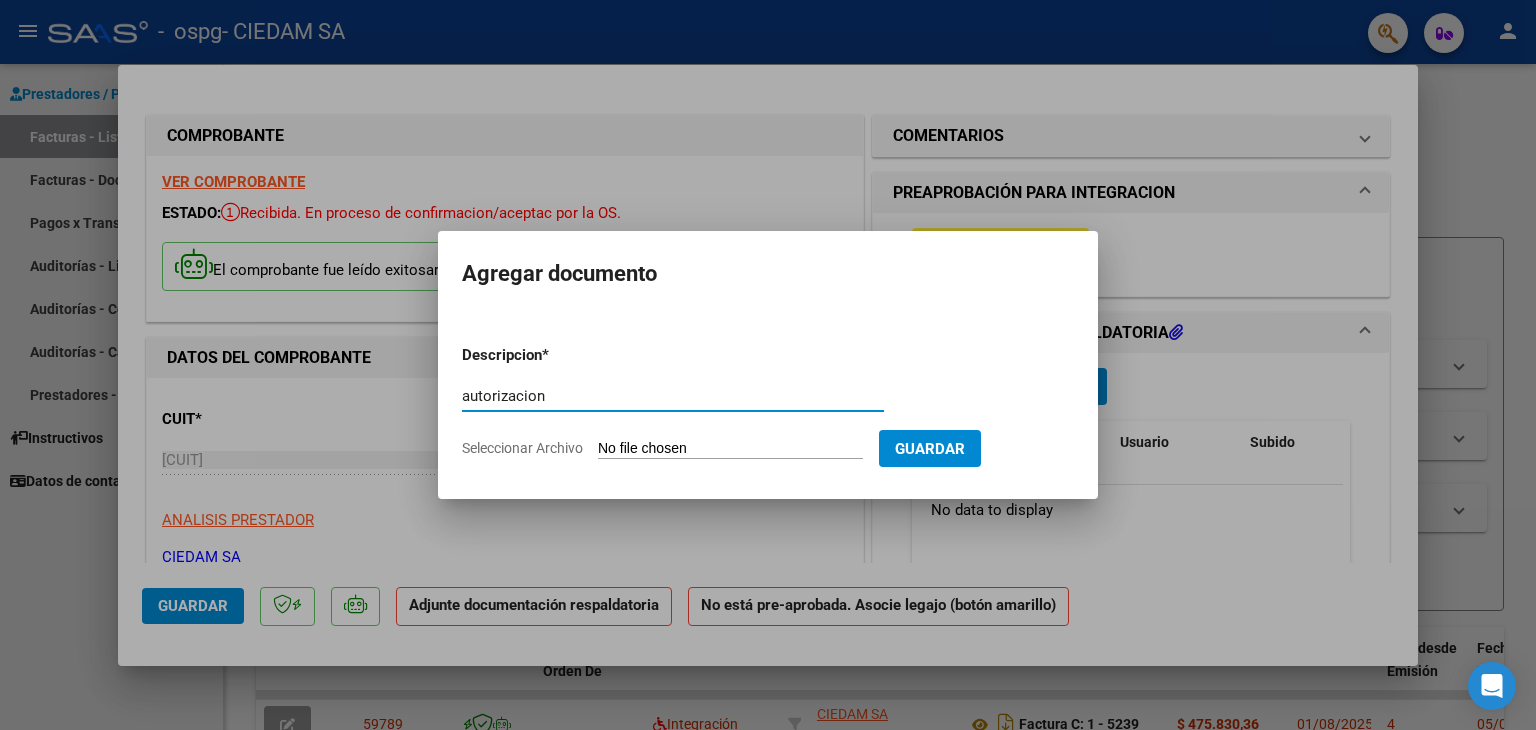 type on "autorizacion" 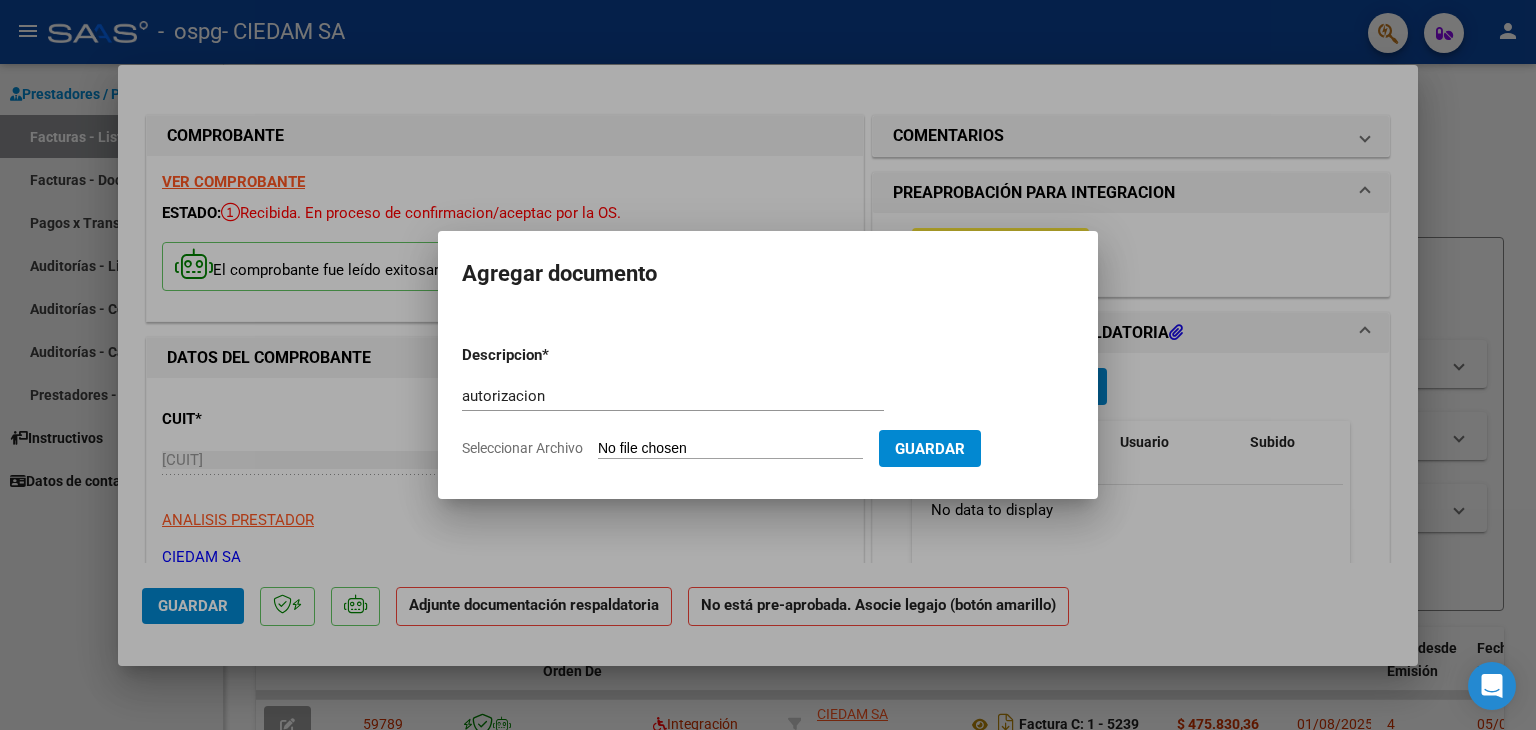 click on "Seleccionar Archivo" at bounding box center [730, 449] 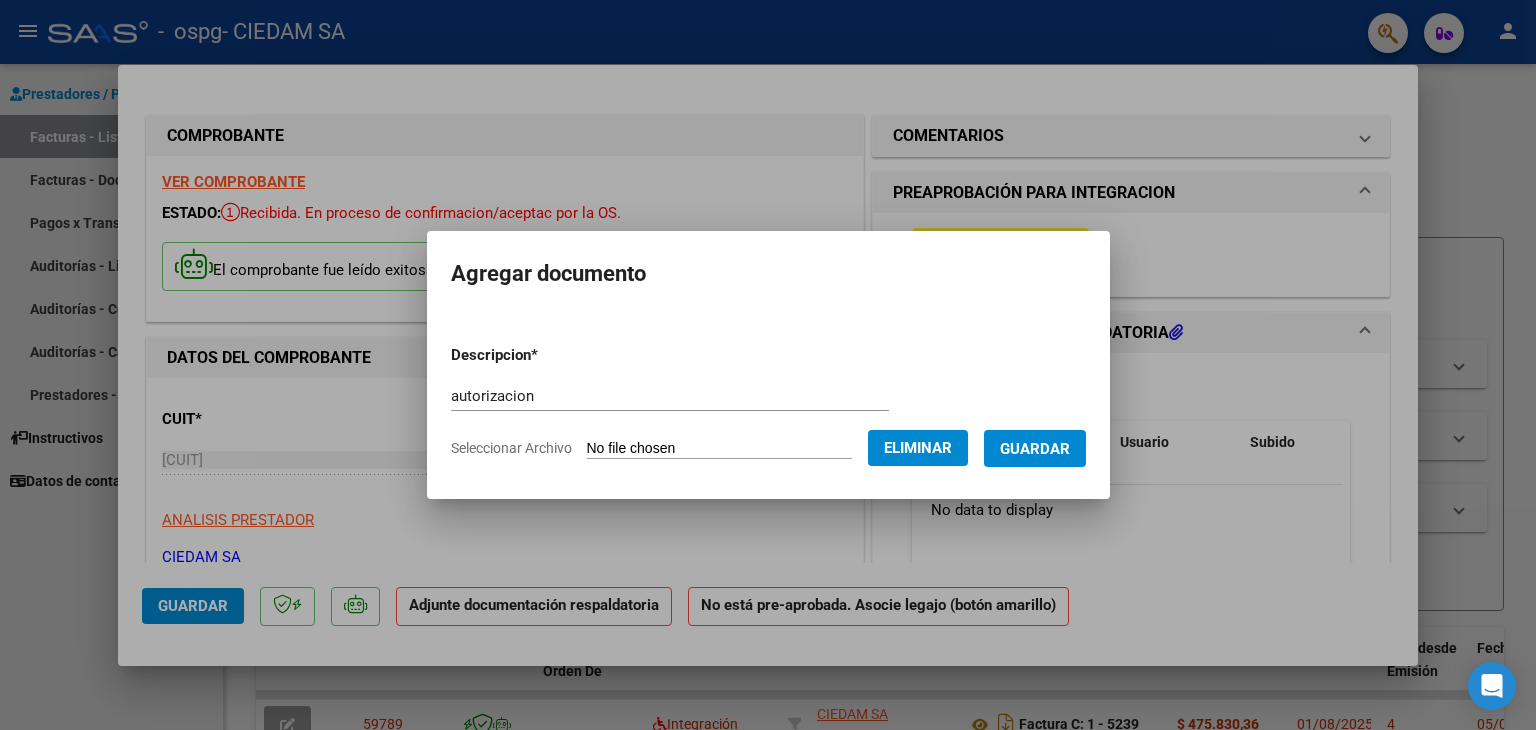 click on "Guardar" at bounding box center (1035, 449) 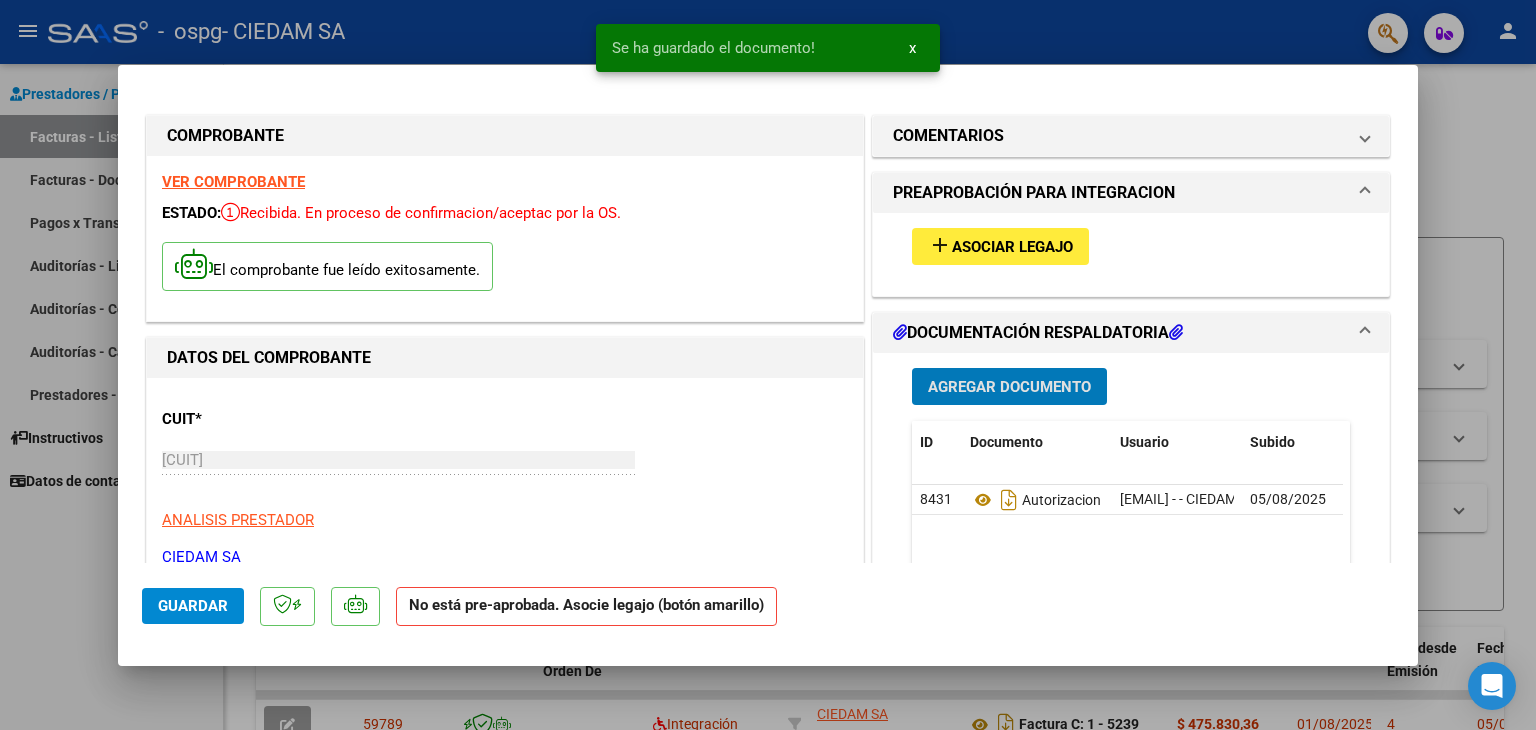 click on "Agregar Documento" at bounding box center [1009, 387] 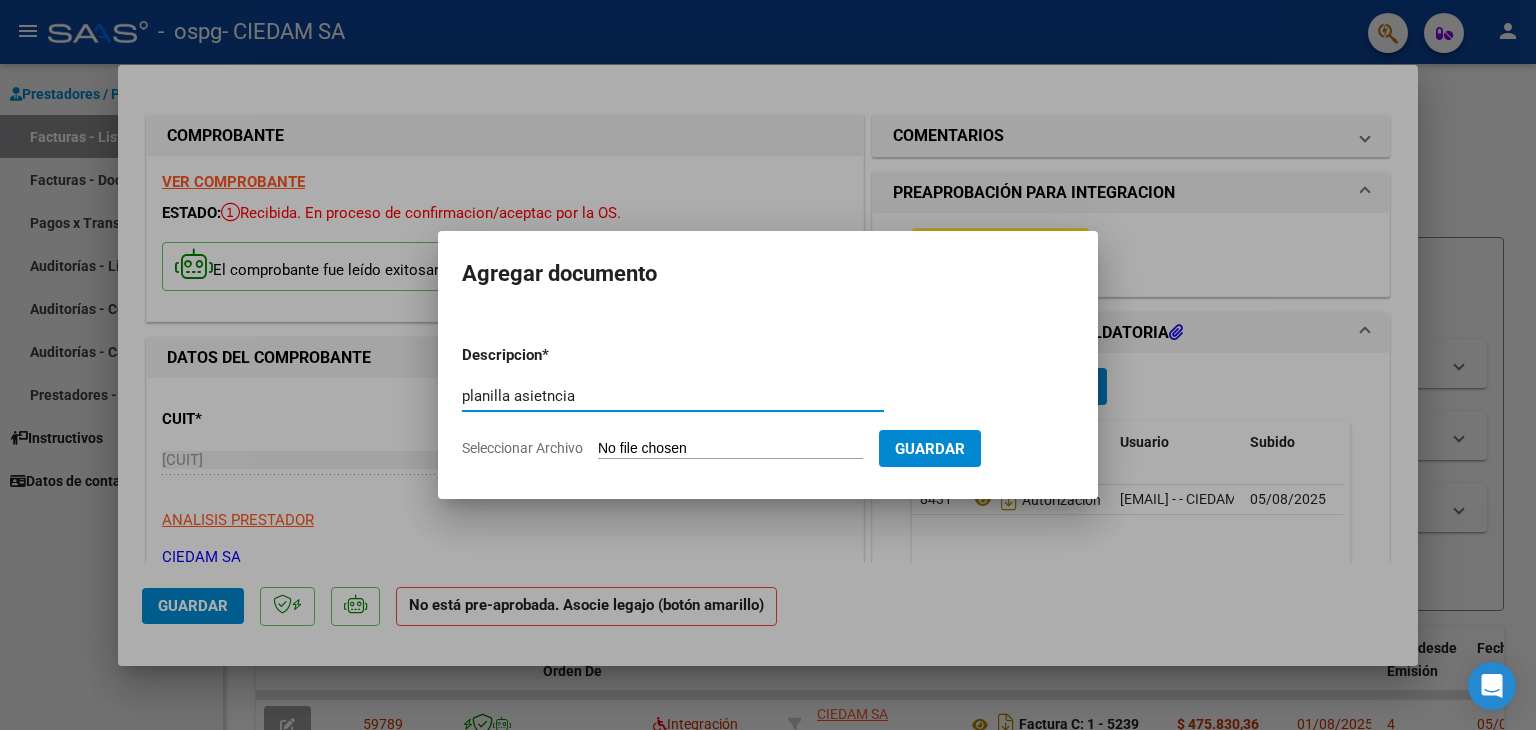 click on "planilla asietncia" at bounding box center (673, 396) 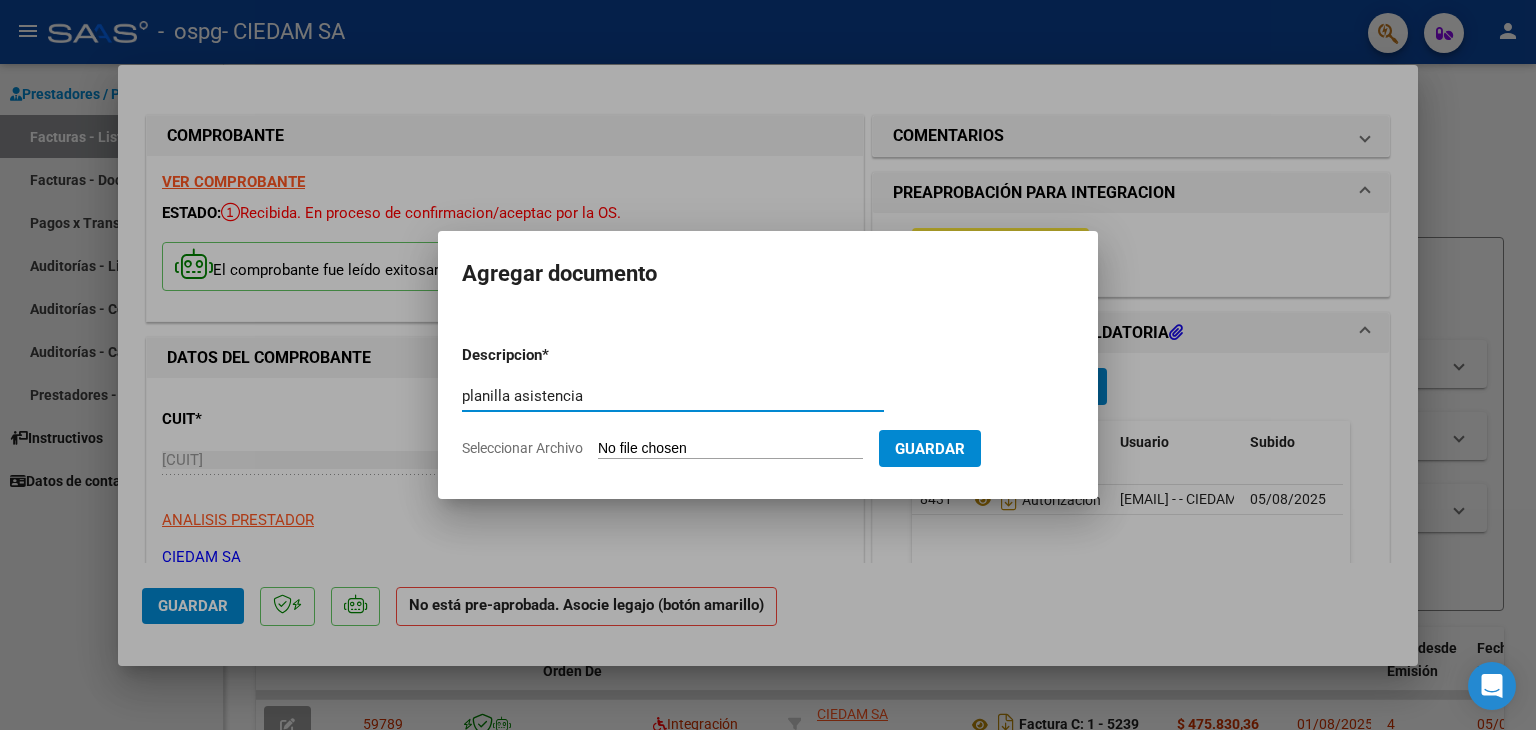 type on "planilla asistencia" 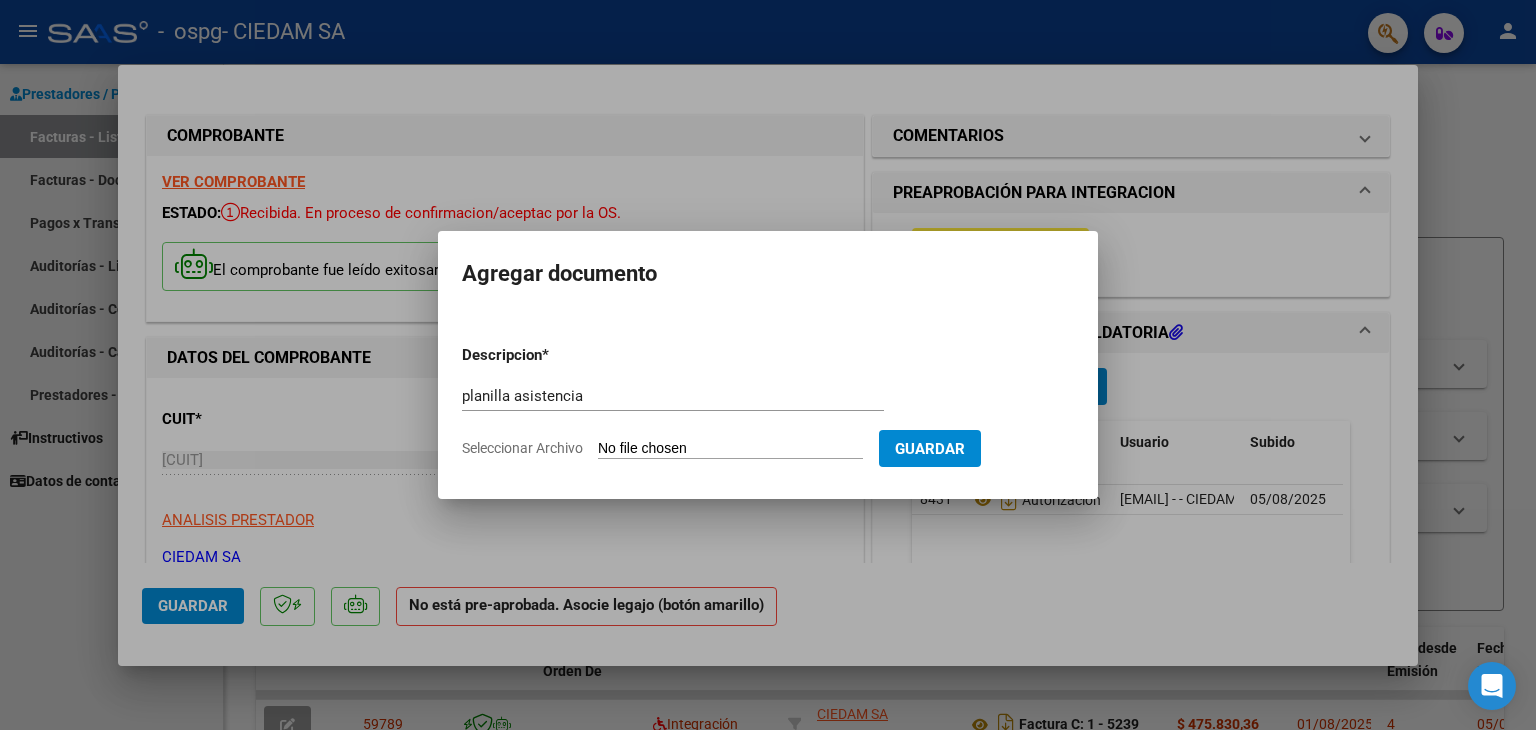 click on "Seleccionar Archivo" at bounding box center [730, 449] 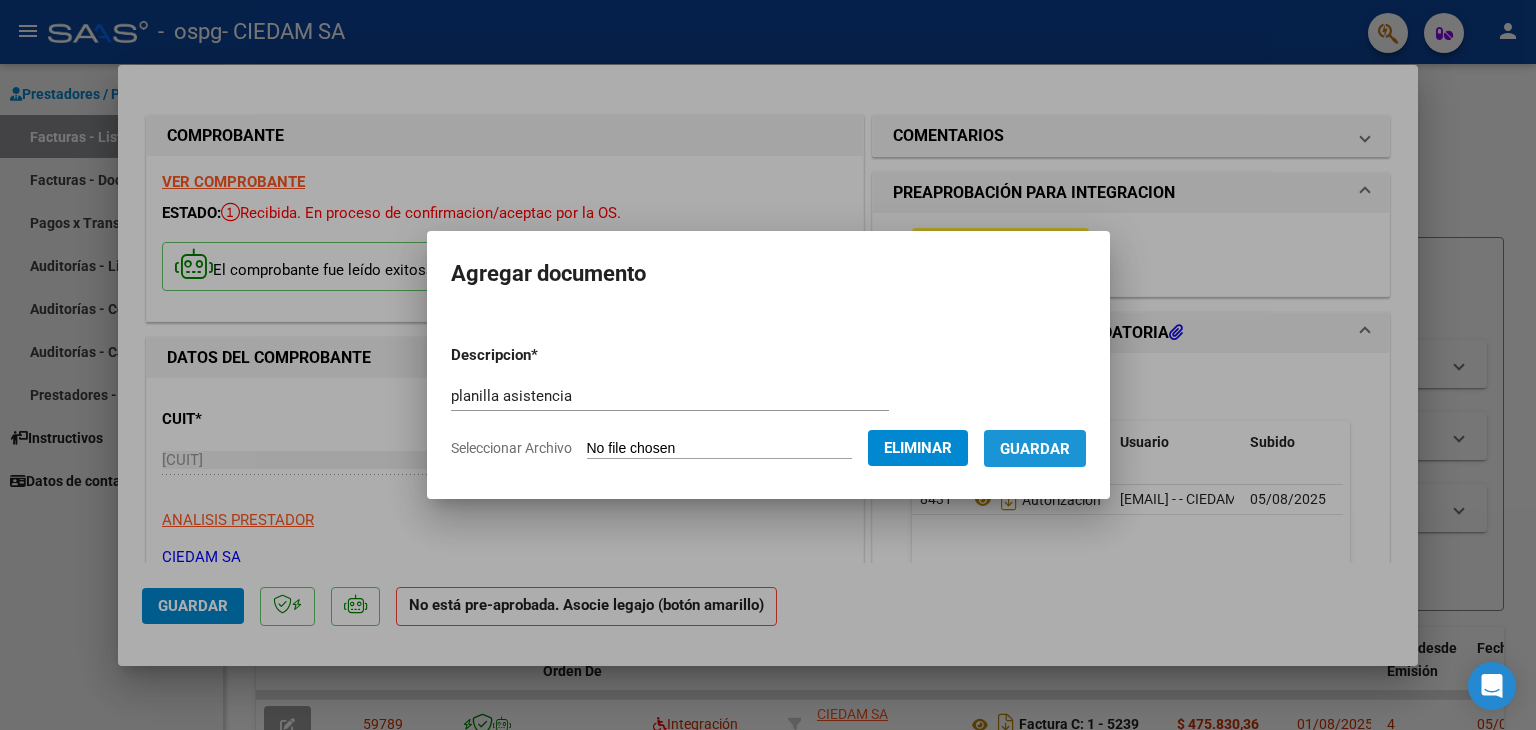 click on "Guardar" at bounding box center (1035, 449) 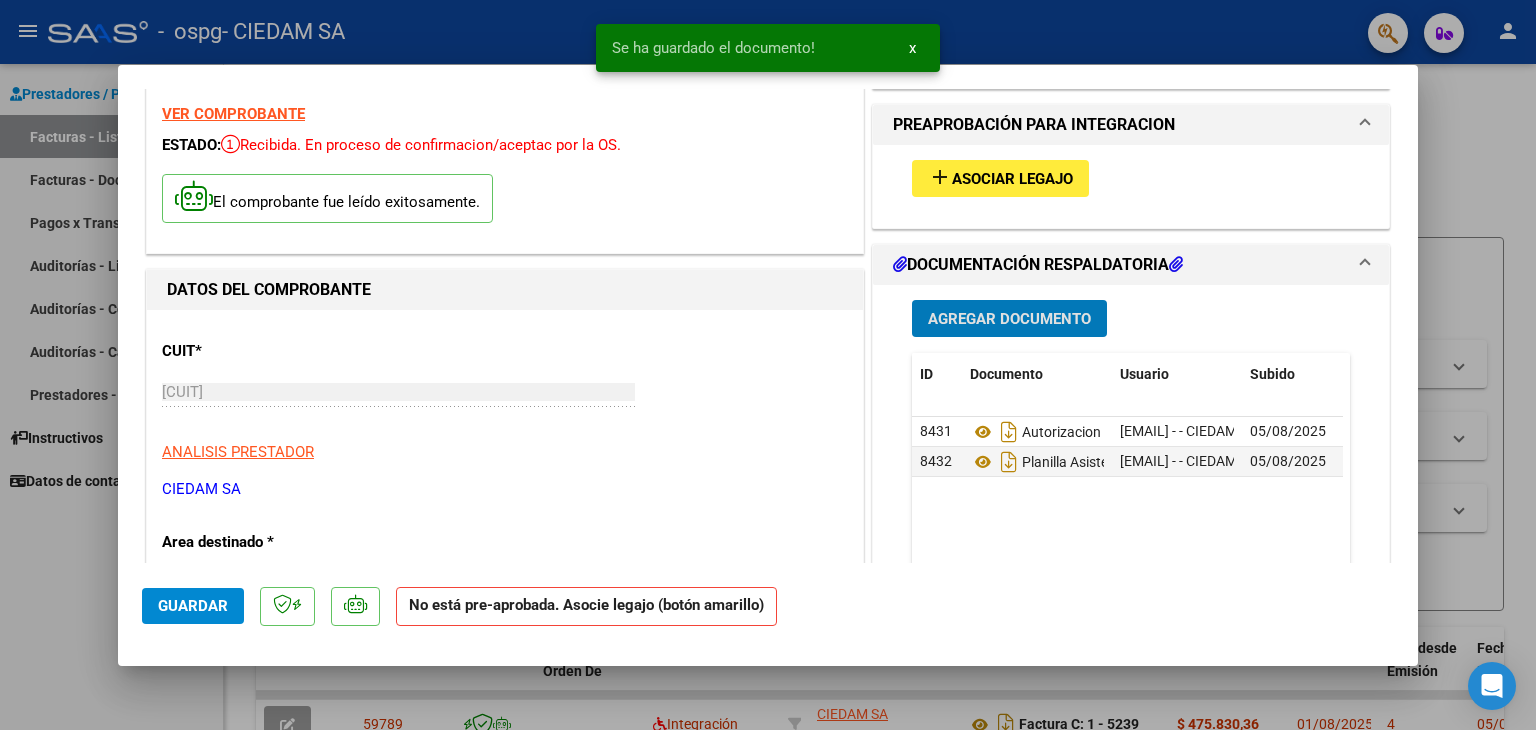 scroll, scrollTop: 100, scrollLeft: 0, axis: vertical 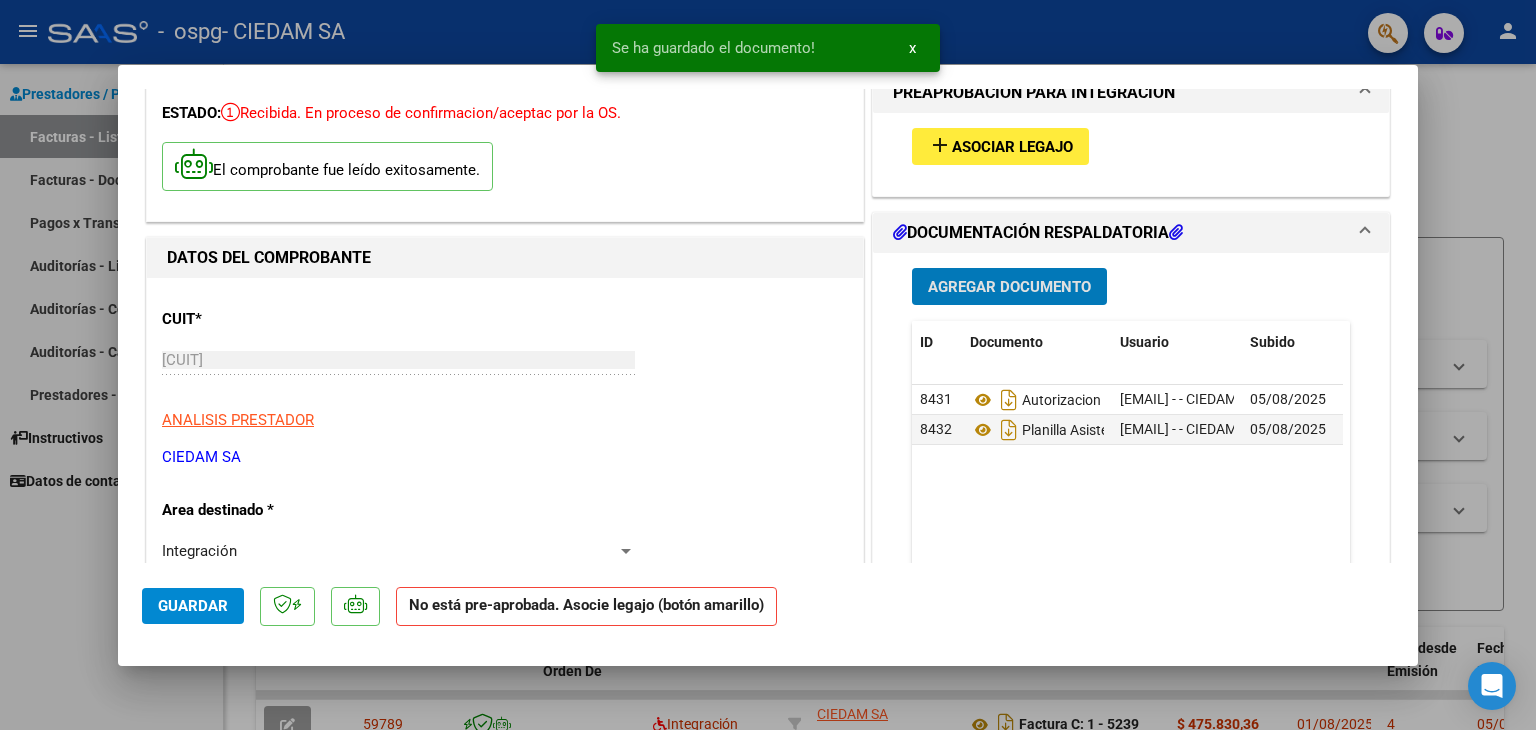 click on "Guardar" 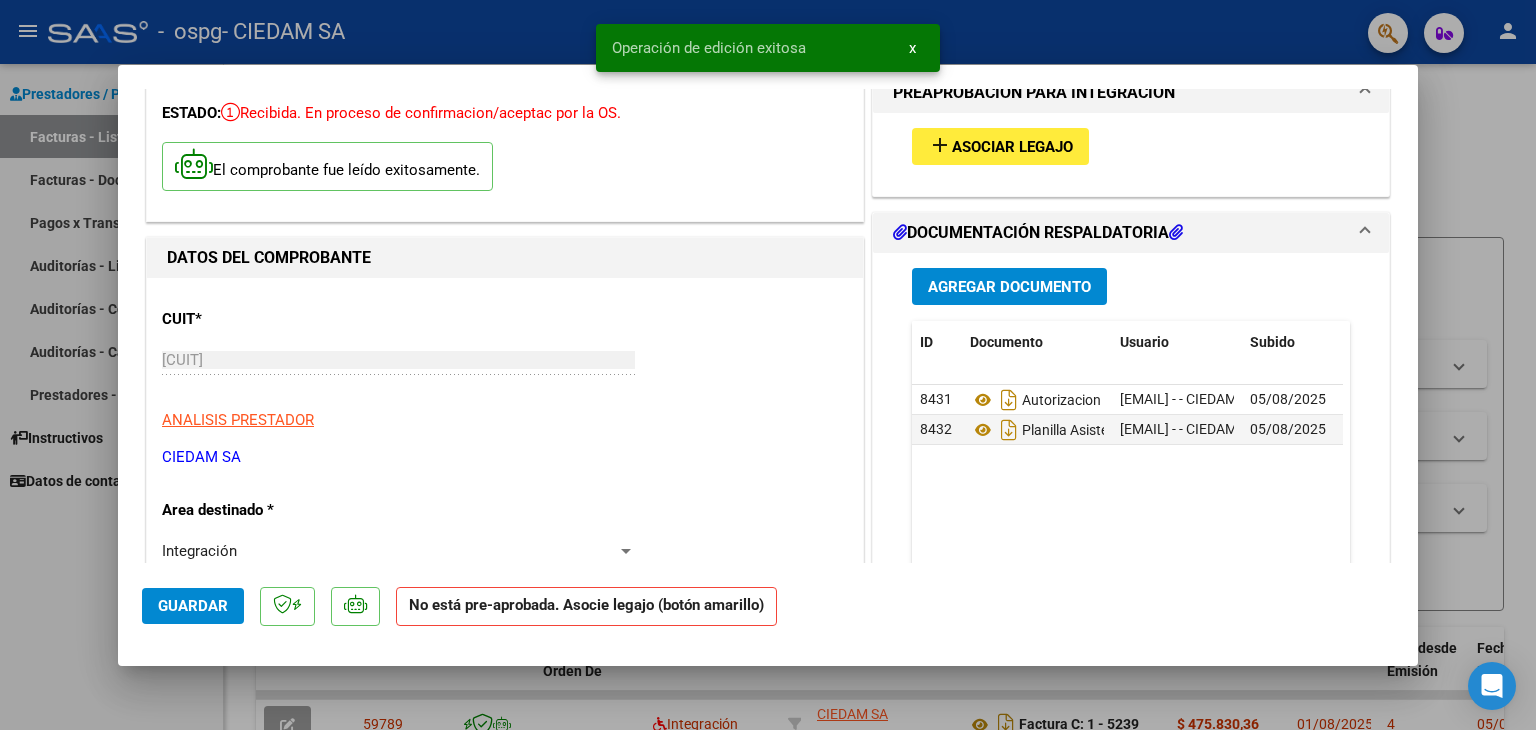 click at bounding box center [768, 365] 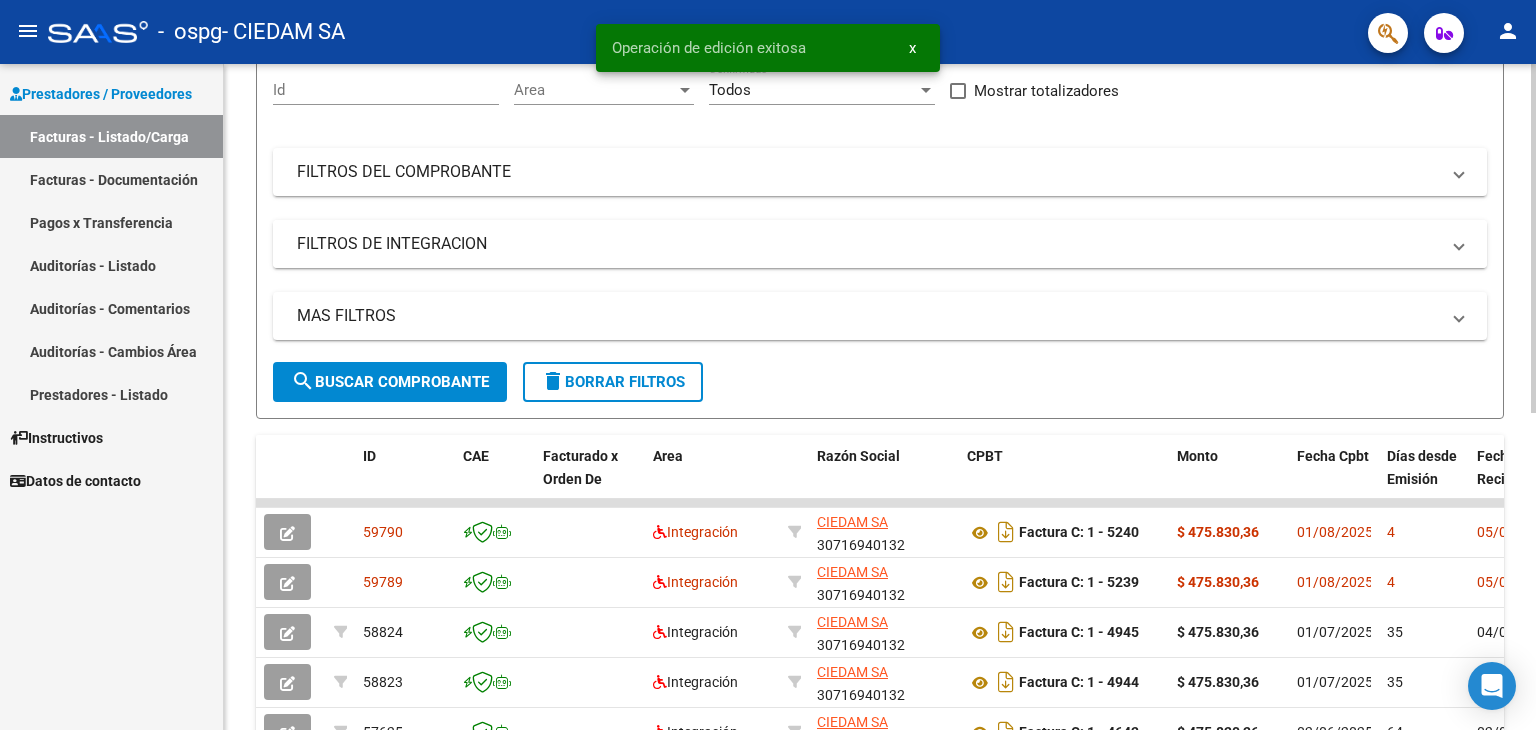 scroll, scrollTop: 200, scrollLeft: 0, axis: vertical 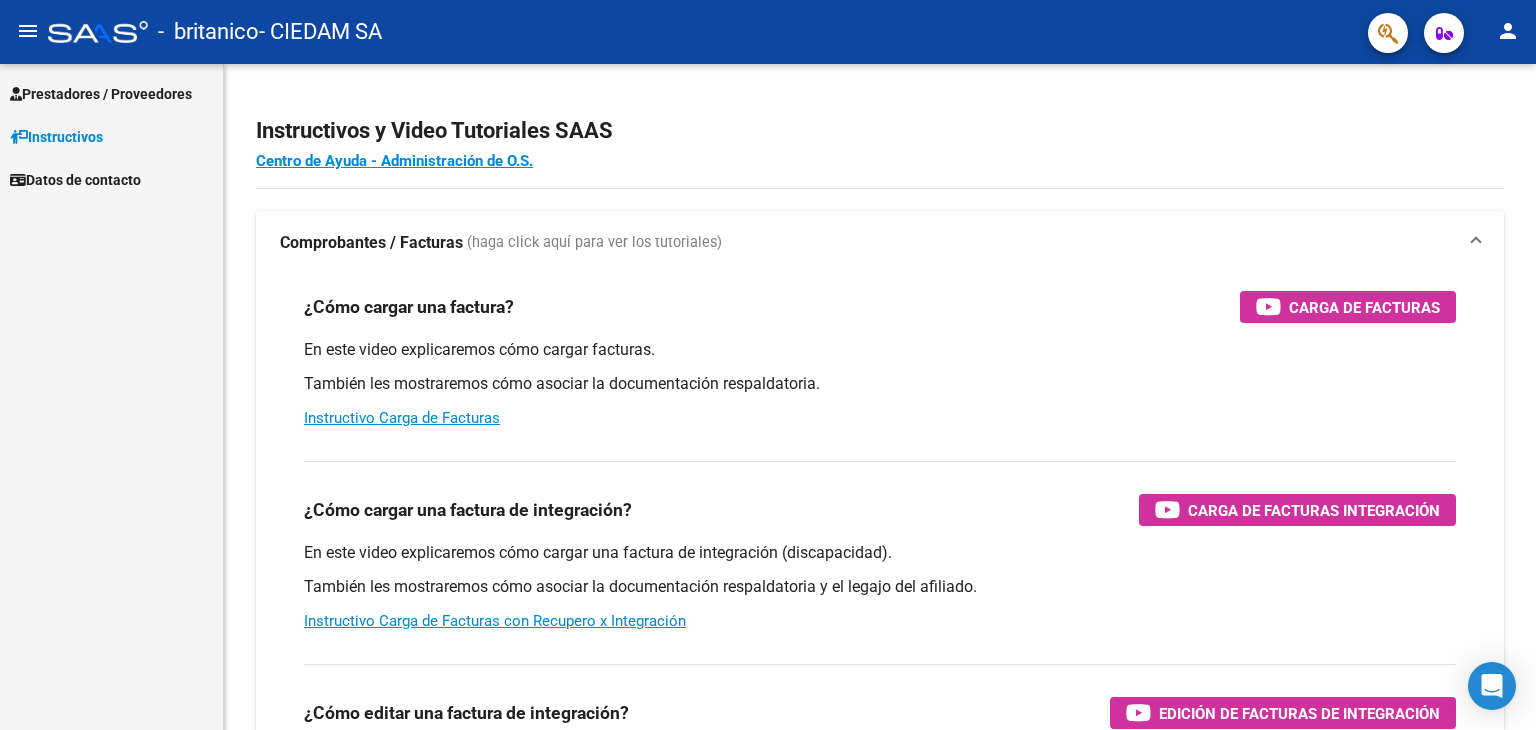 click on "Prestadores / Proveedores" at bounding box center (101, 94) 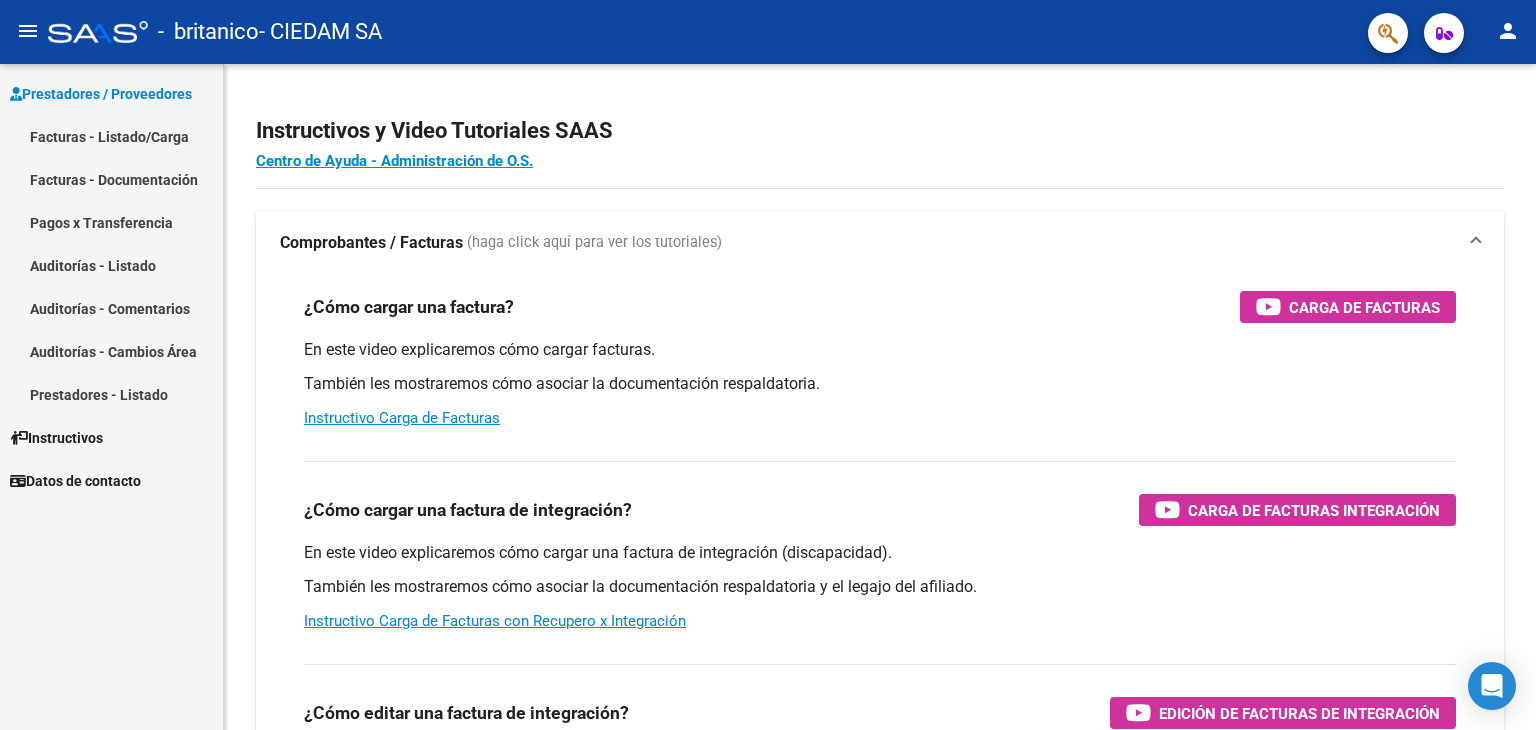 click on "Facturas - Listado/Carga" at bounding box center (111, 136) 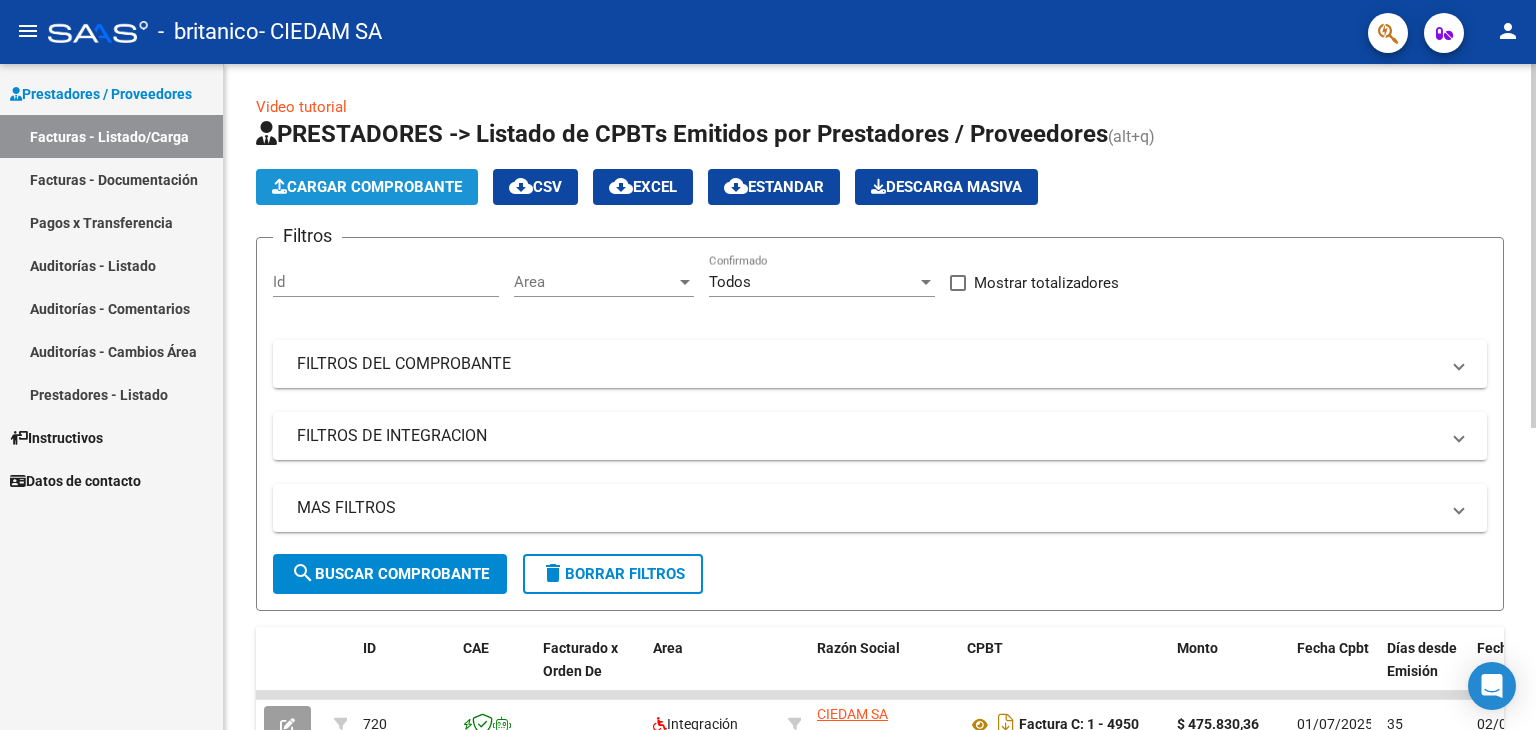 click on "Cargar Comprobante" 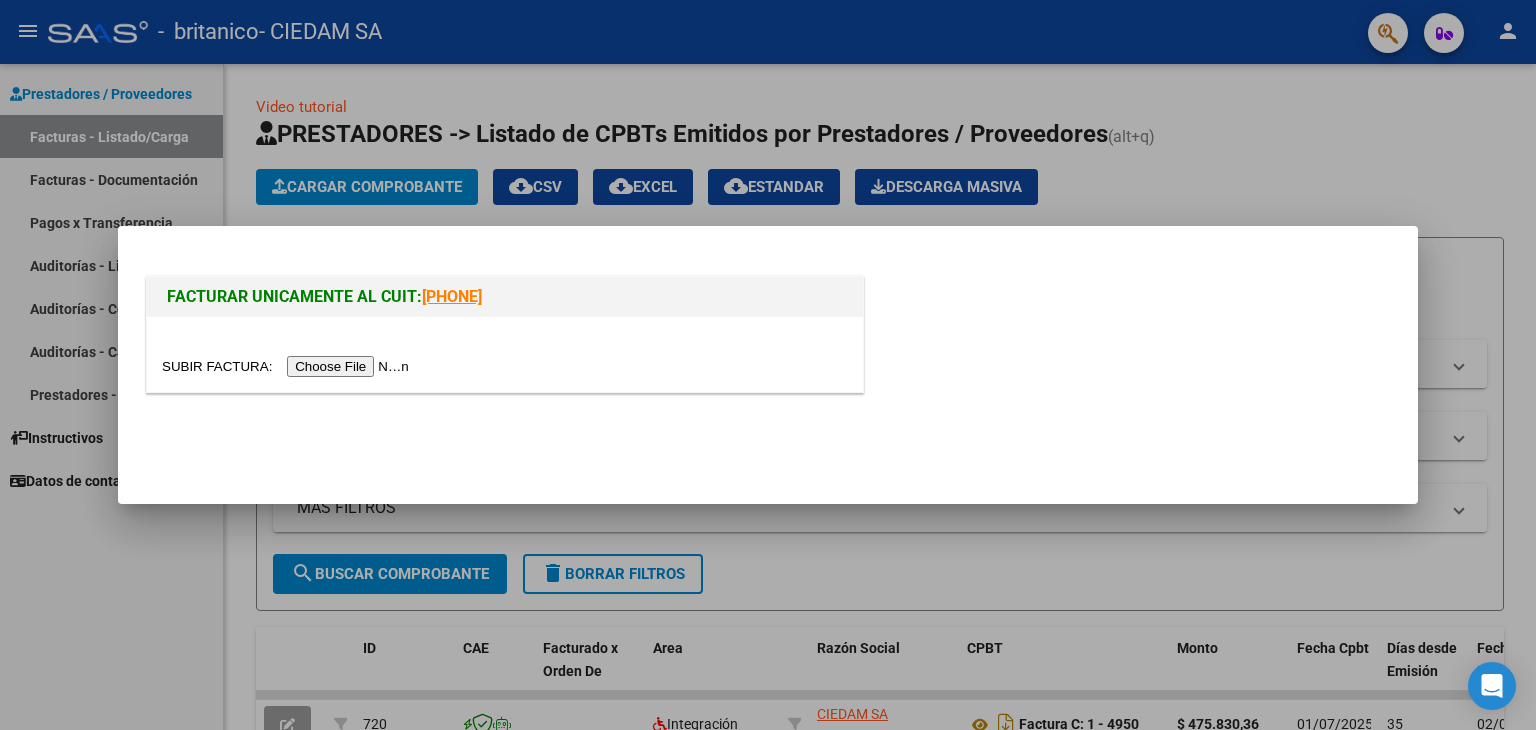 click at bounding box center (288, 366) 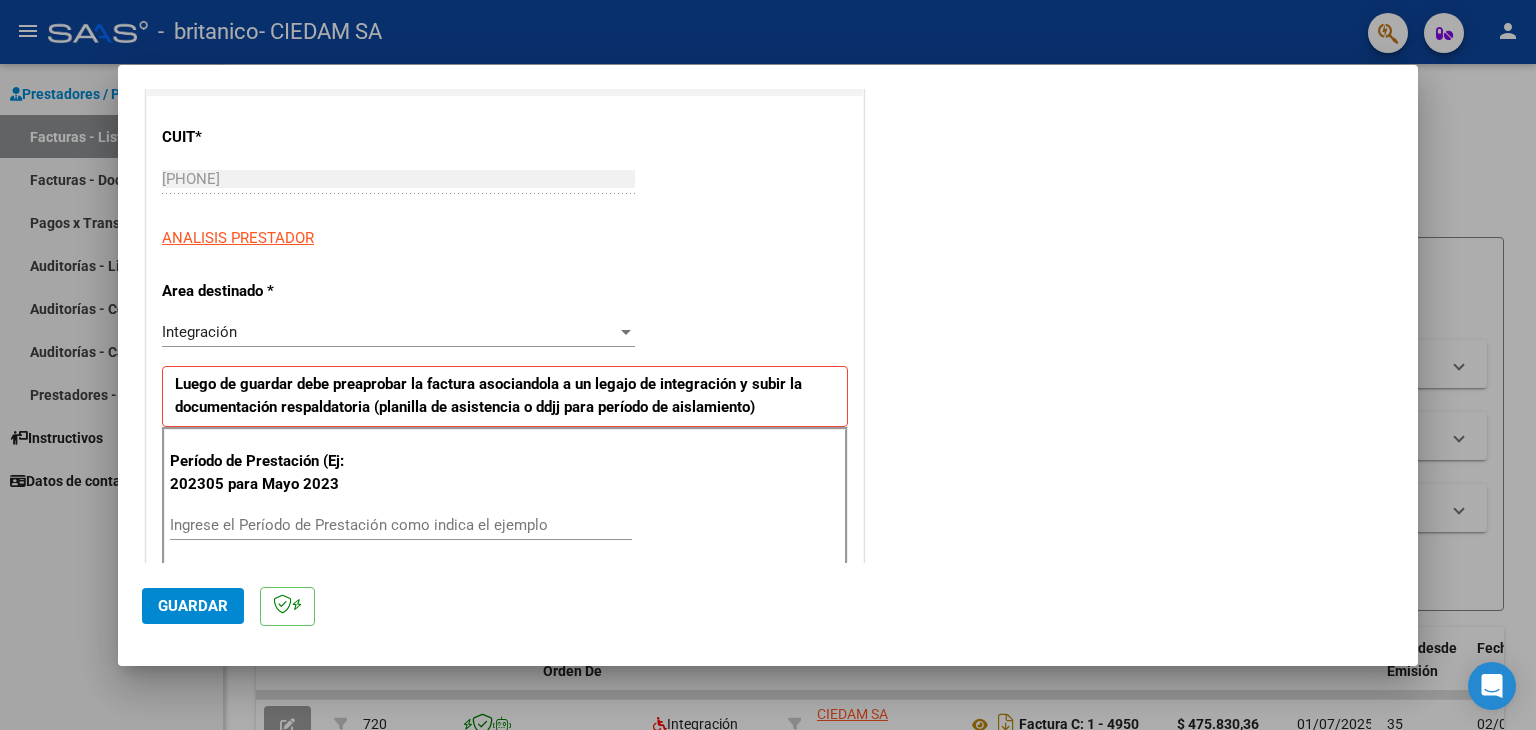 scroll, scrollTop: 300, scrollLeft: 0, axis: vertical 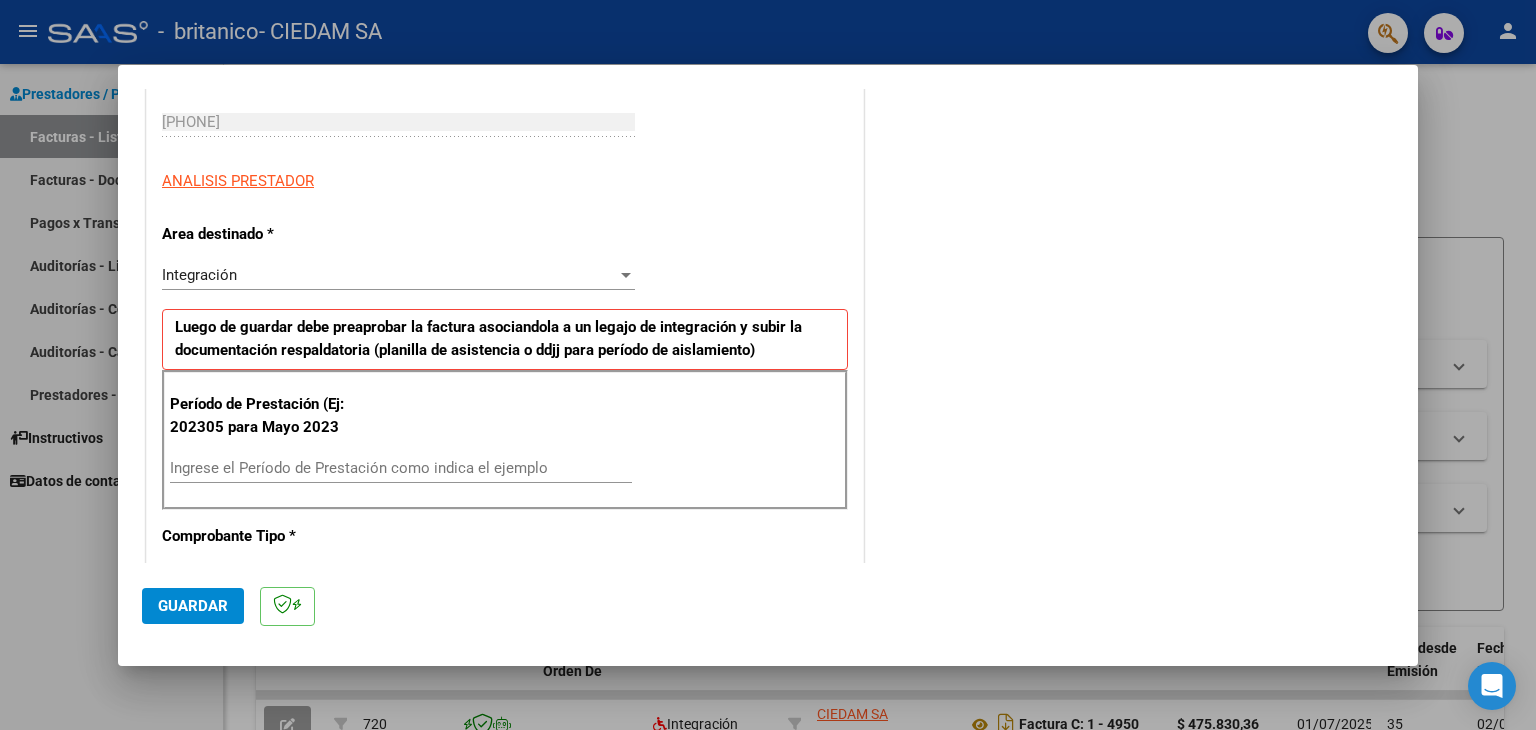 click on "Ingrese el Período de Prestación como indica el ejemplo" at bounding box center (401, 468) 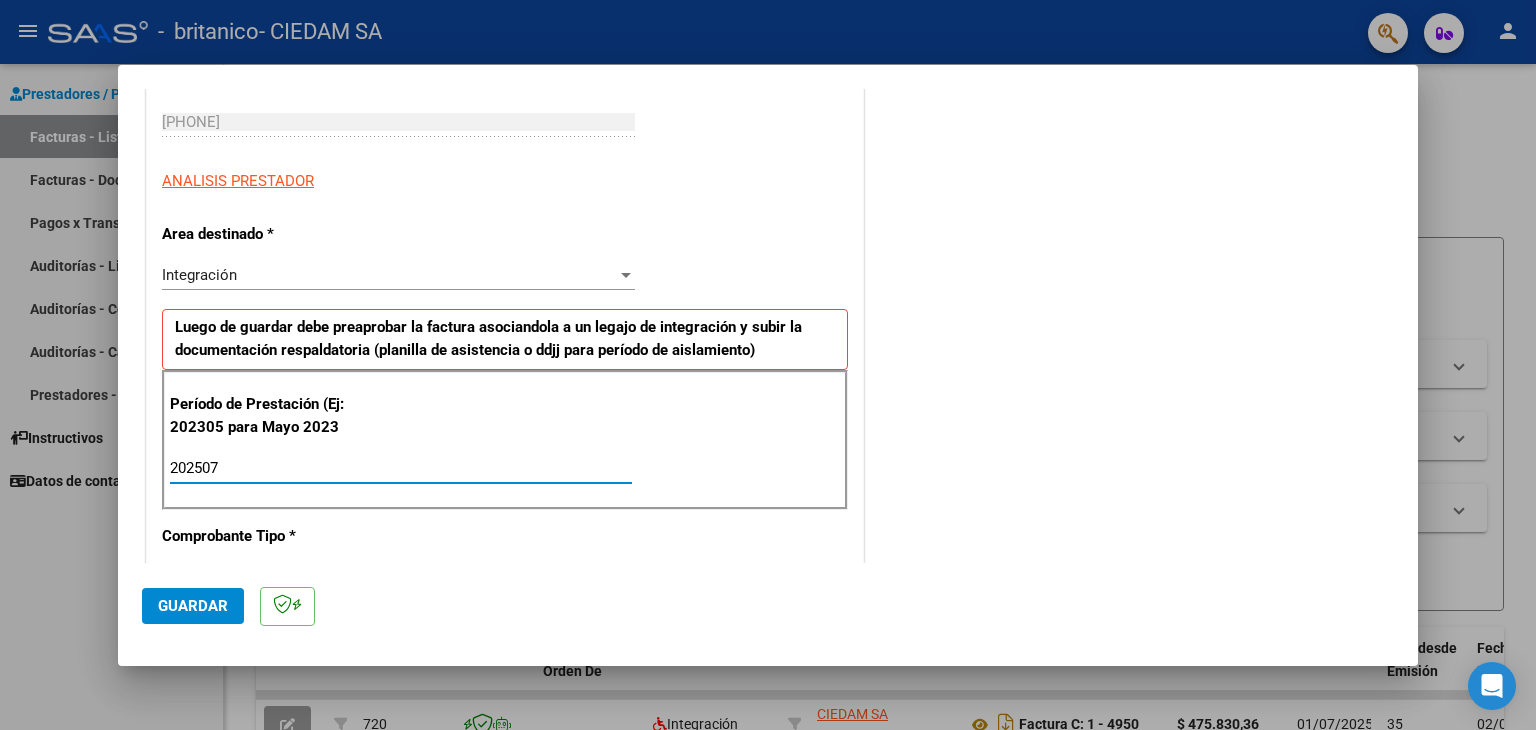 type on "202507" 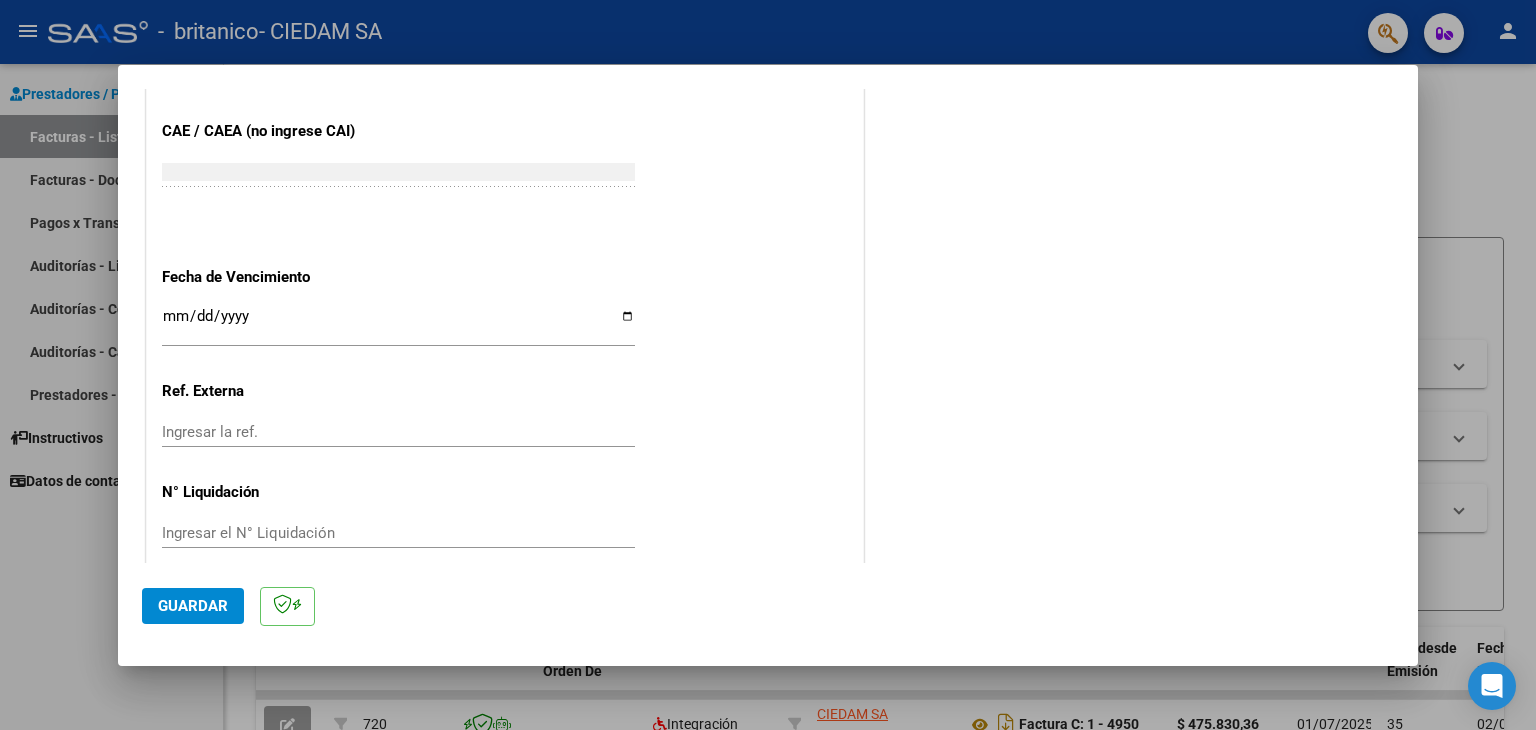 scroll, scrollTop: 1245, scrollLeft: 0, axis: vertical 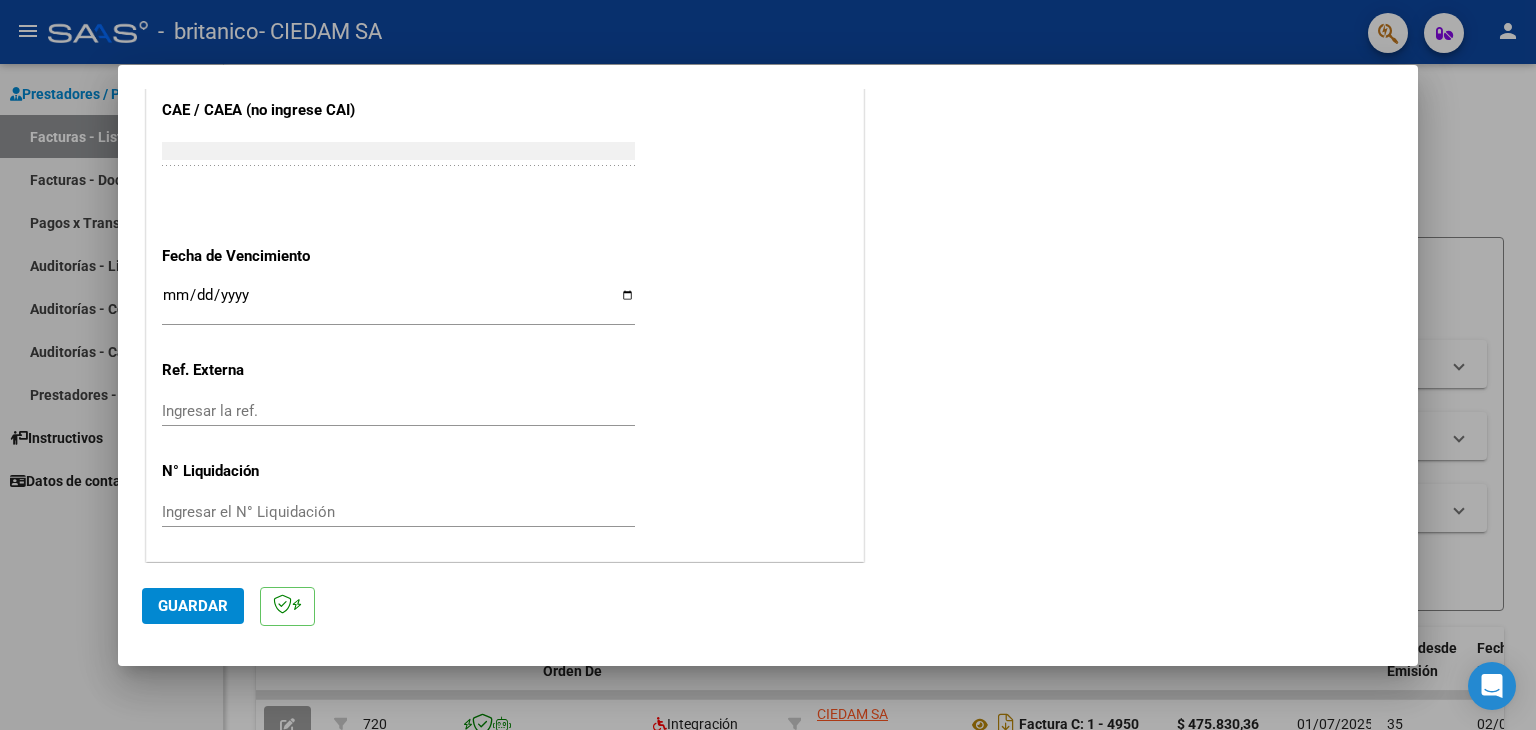 click on "Ingresar la fecha" at bounding box center [398, 303] 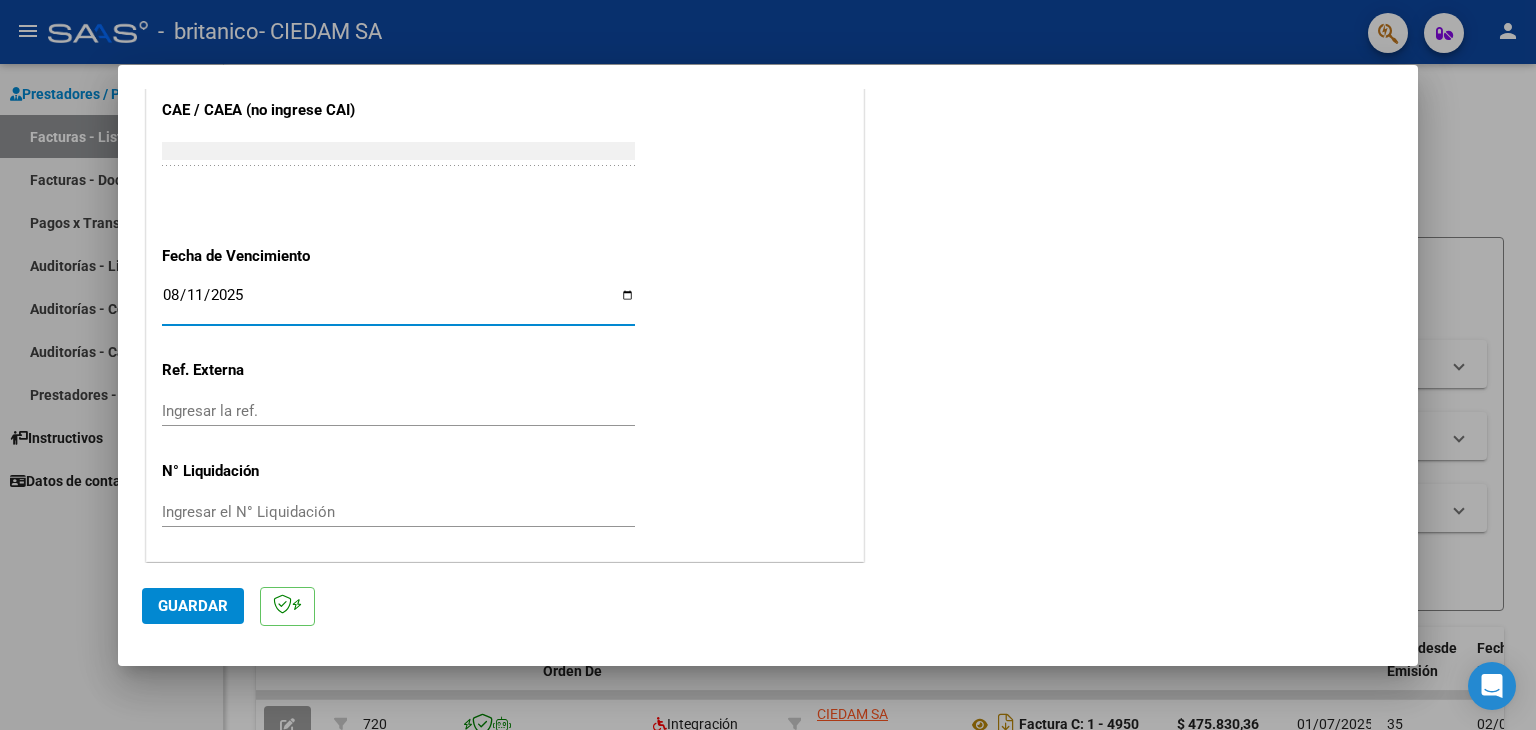 type on "2025-08-11" 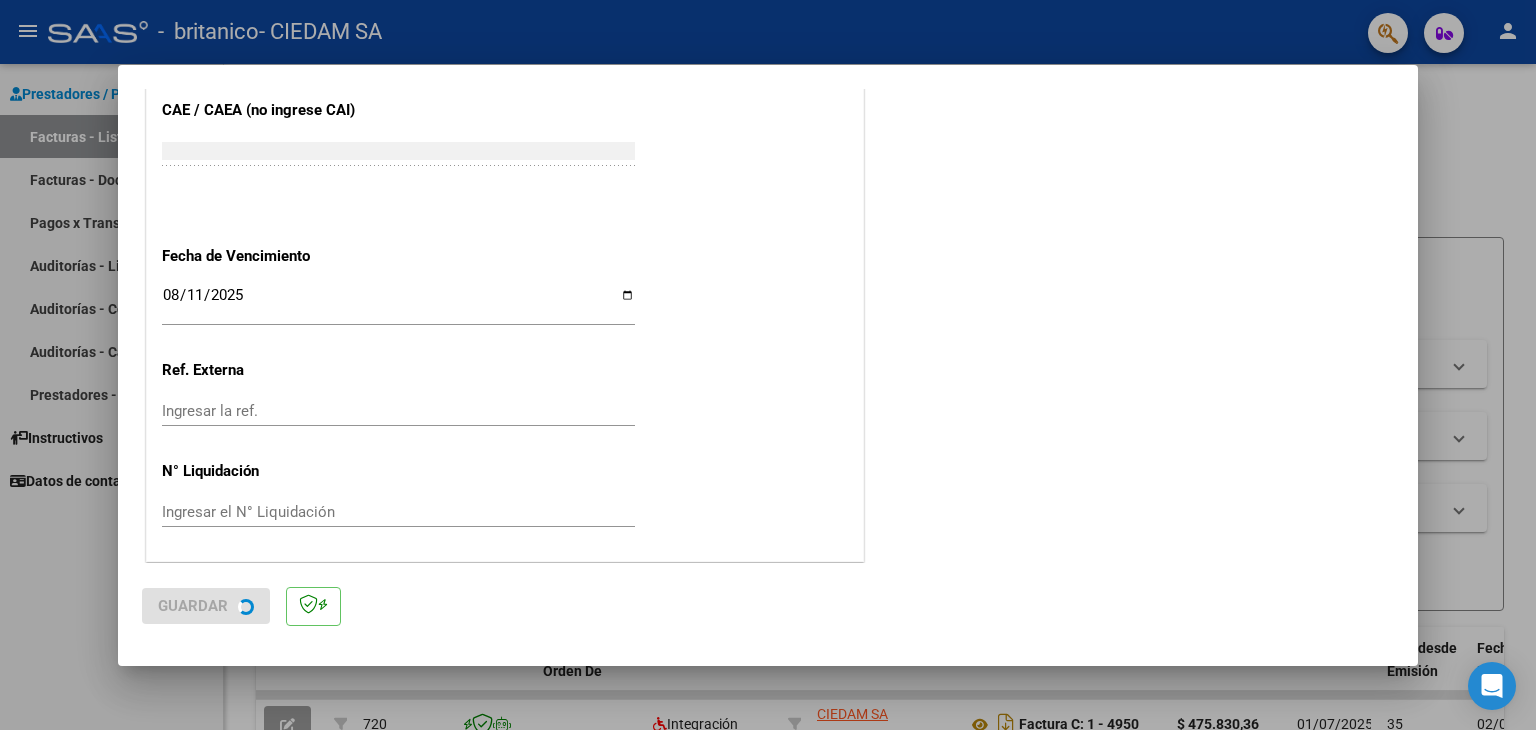 scroll, scrollTop: 0, scrollLeft: 0, axis: both 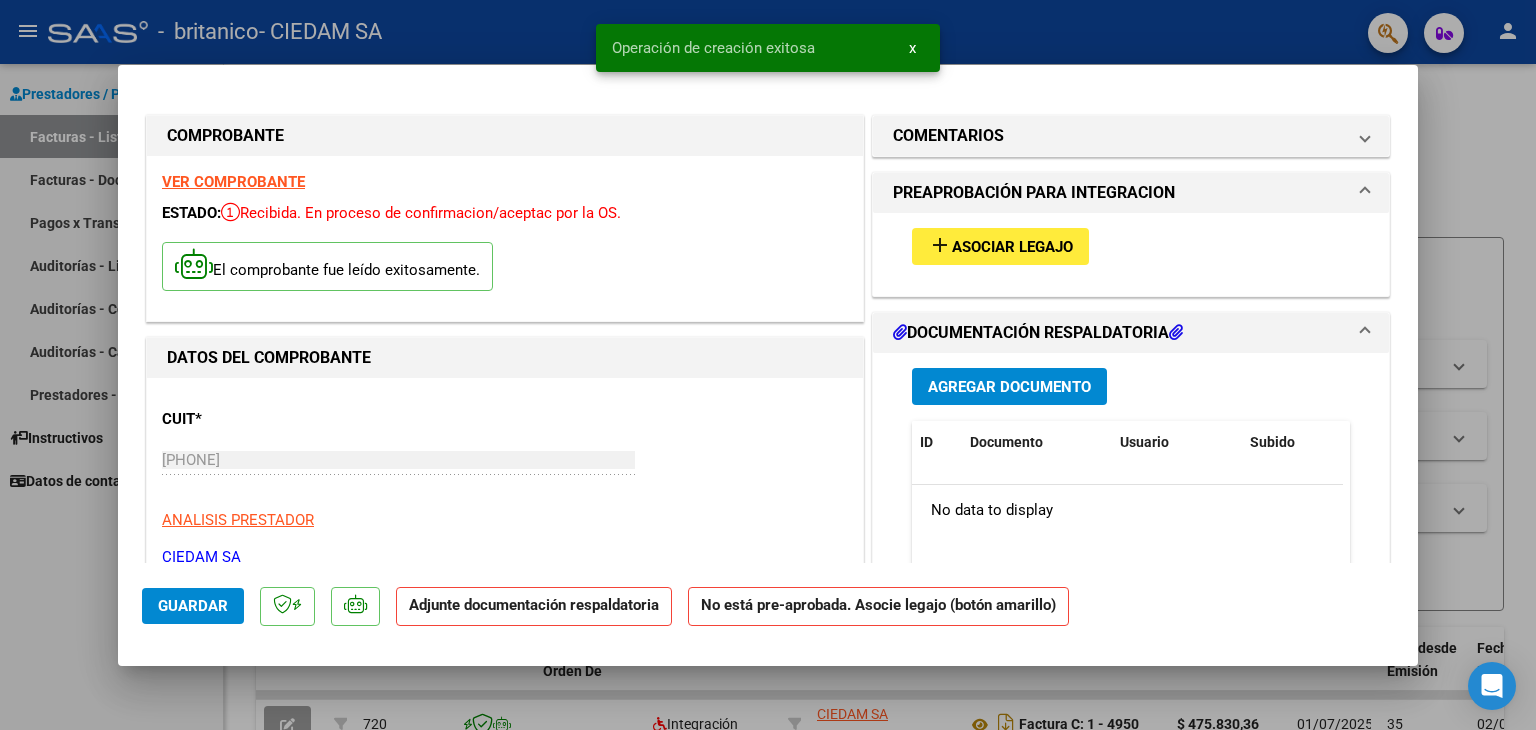 click on "Agregar Documento" at bounding box center (1009, 387) 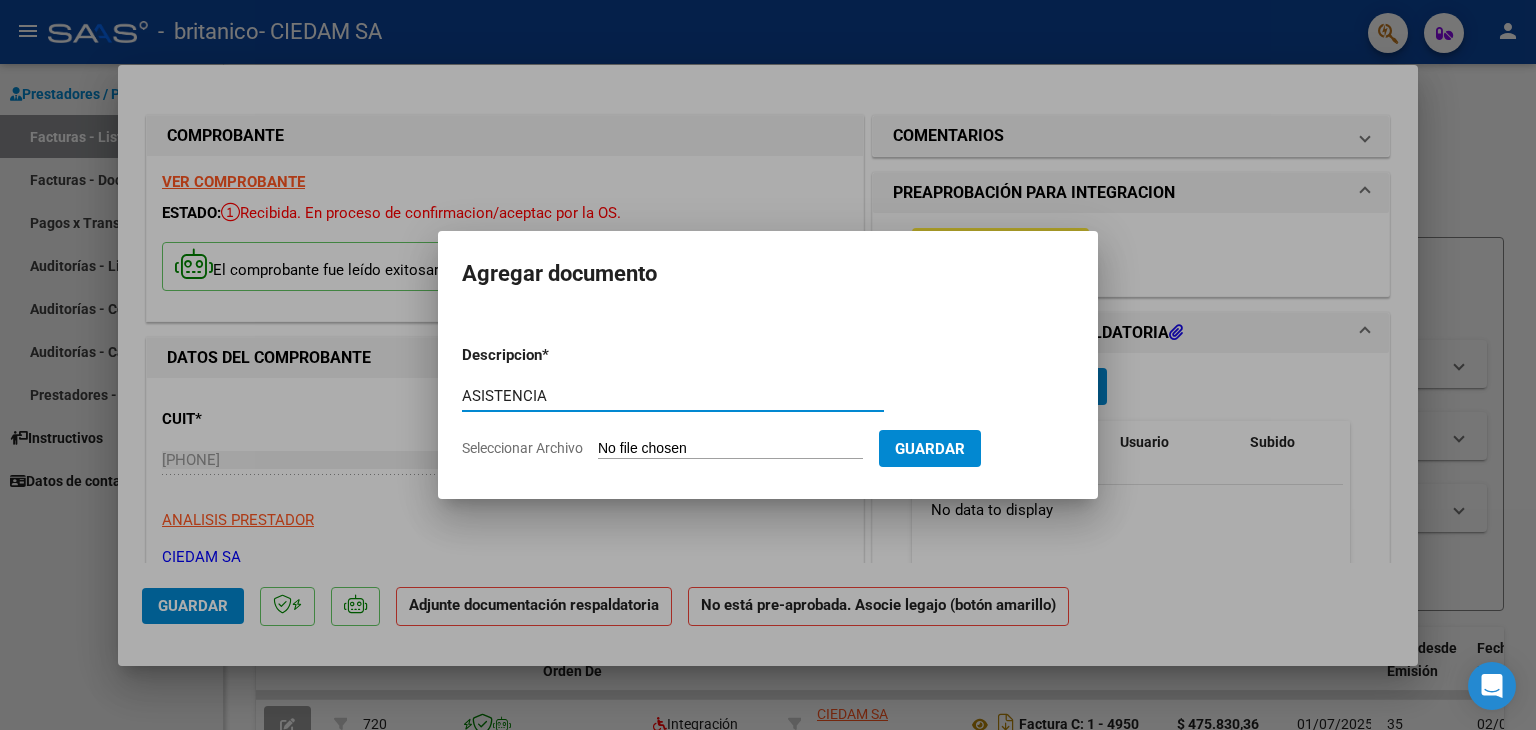 type on "ASISTENCIA" 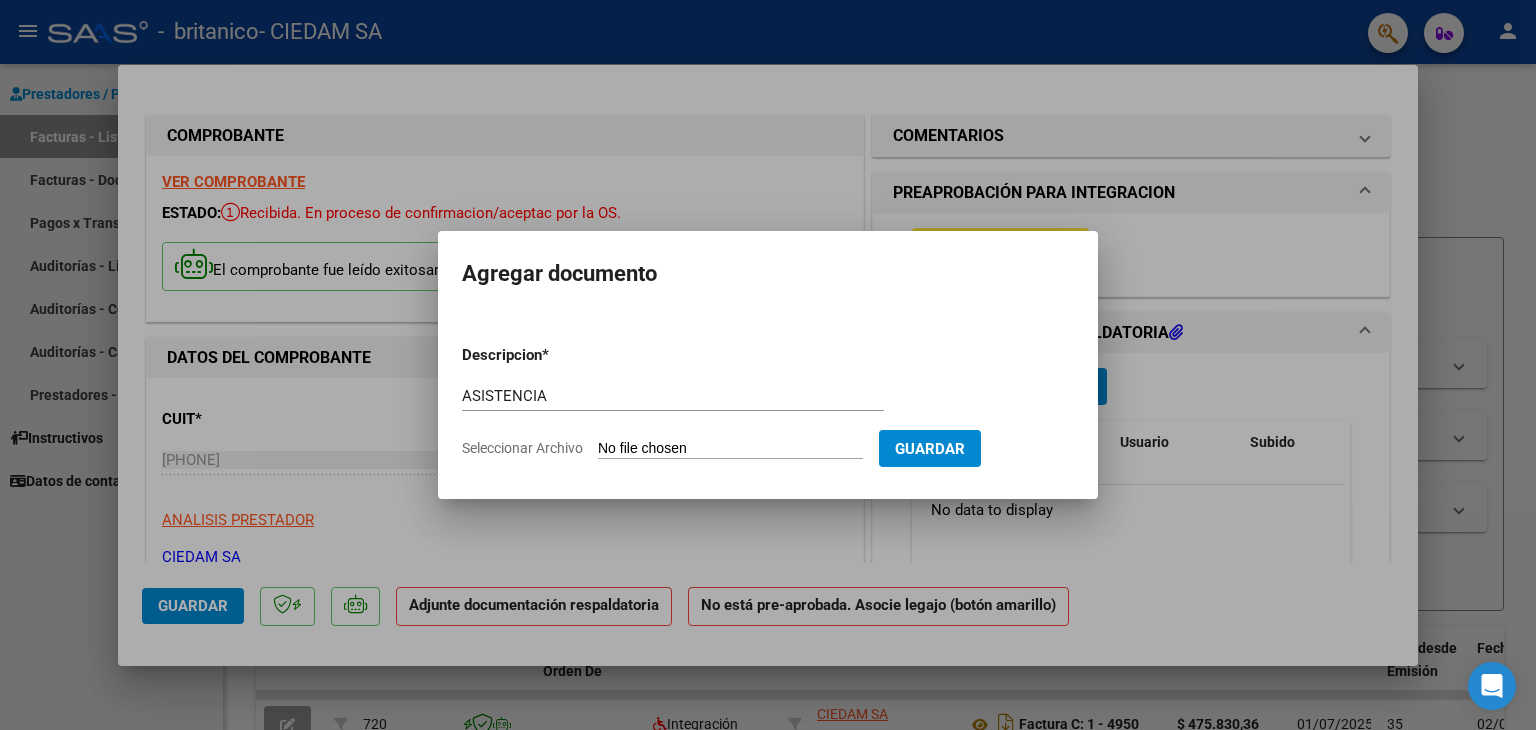 type on "C:\fakepath\PLANILLA JULIO 2025 - RODRIGUEZ.pdf" 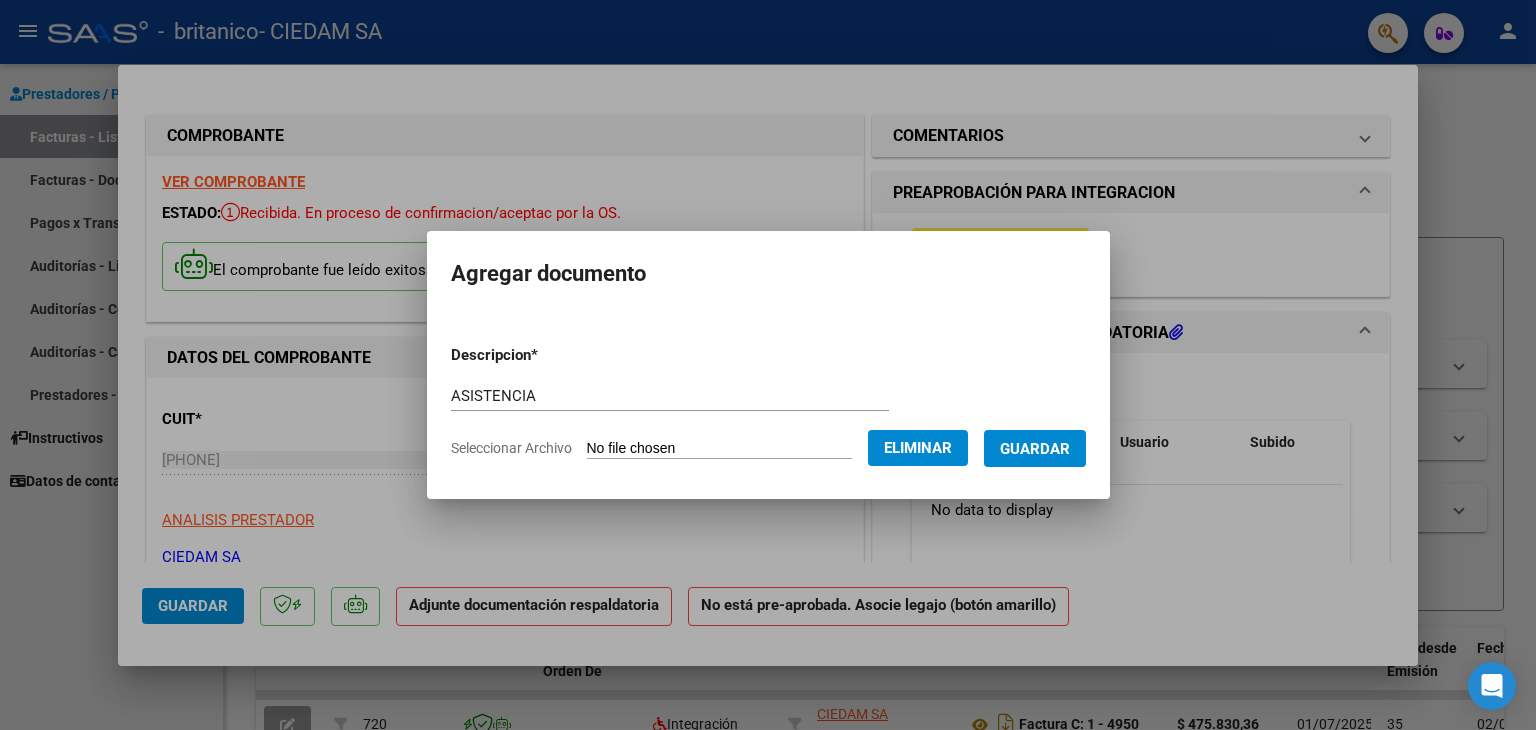click on "Guardar" at bounding box center [1035, 449] 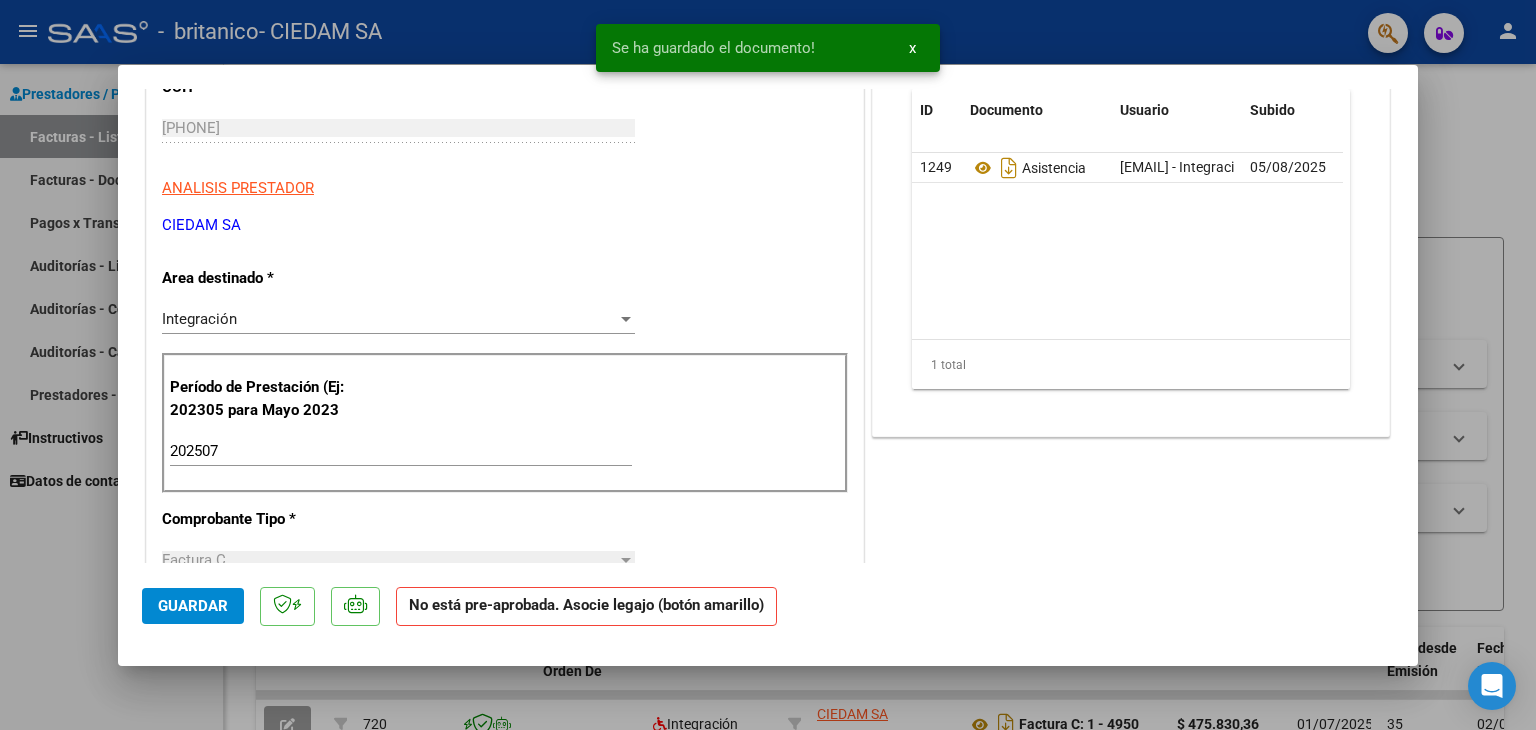 scroll, scrollTop: 200, scrollLeft: 0, axis: vertical 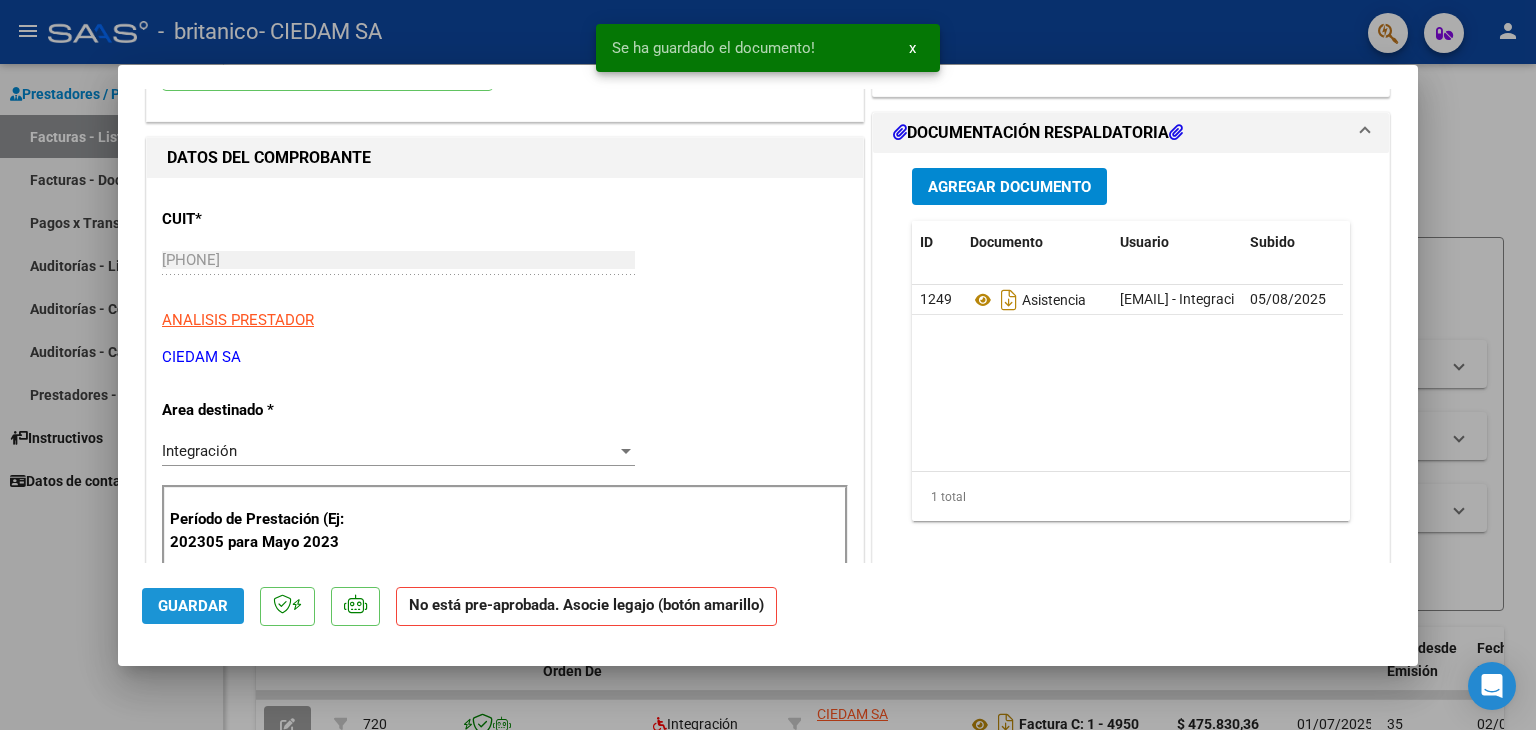 drag, startPoint x: 199, startPoint y: 598, endPoint x: 684, endPoint y: 493, distance: 496.23584 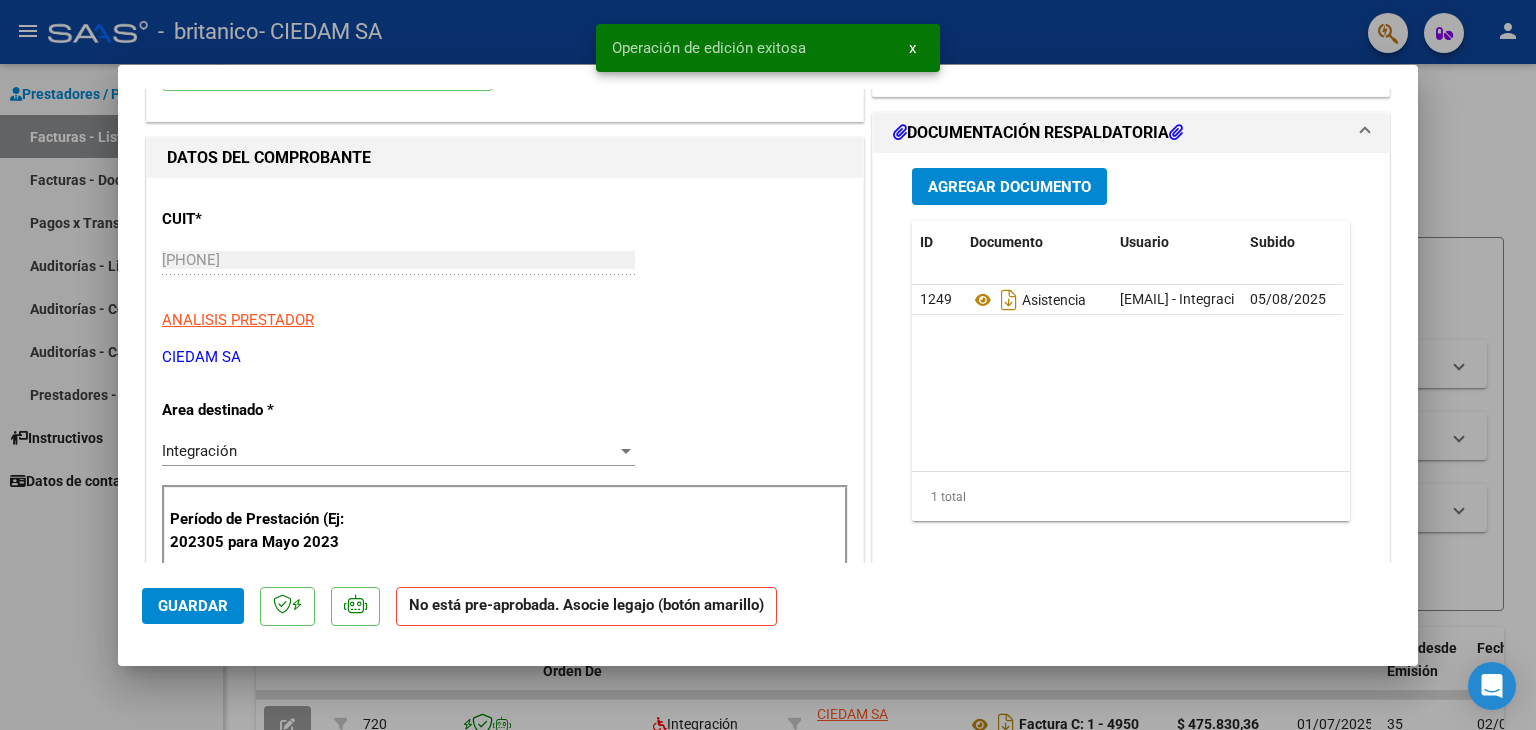 click at bounding box center (768, 365) 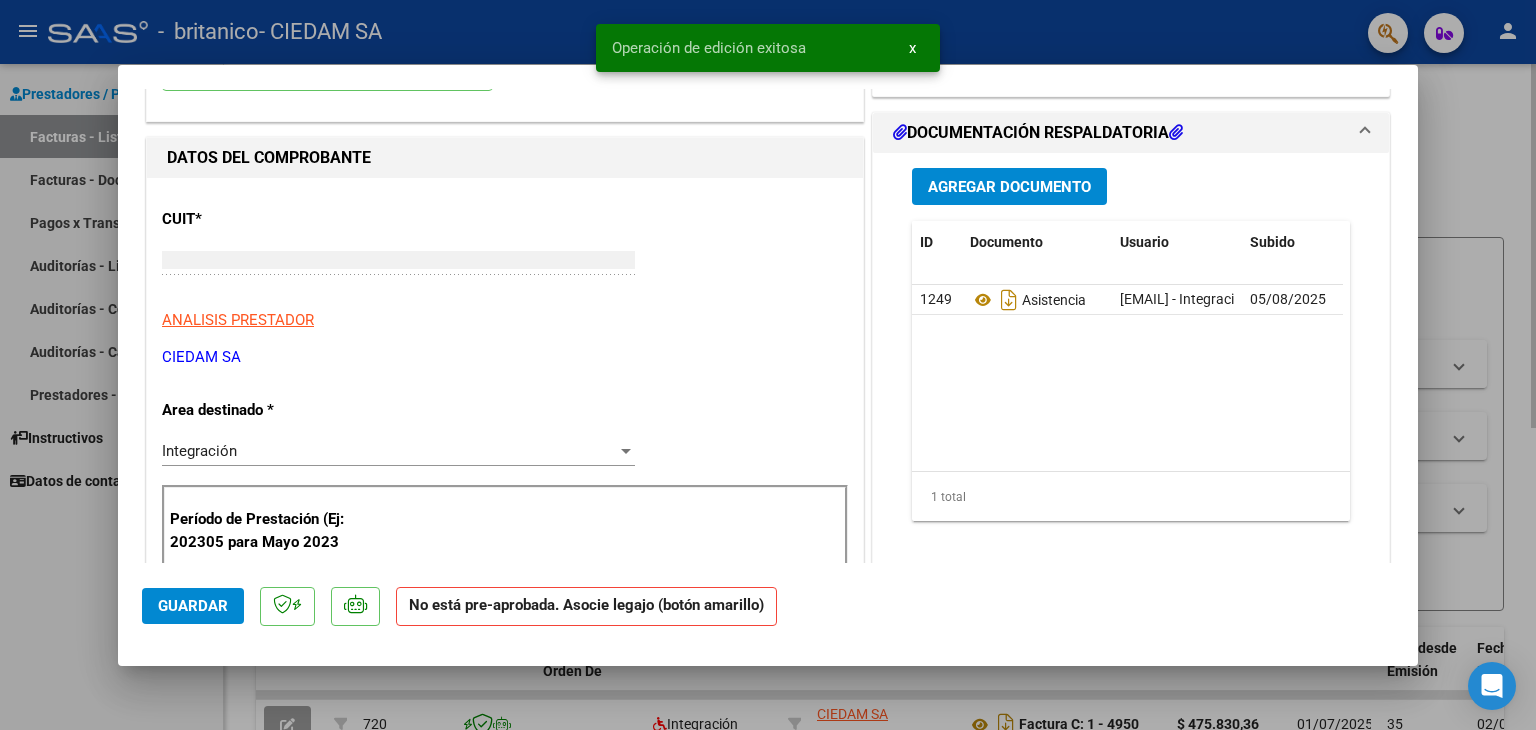 scroll, scrollTop: 212, scrollLeft: 0, axis: vertical 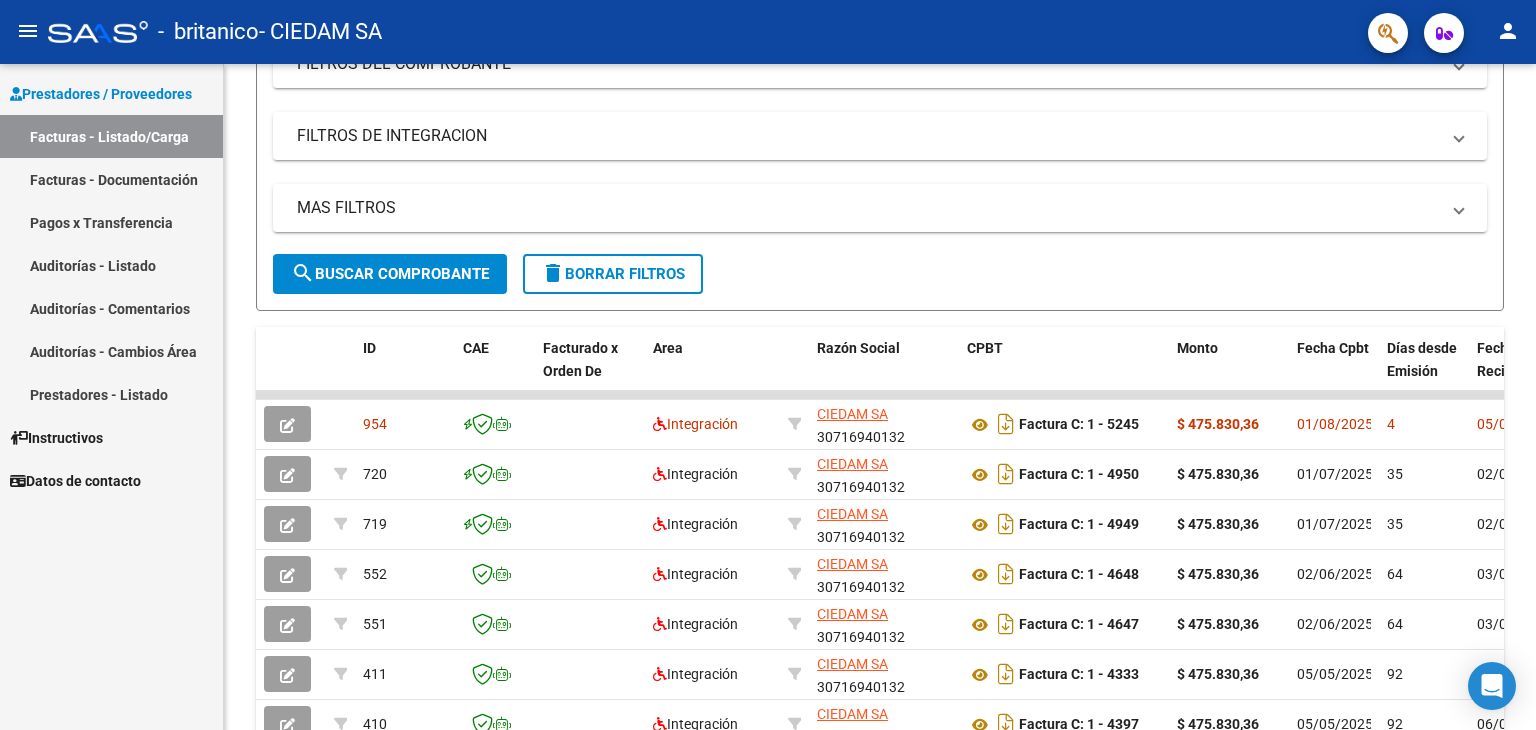click on "Facturas - Listado/Carga" at bounding box center [111, 136] 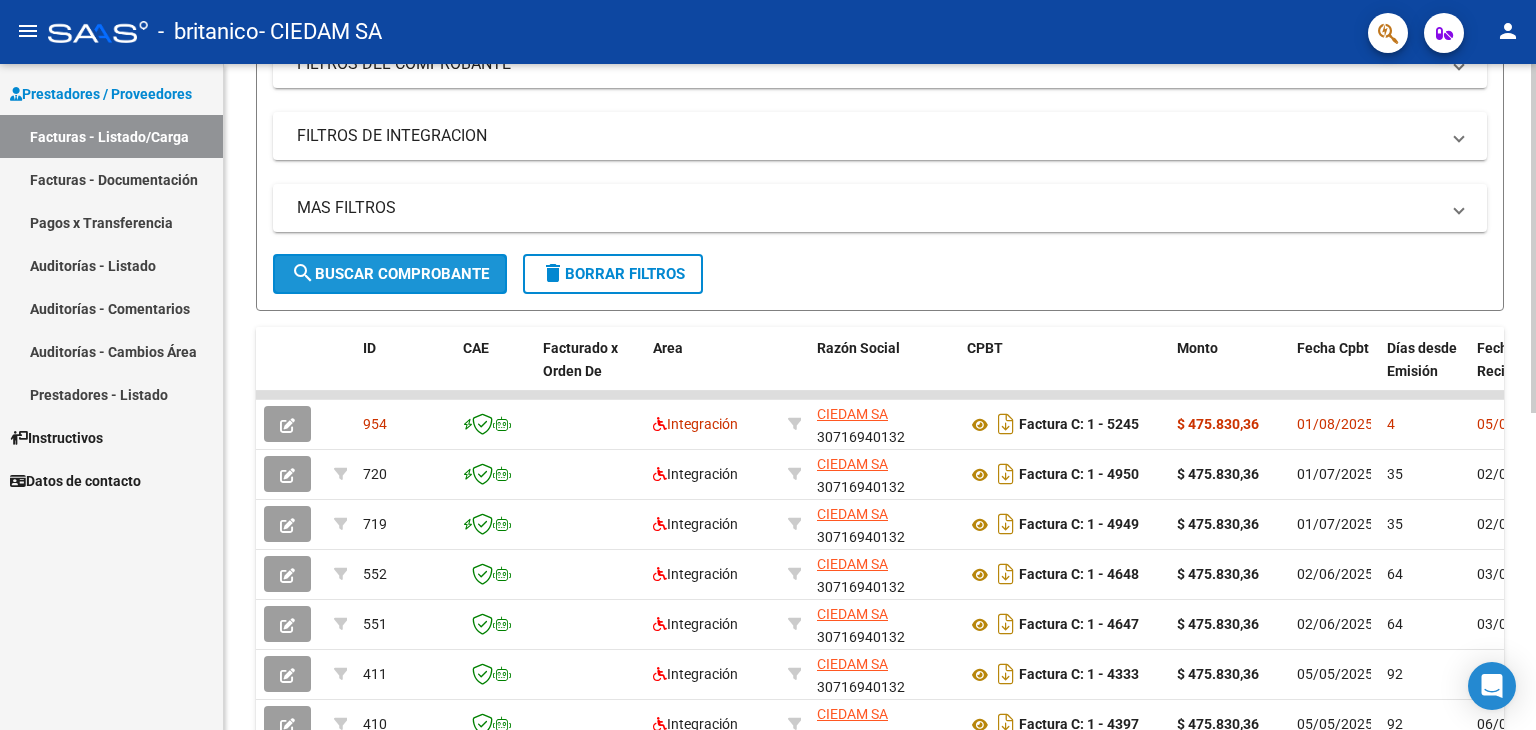 click on "search  Buscar Comprobante" 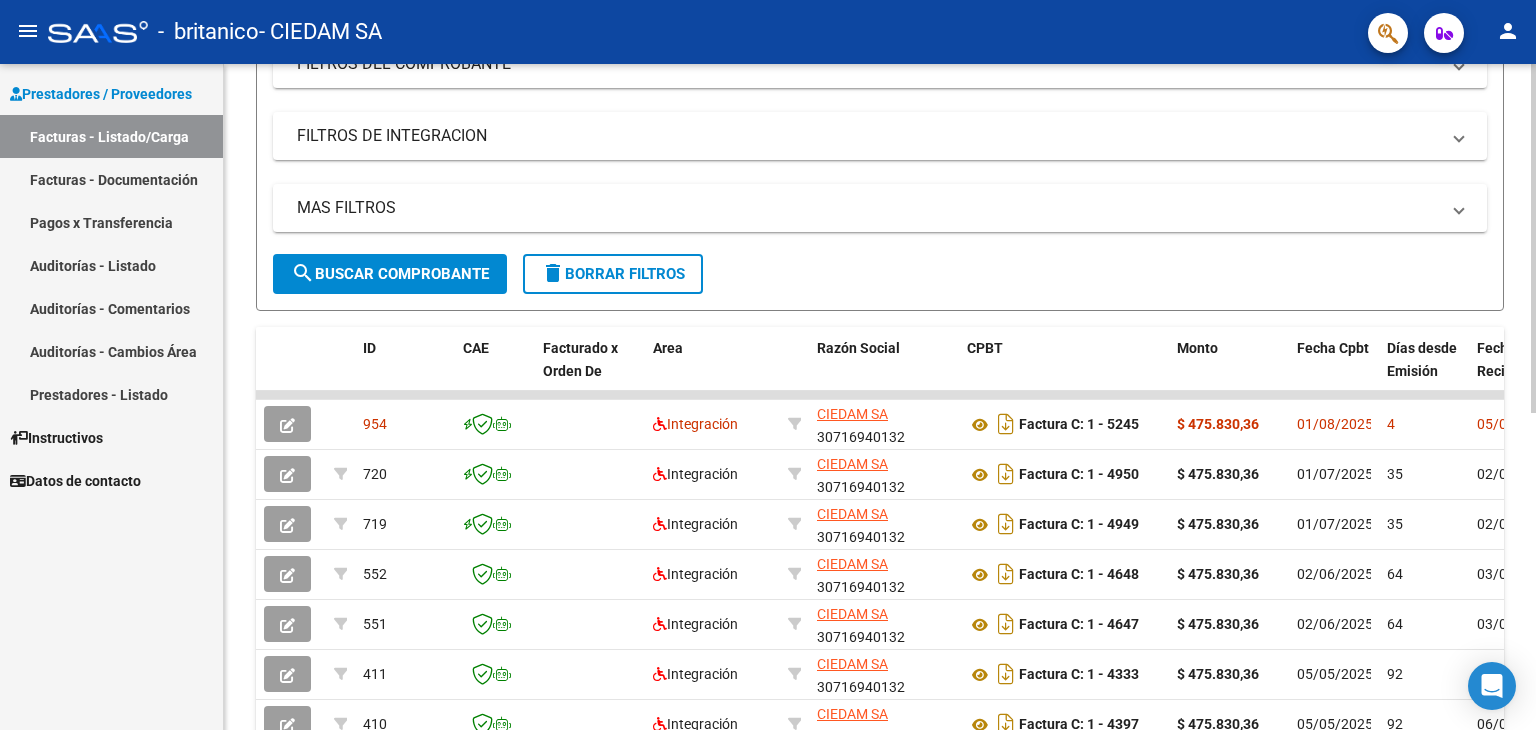 scroll, scrollTop: 0, scrollLeft: 0, axis: both 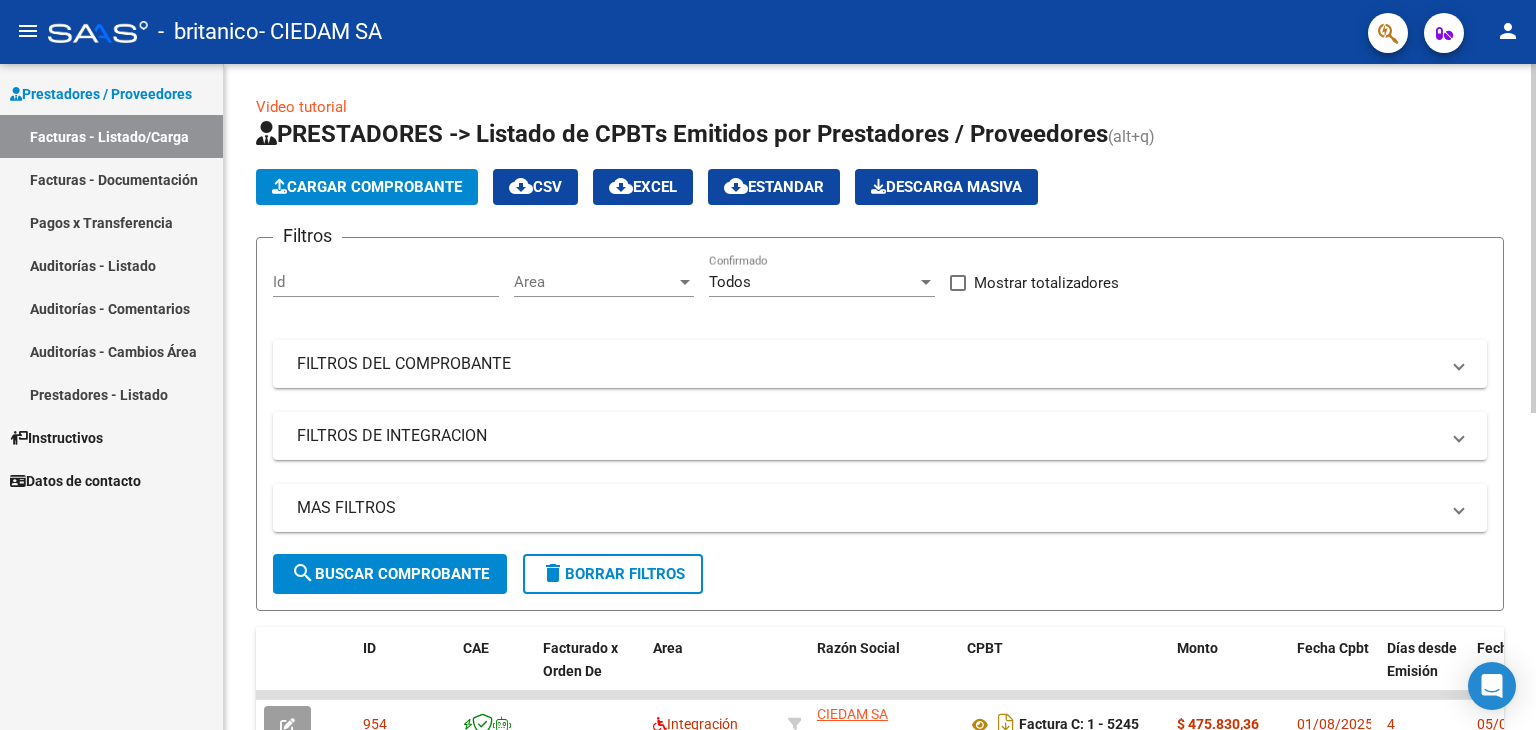 click on "Cargar Comprobante" 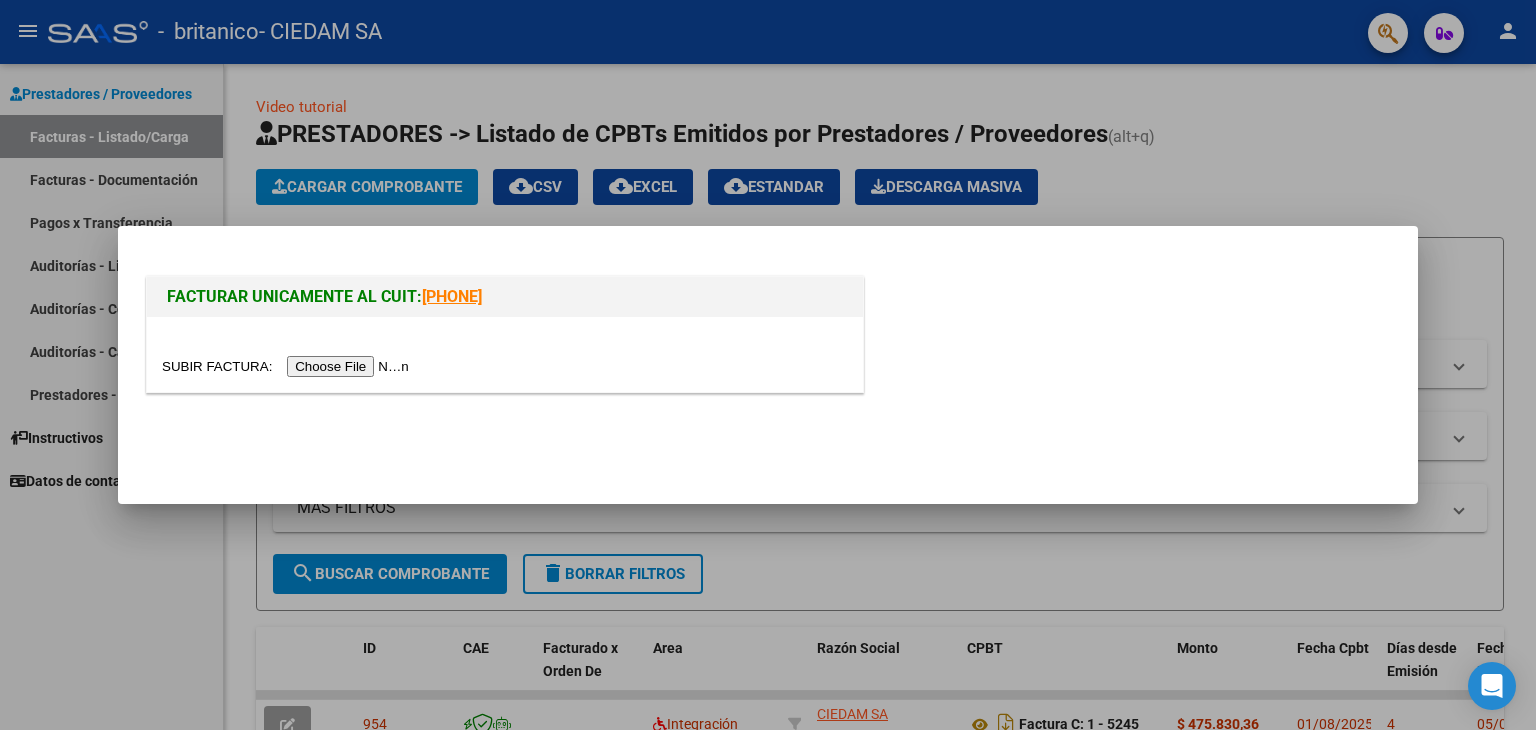click at bounding box center (288, 366) 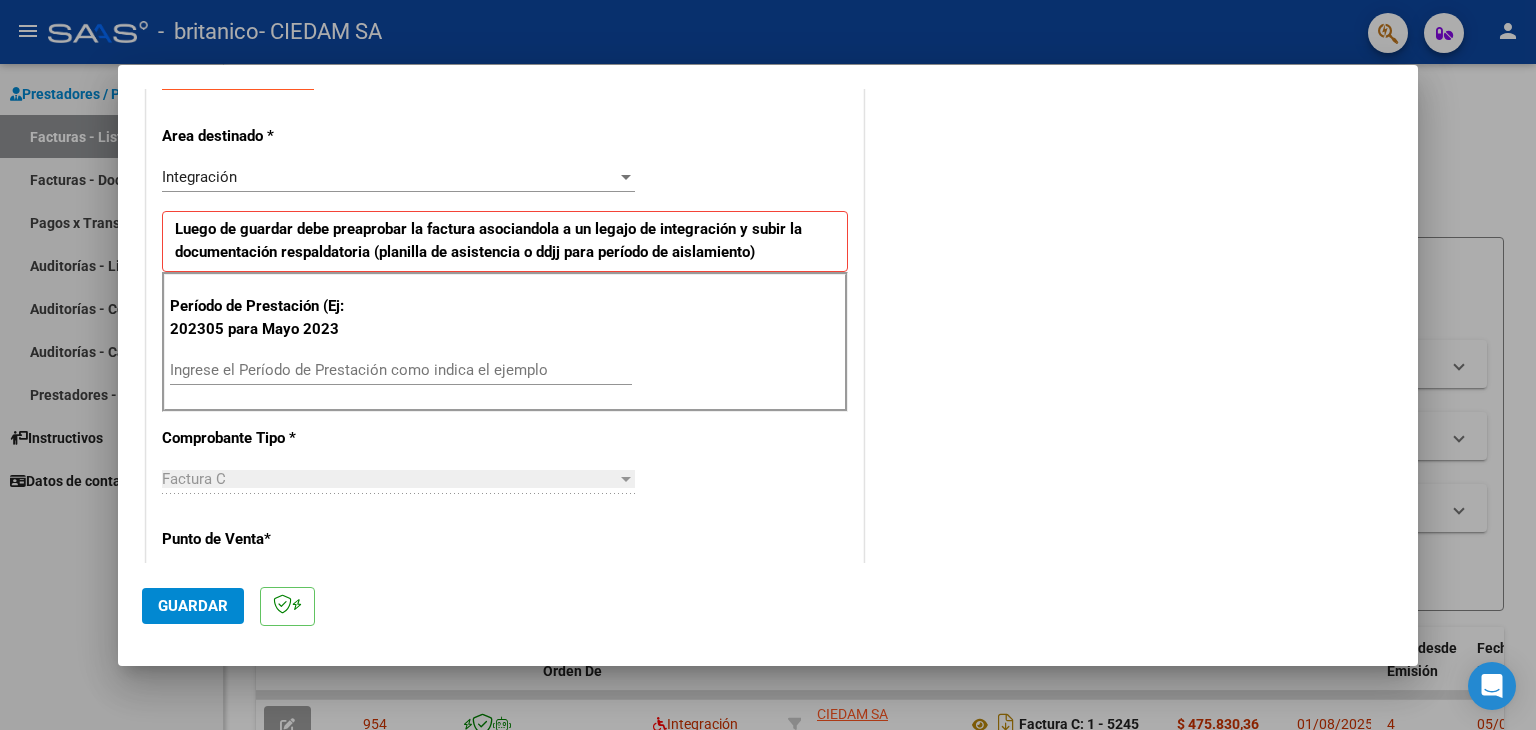 scroll, scrollTop: 400, scrollLeft: 0, axis: vertical 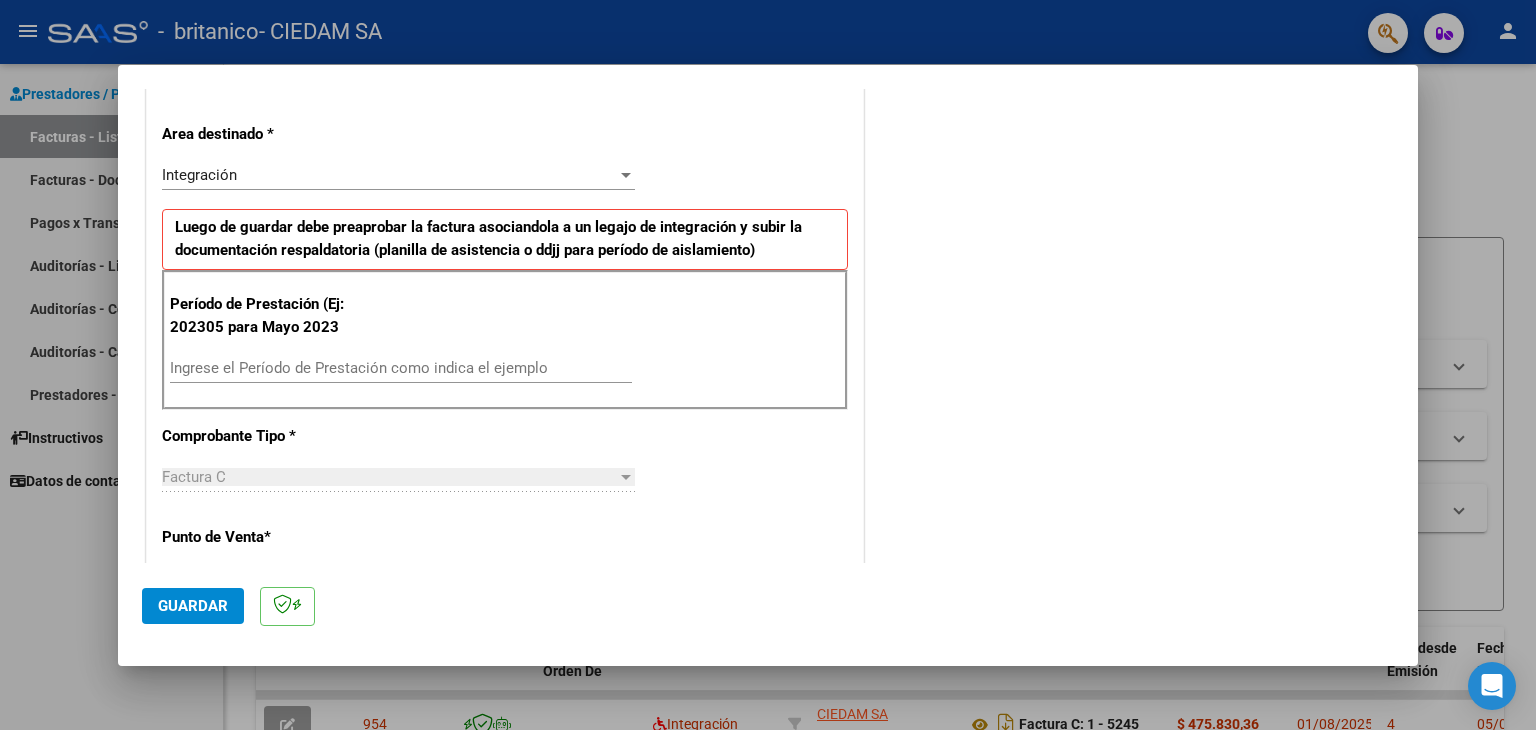 click on "Ingrese el Período de Prestación como indica el ejemplo" at bounding box center [401, 368] 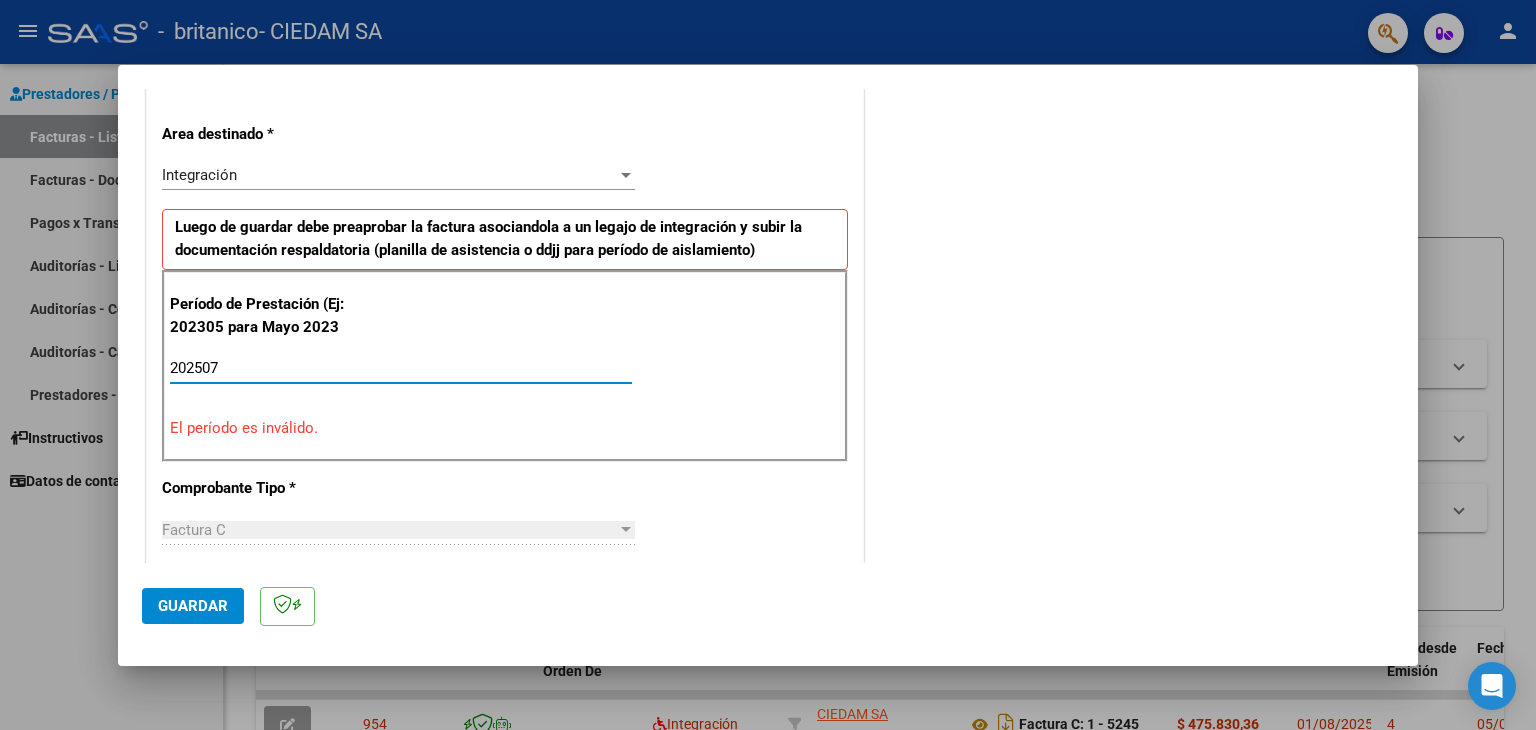 type on "202507" 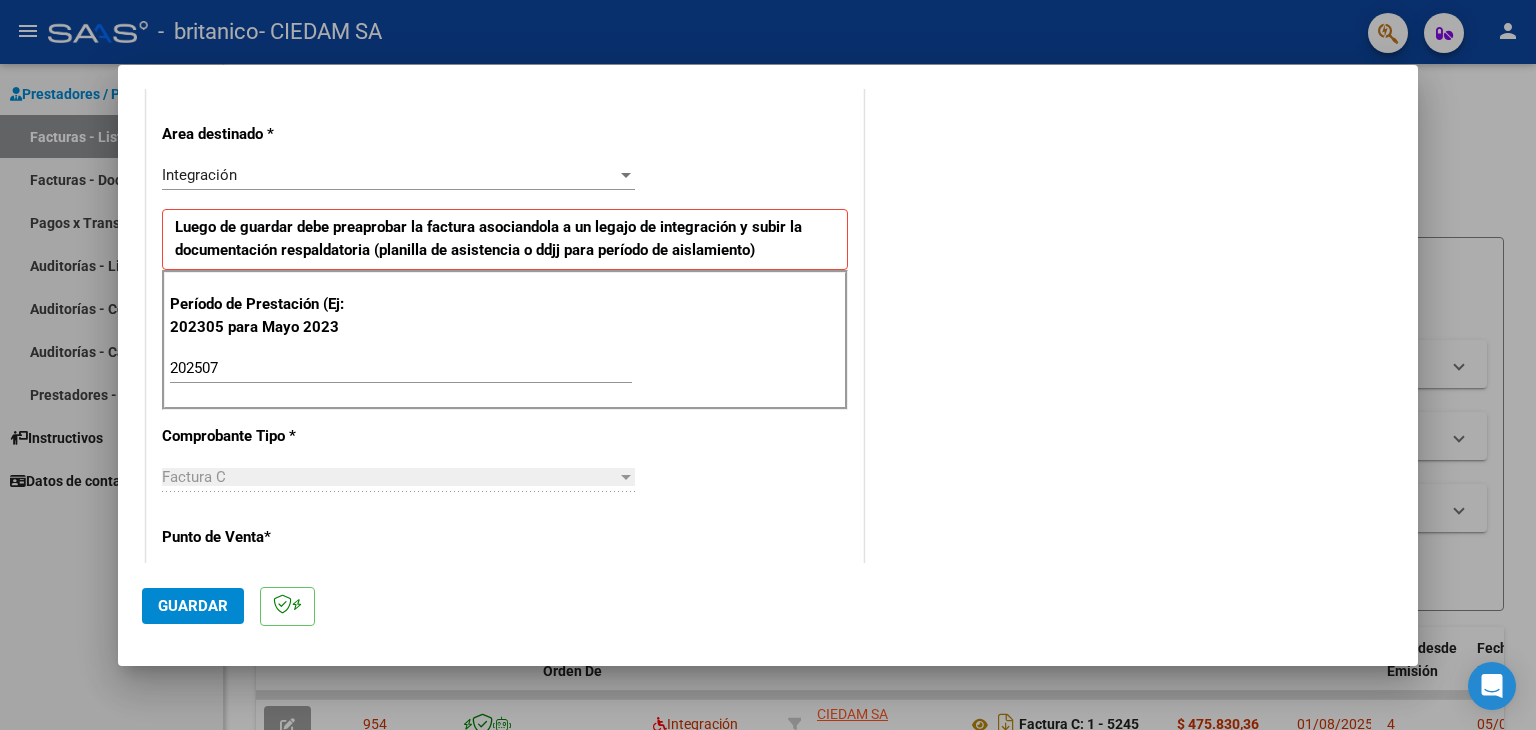 scroll, scrollTop: 1220, scrollLeft: 0, axis: vertical 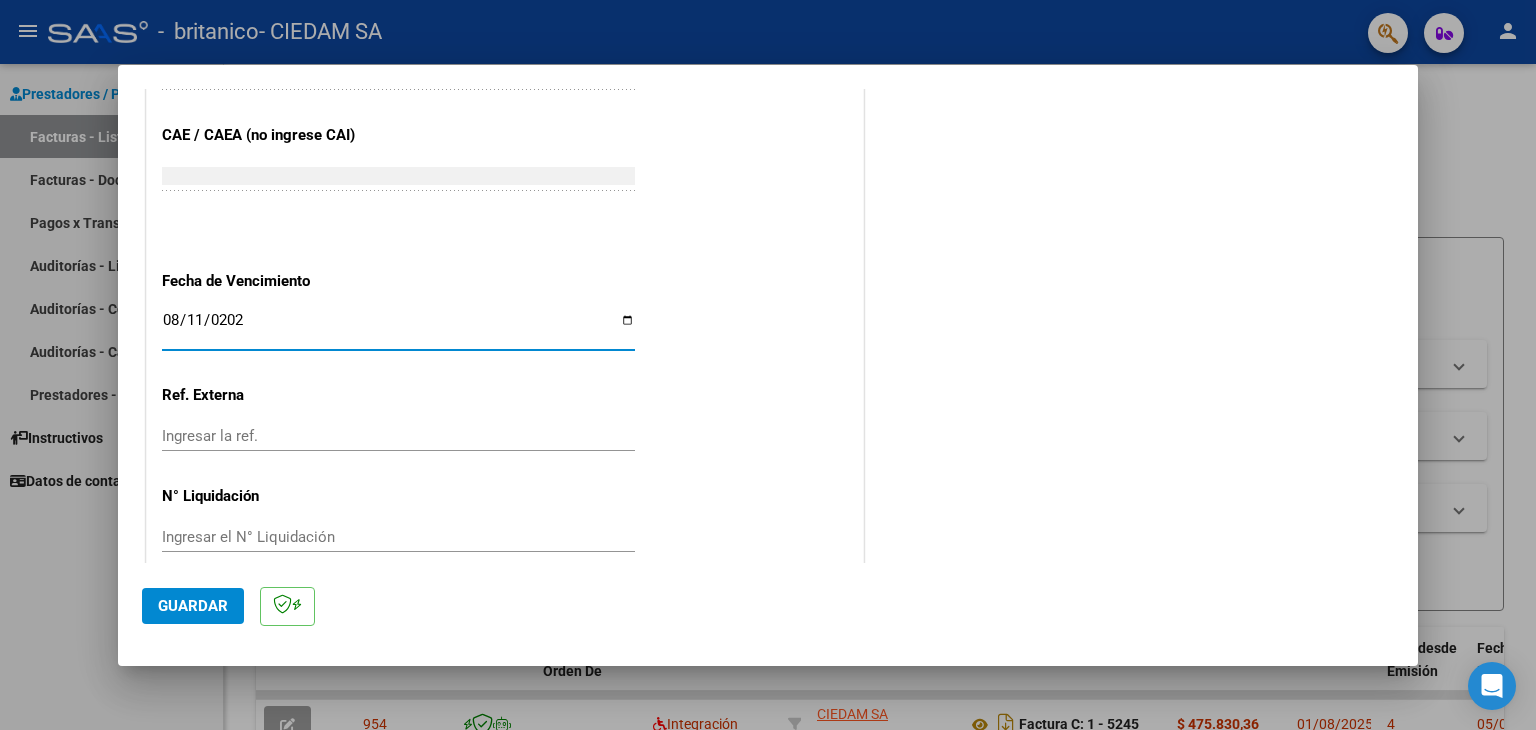 type on "2025-08-11" 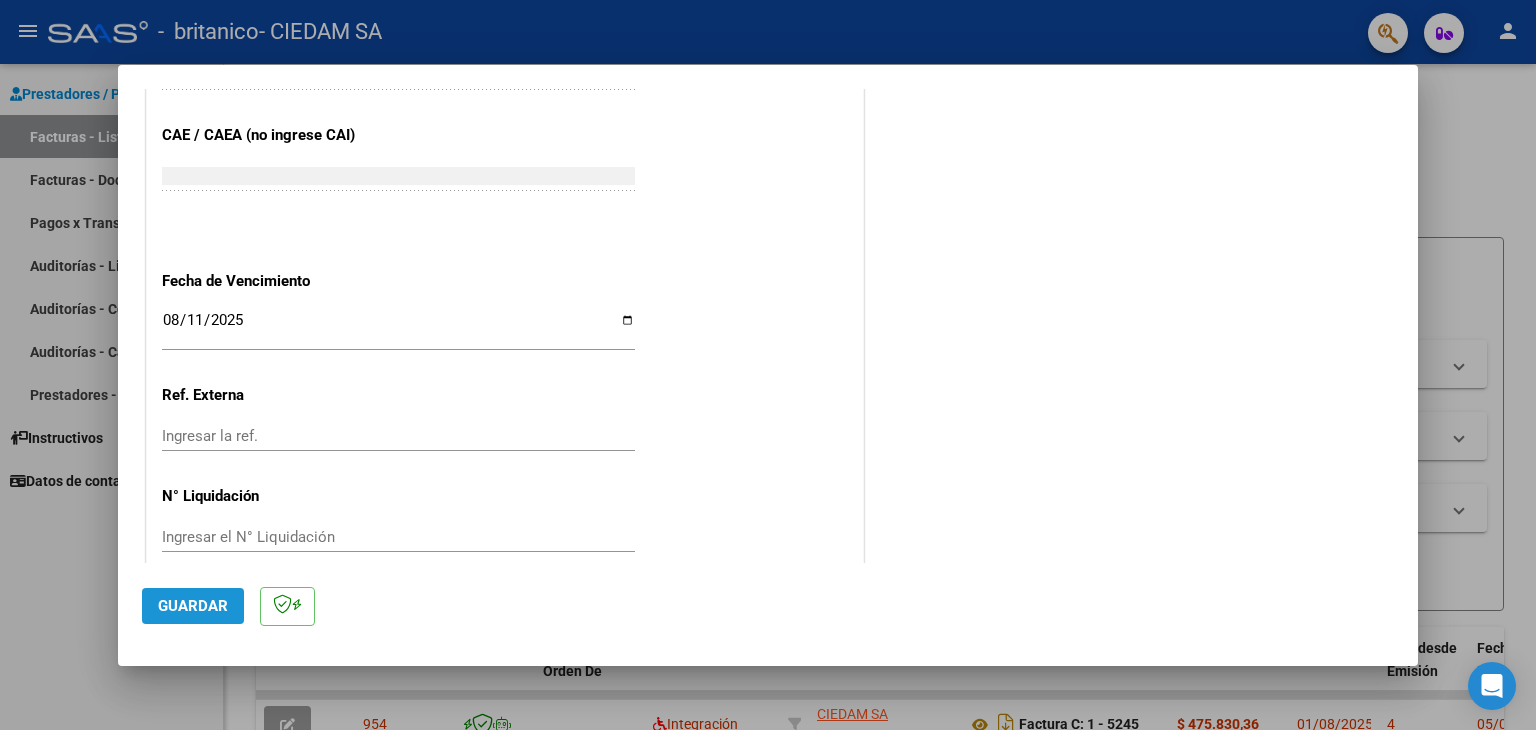 drag, startPoint x: 180, startPoint y: 599, endPoint x: 746, endPoint y: 490, distance: 576.4 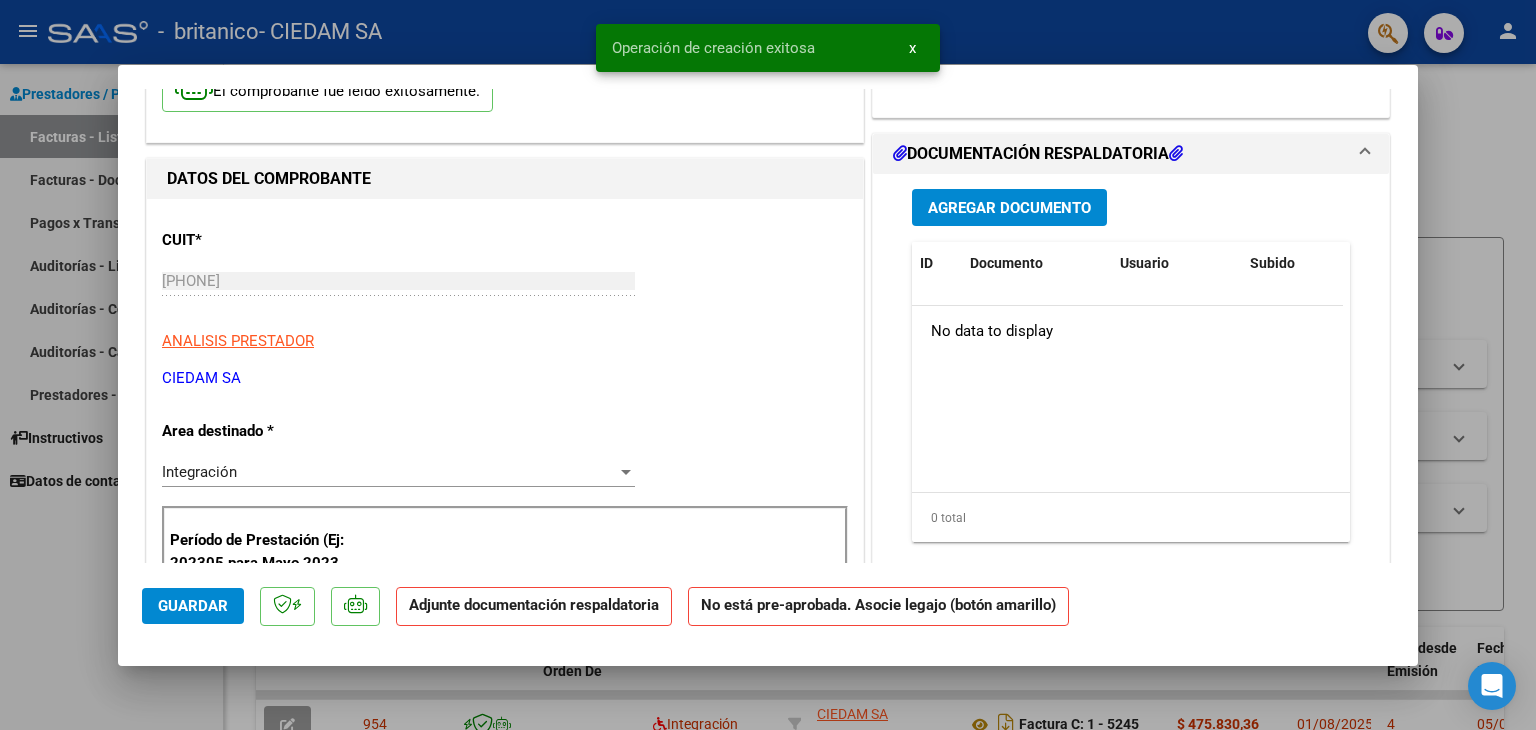 scroll, scrollTop: 200, scrollLeft: 0, axis: vertical 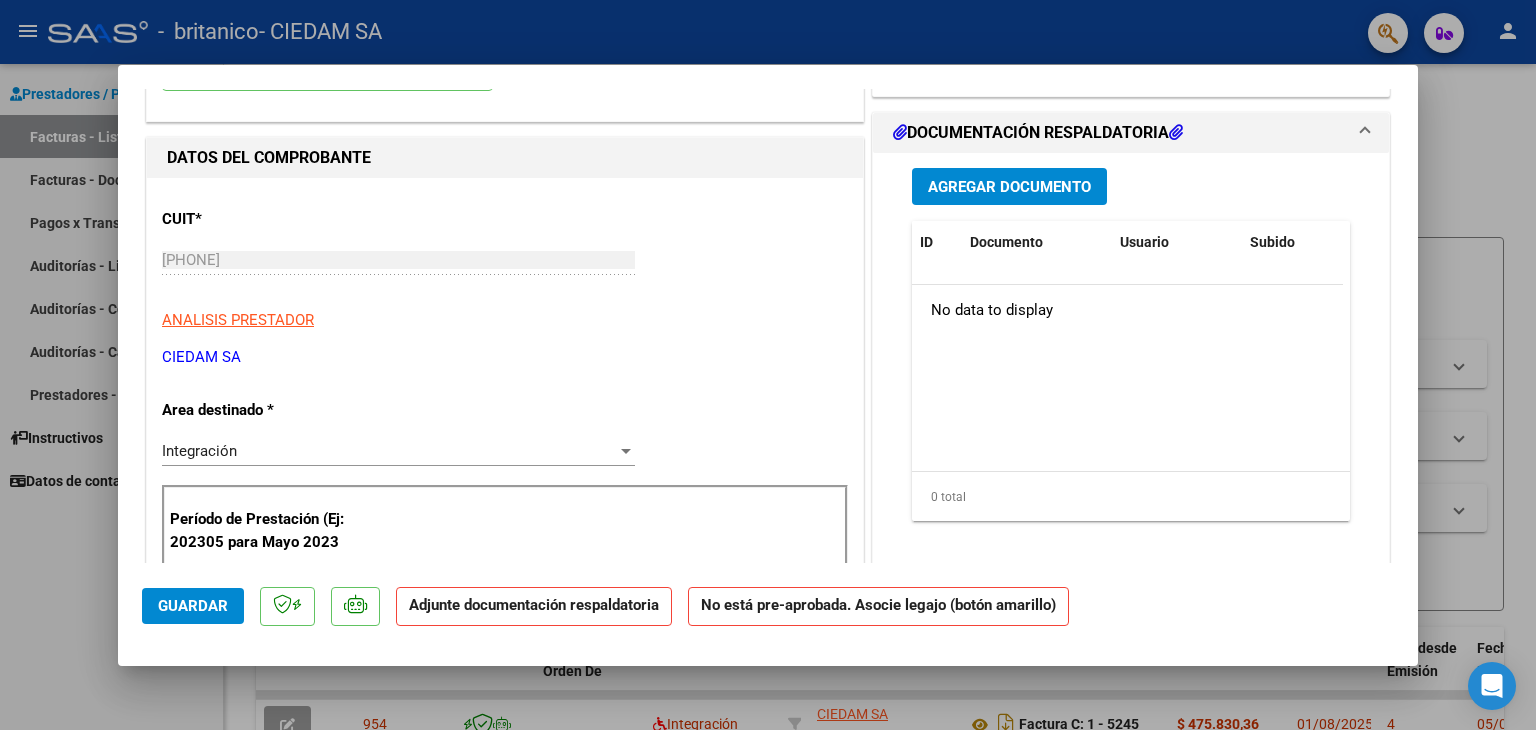 click on "Agregar Documento" at bounding box center (1009, 186) 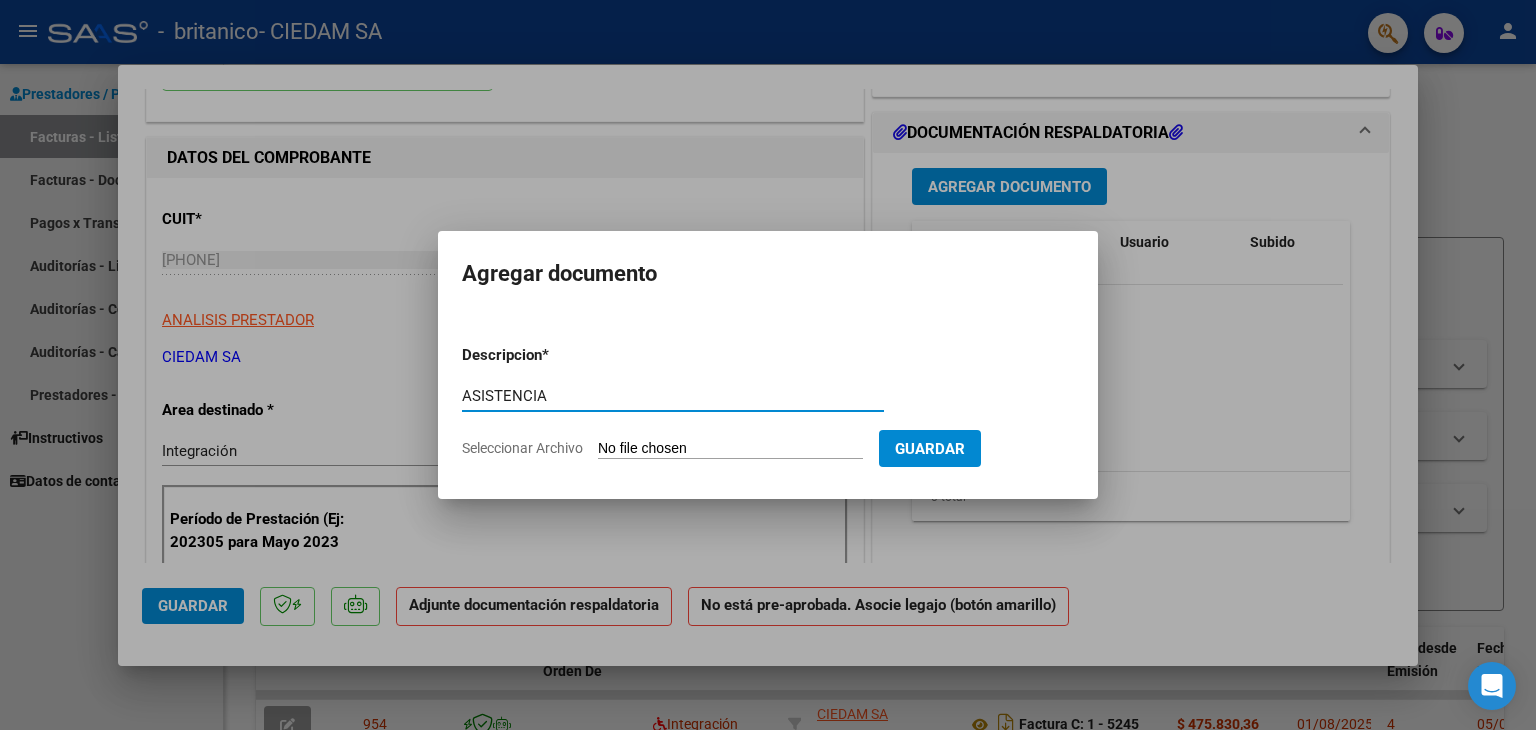 type on "ASISTENCIA" 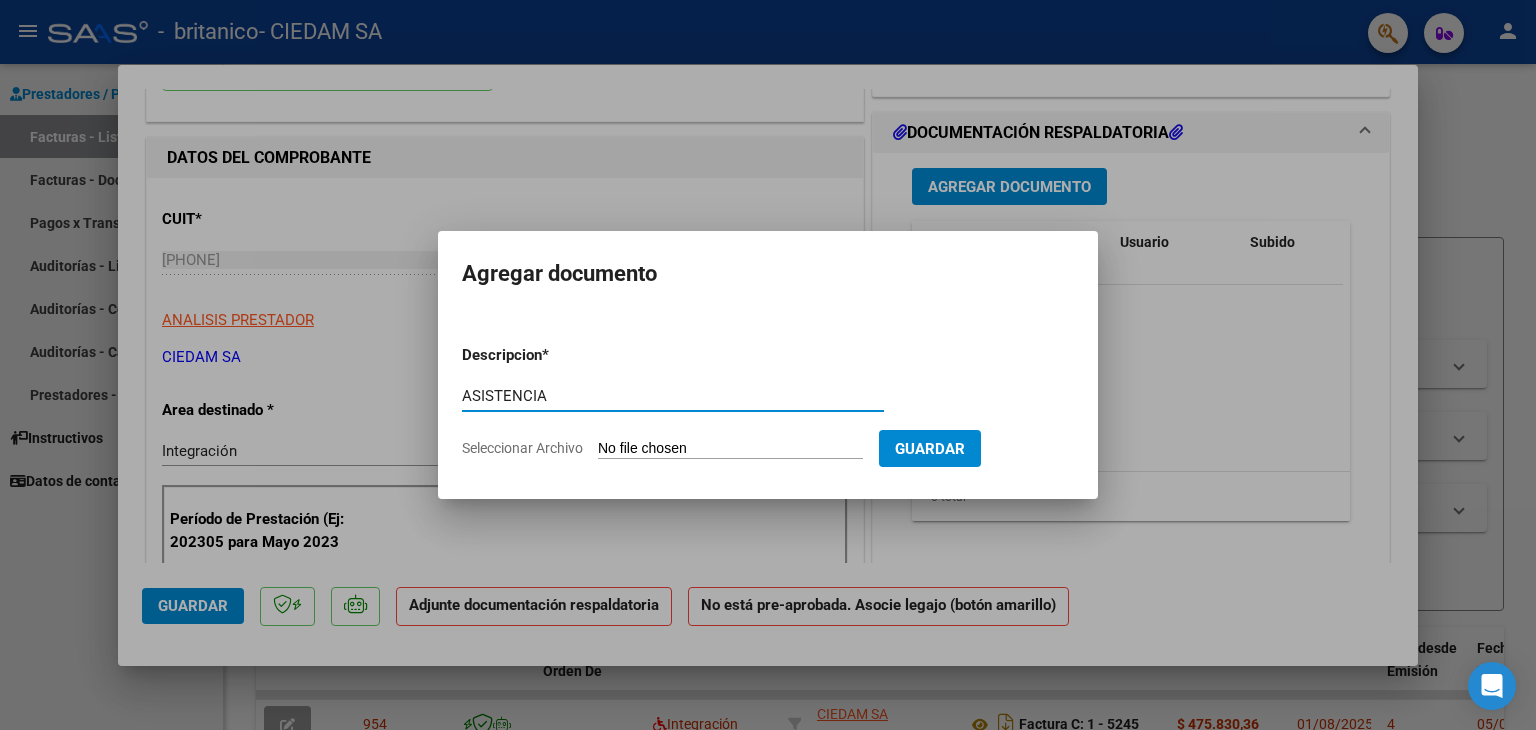 click on "Seleccionar Archivo" at bounding box center (730, 449) 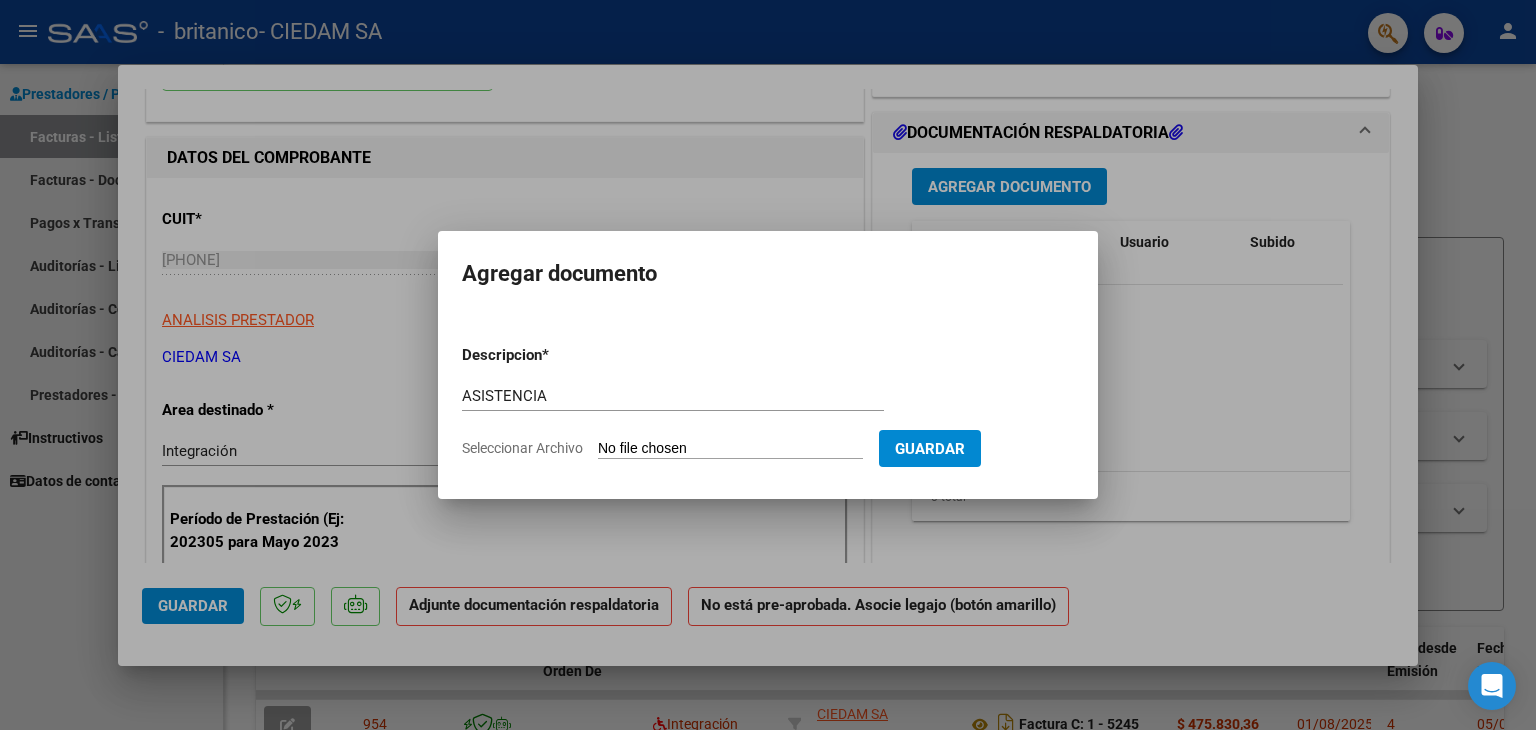 type on "C:\fakepath\PLANILLA MENSUAL.pdf" 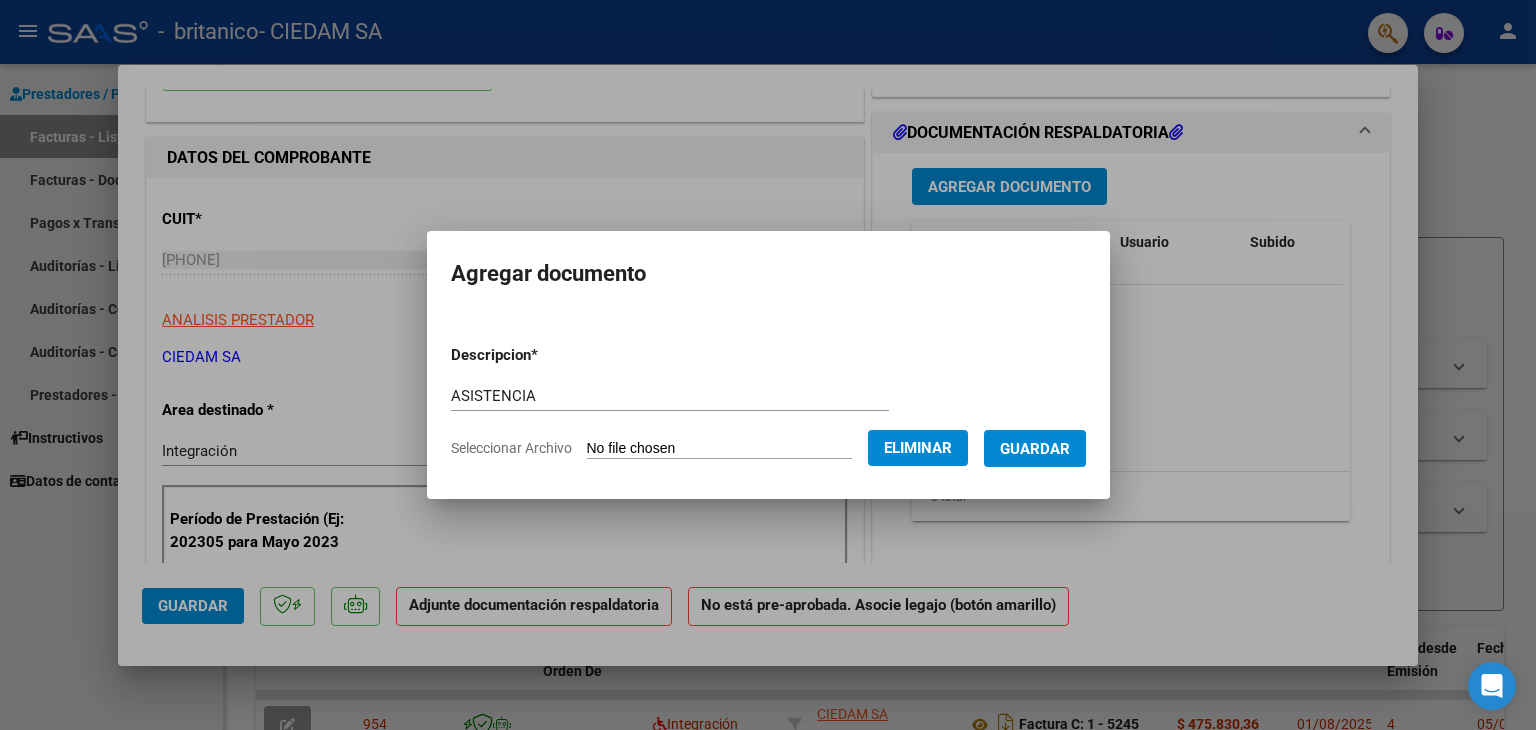 click on "Guardar" at bounding box center [1035, 449] 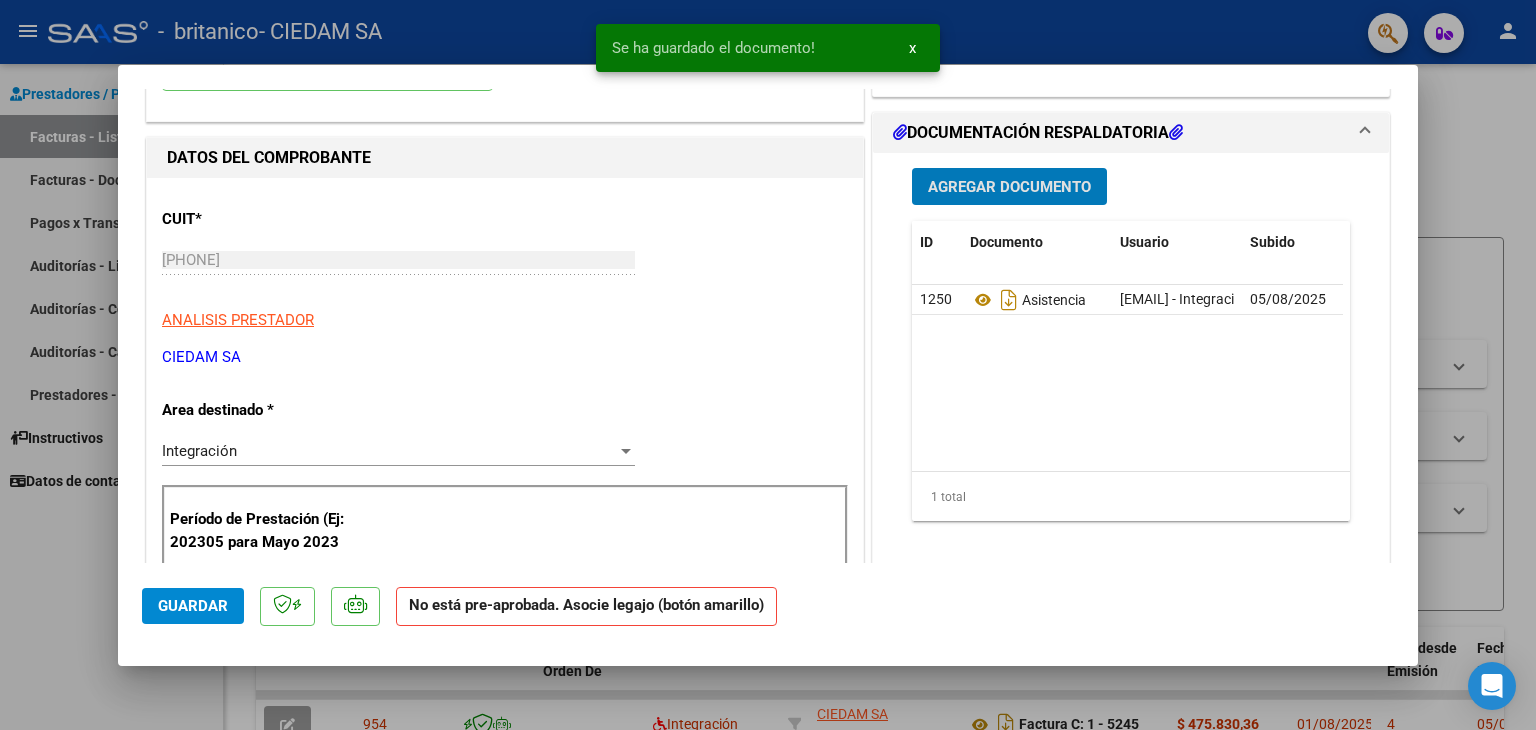 click on "Guardar" 